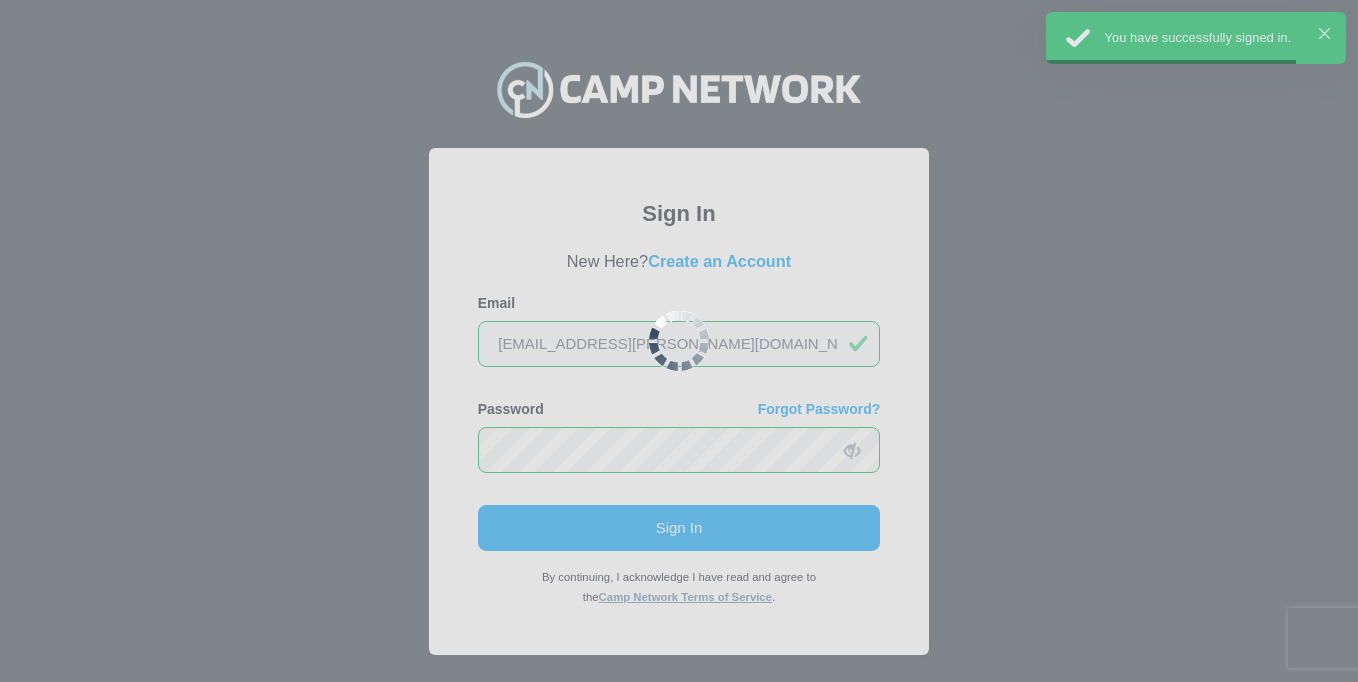 scroll, scrollTop: 0, scrollLeft: 0, axis: both 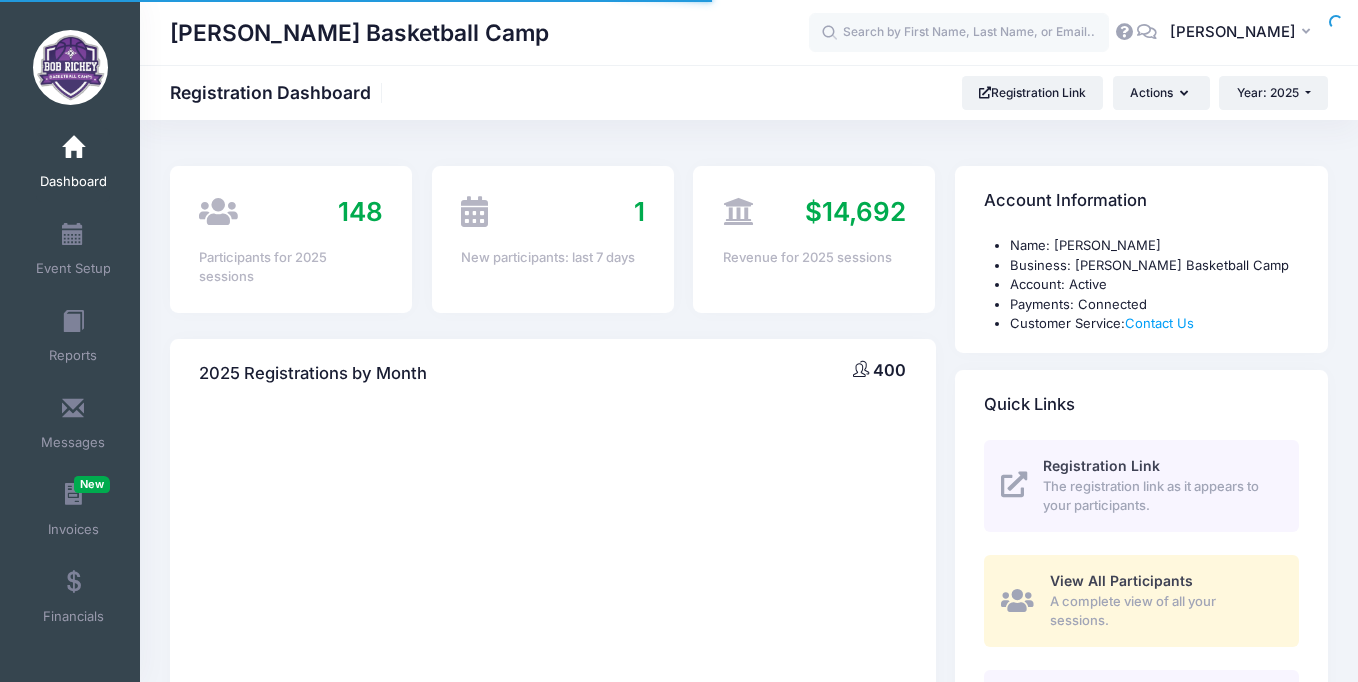 select 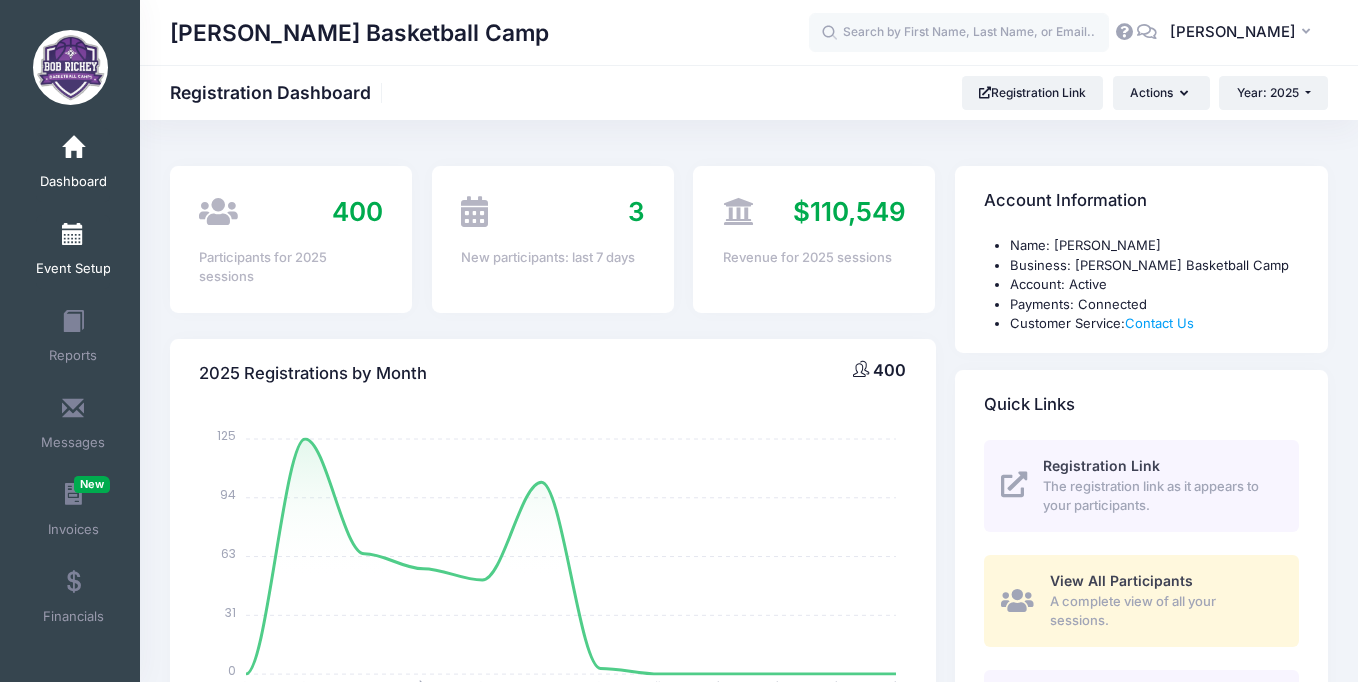 click at bounding box center [73, 235] 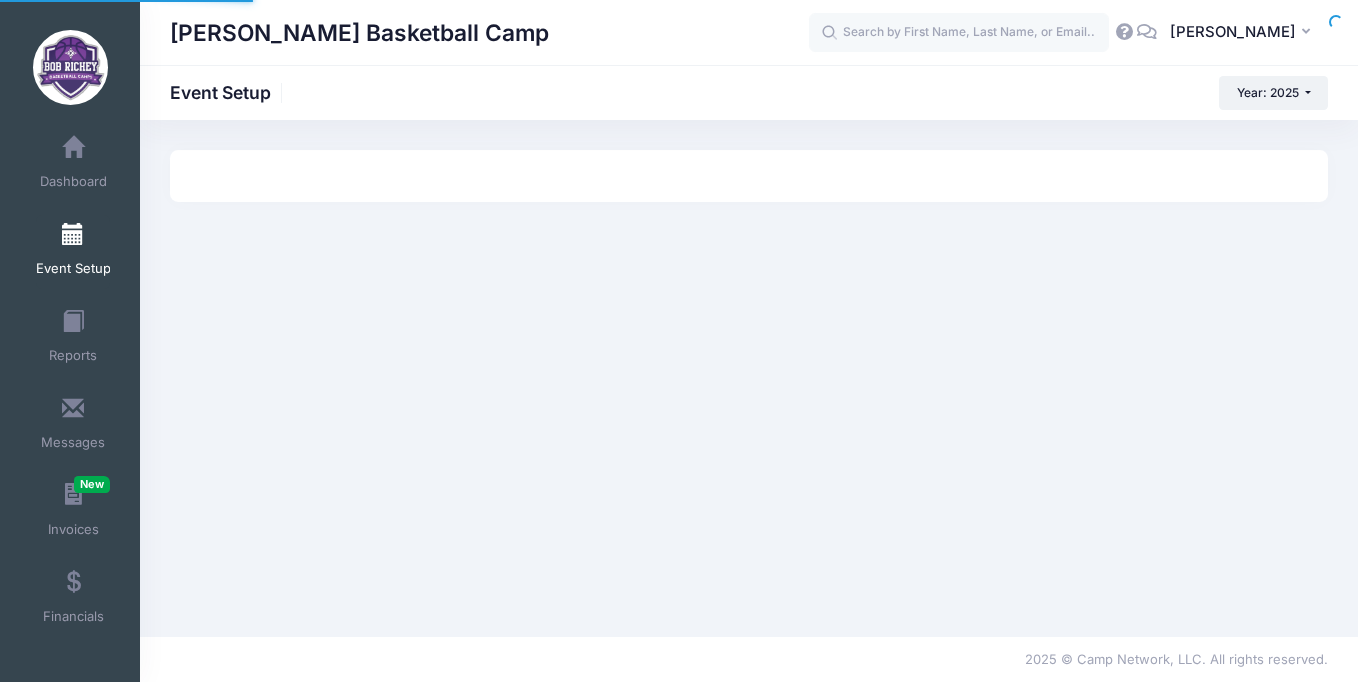 scroll, scrollTop: 0, scrollLeft: 0, axis: both 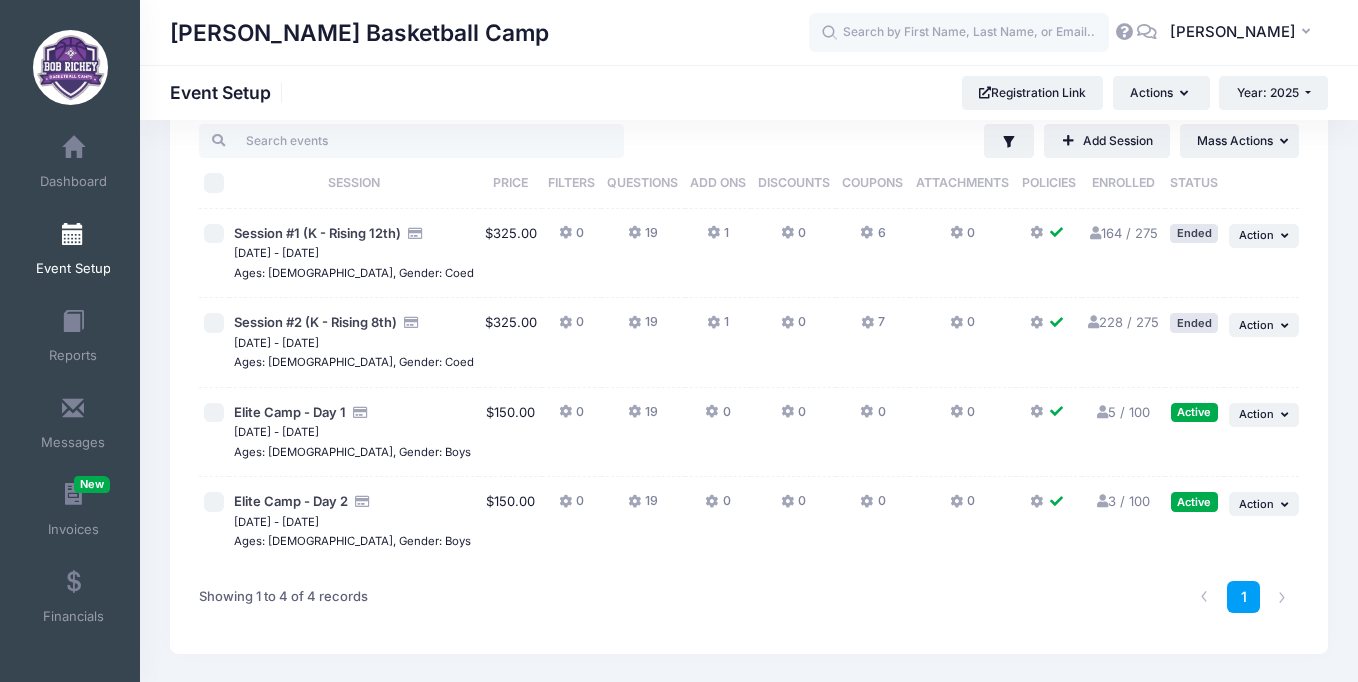 click on "5             / 100
Full" at bounding box center (1123, 412) 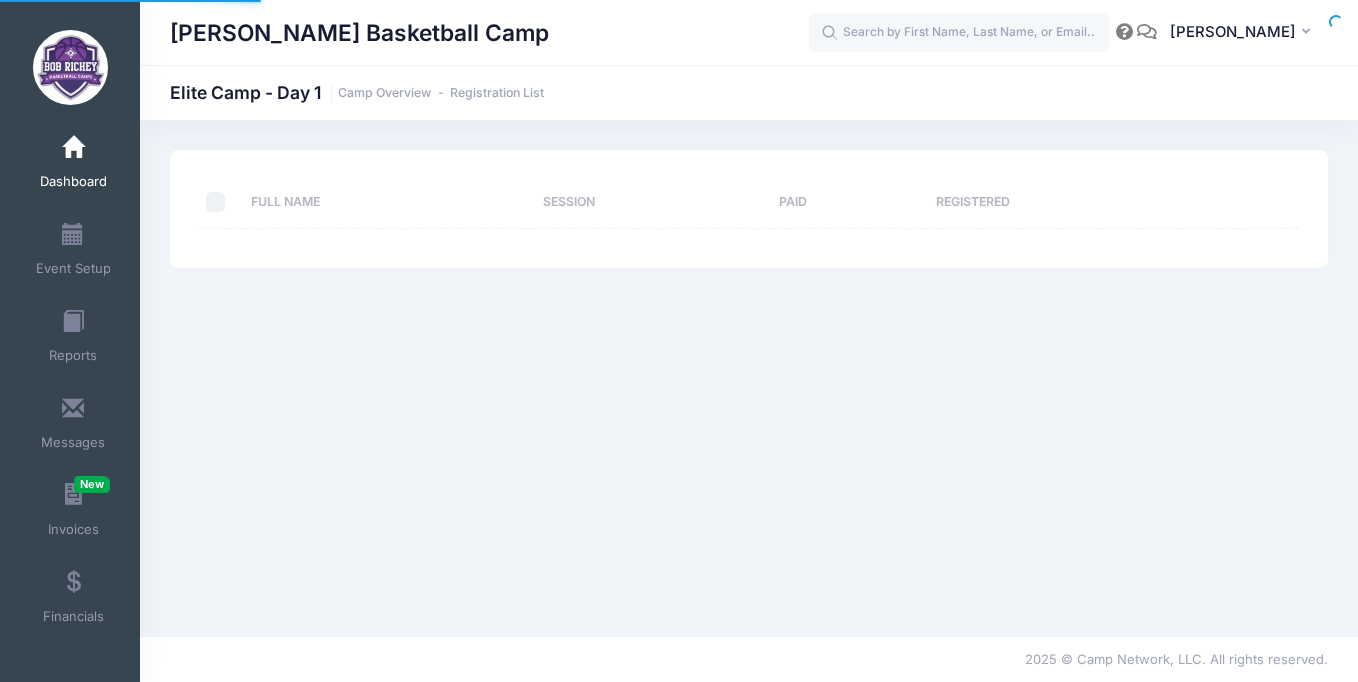 scroll, scrollTop: 0, scrollLeft: 0, axis: both 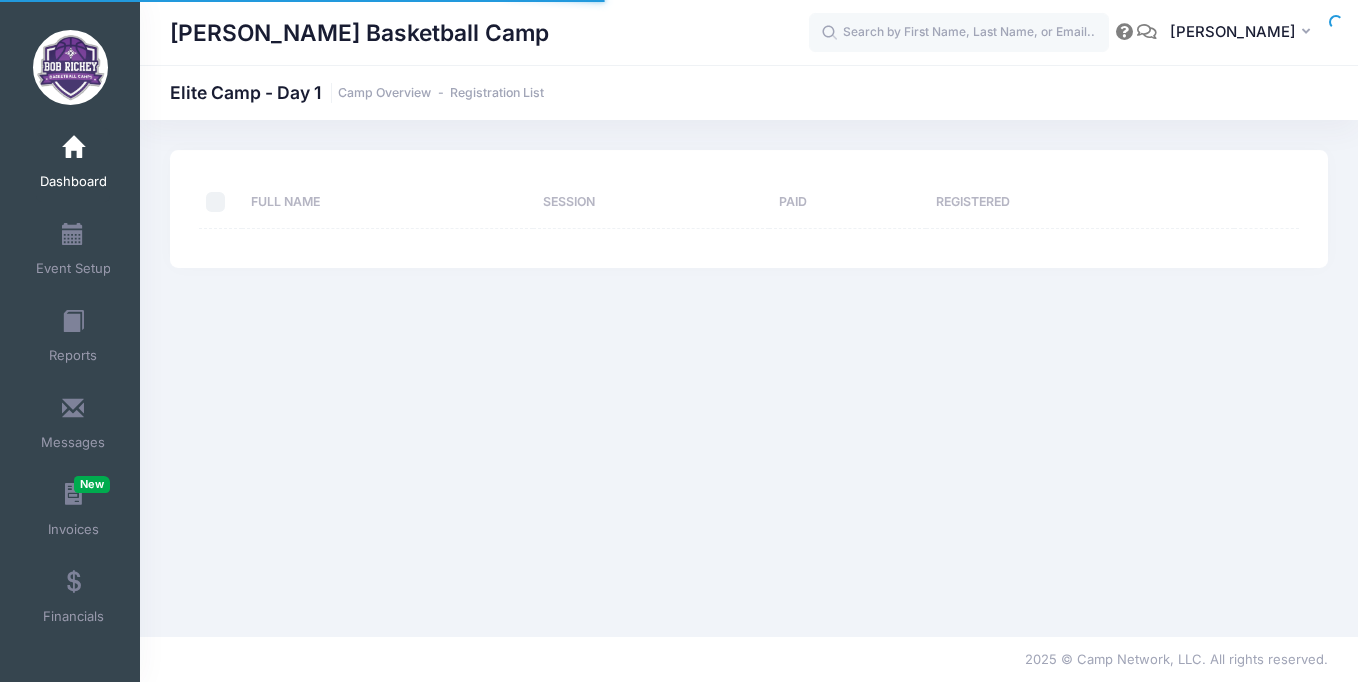 select on "10" 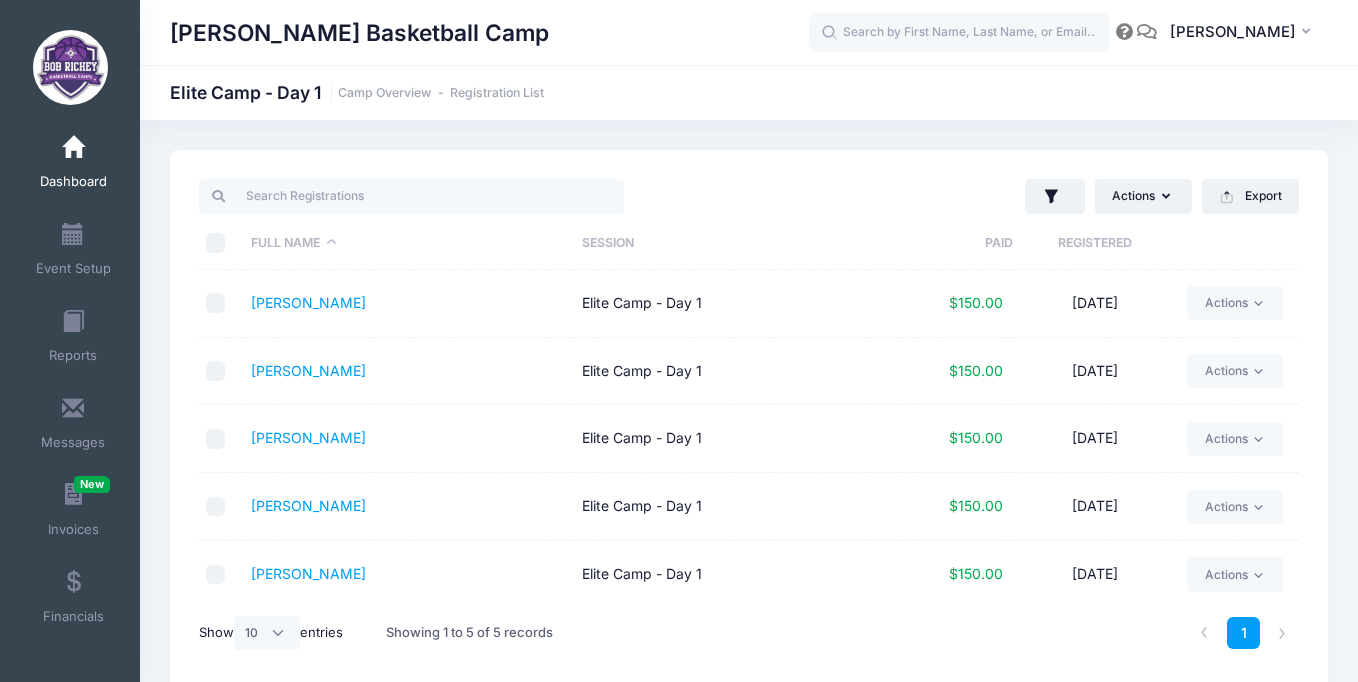 scroll, scrollTop: 6, scrollLeft: 0, axis: vertical 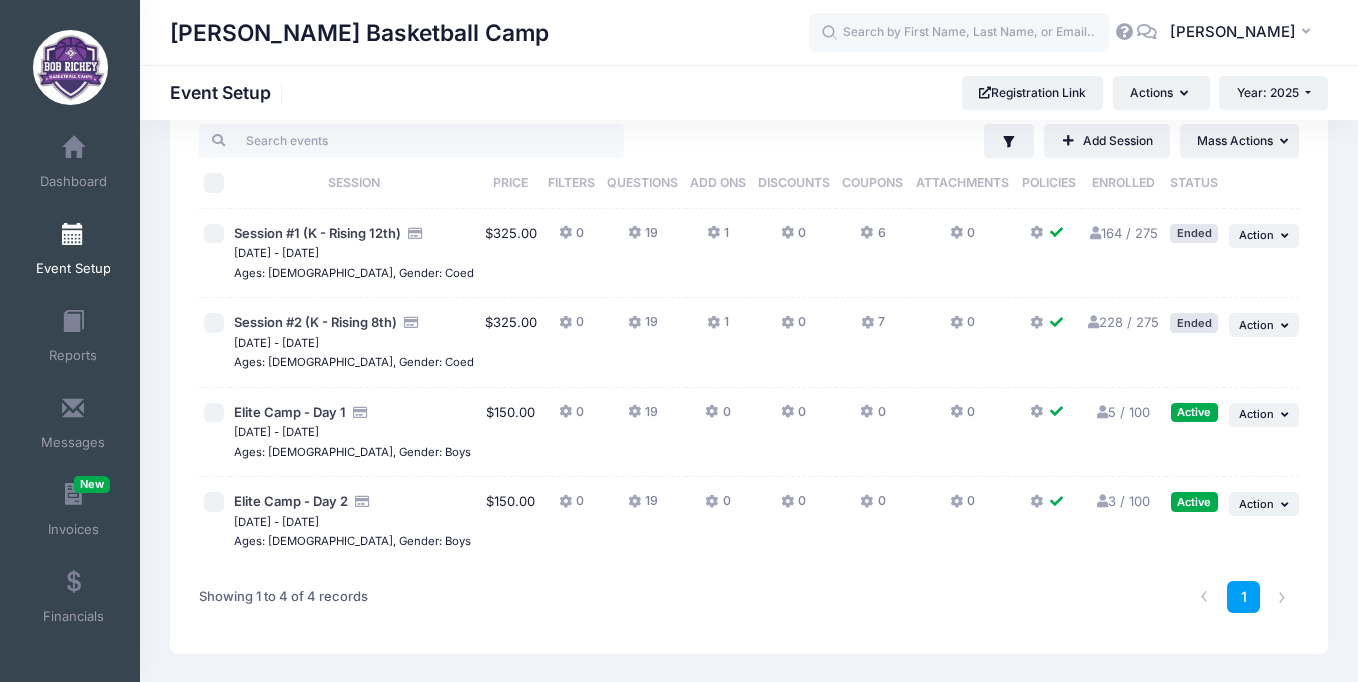 click on "3             / 100
Full" at bounding box center (1123, 501) 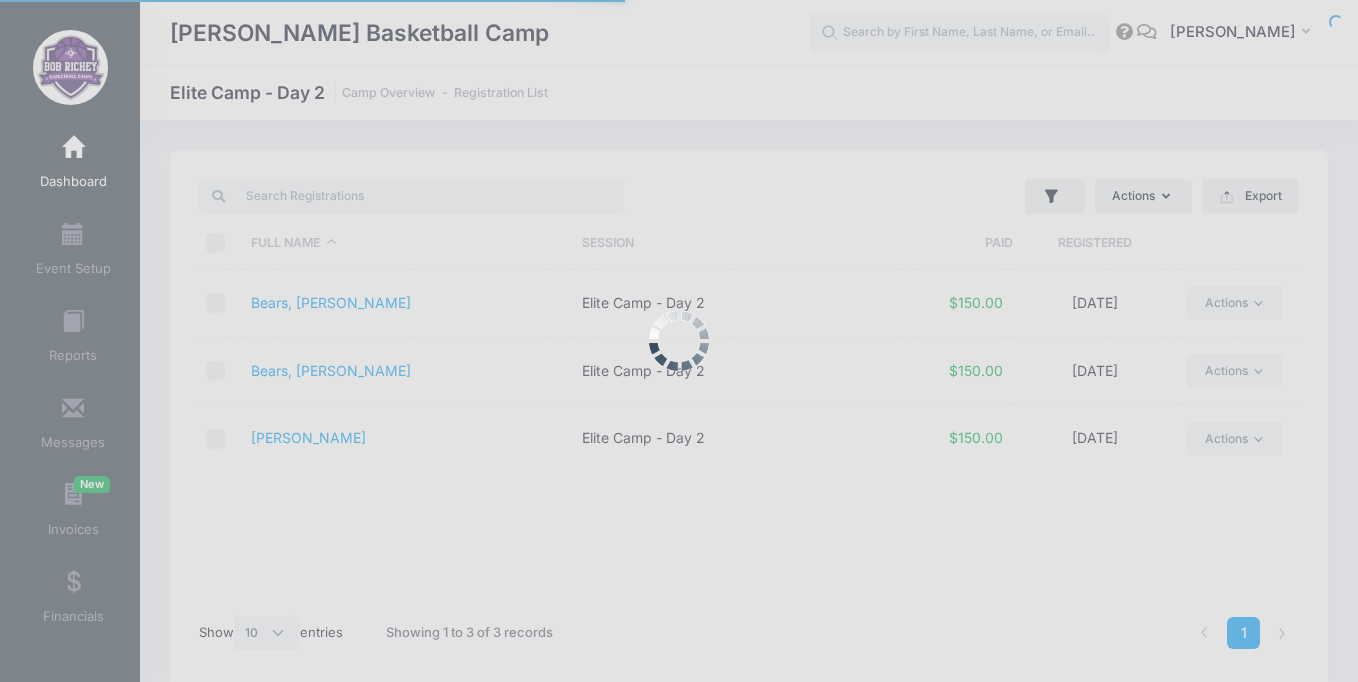 select on "10" 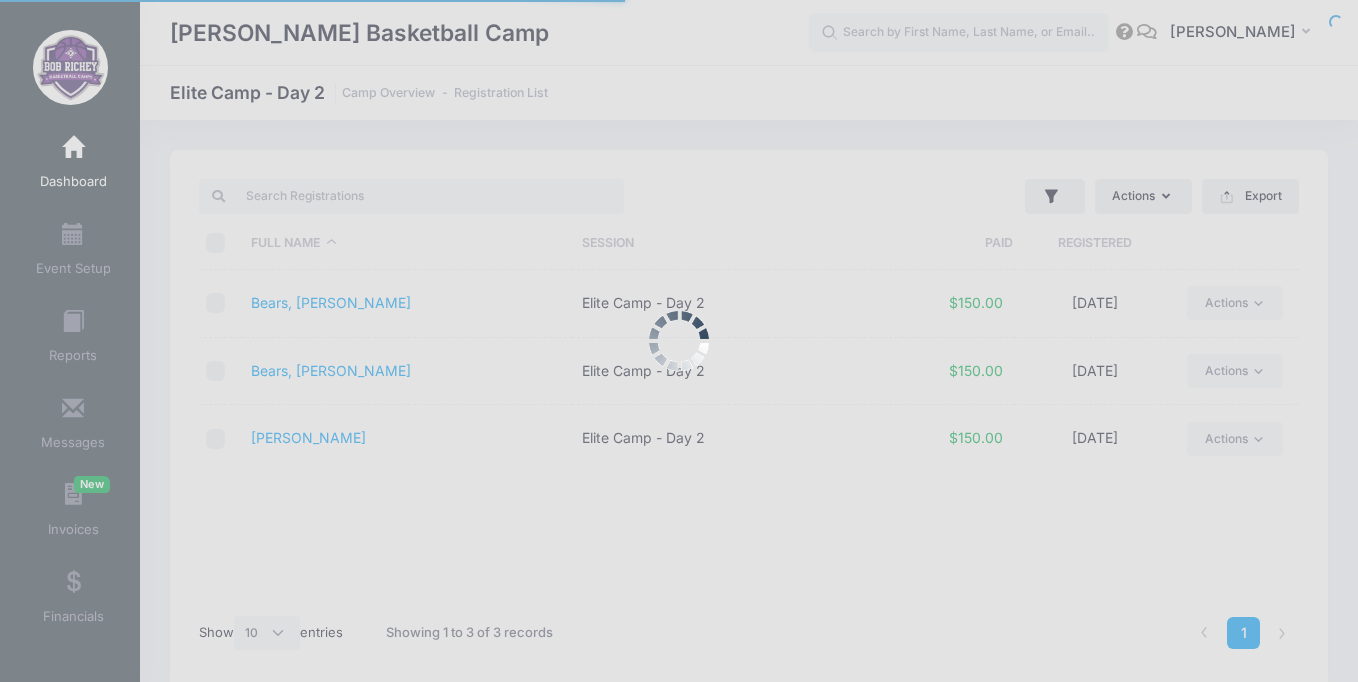 scroll, scrollTop: 0, scrollLeft: 0, axis: both 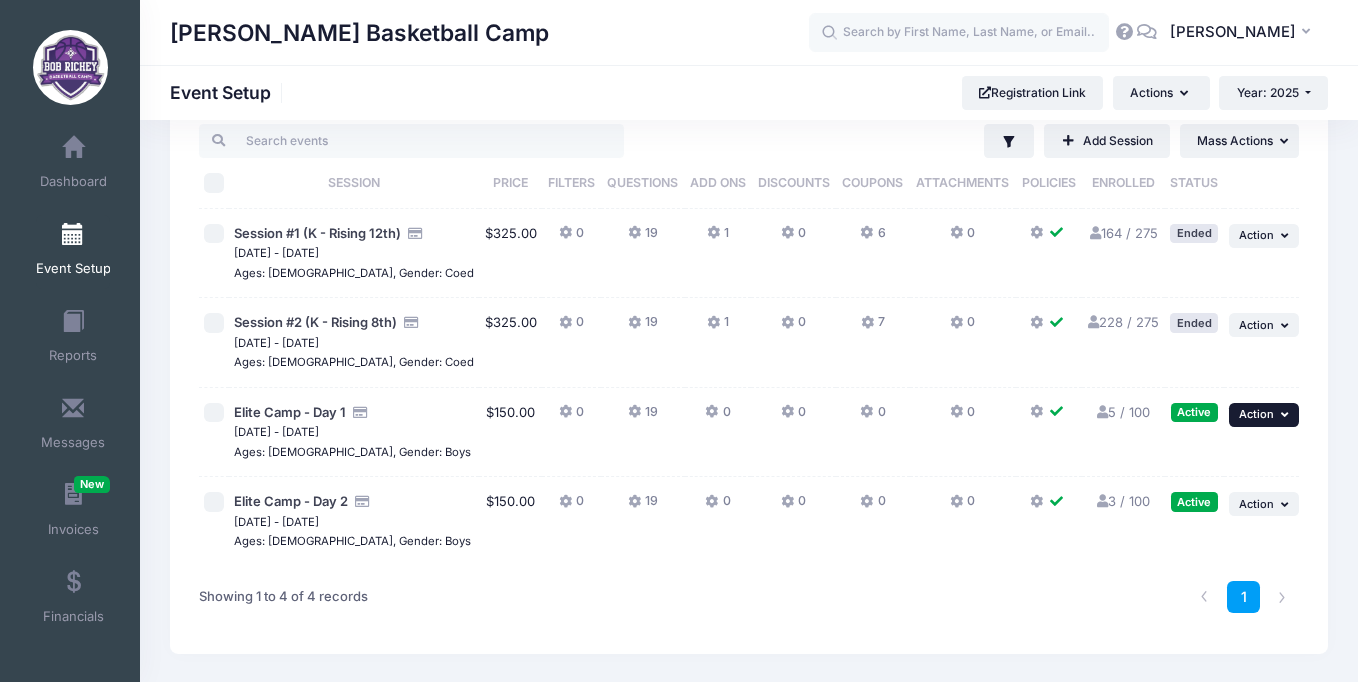click at bounding box center [1287, 414] 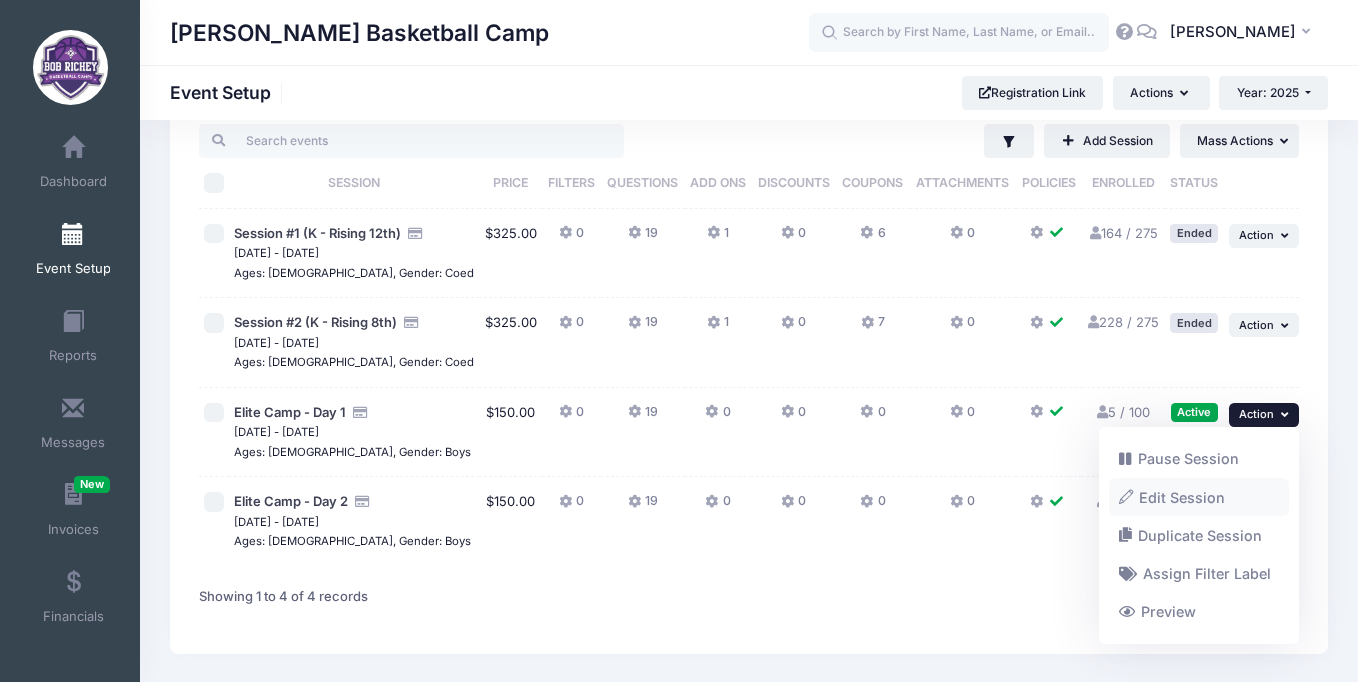 click on "Edit Session" at bounding box center [1199, 497] 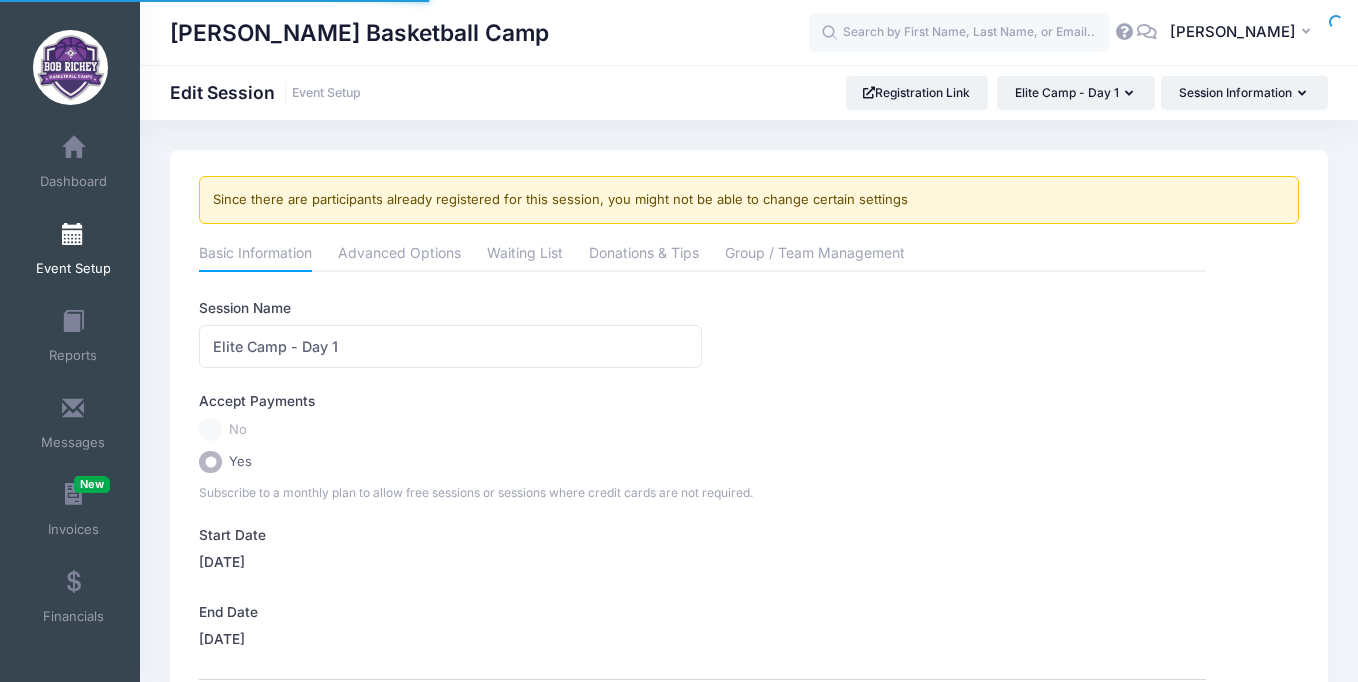 scroll, scrollTop: 0, scrollLeft: 0, axis: both 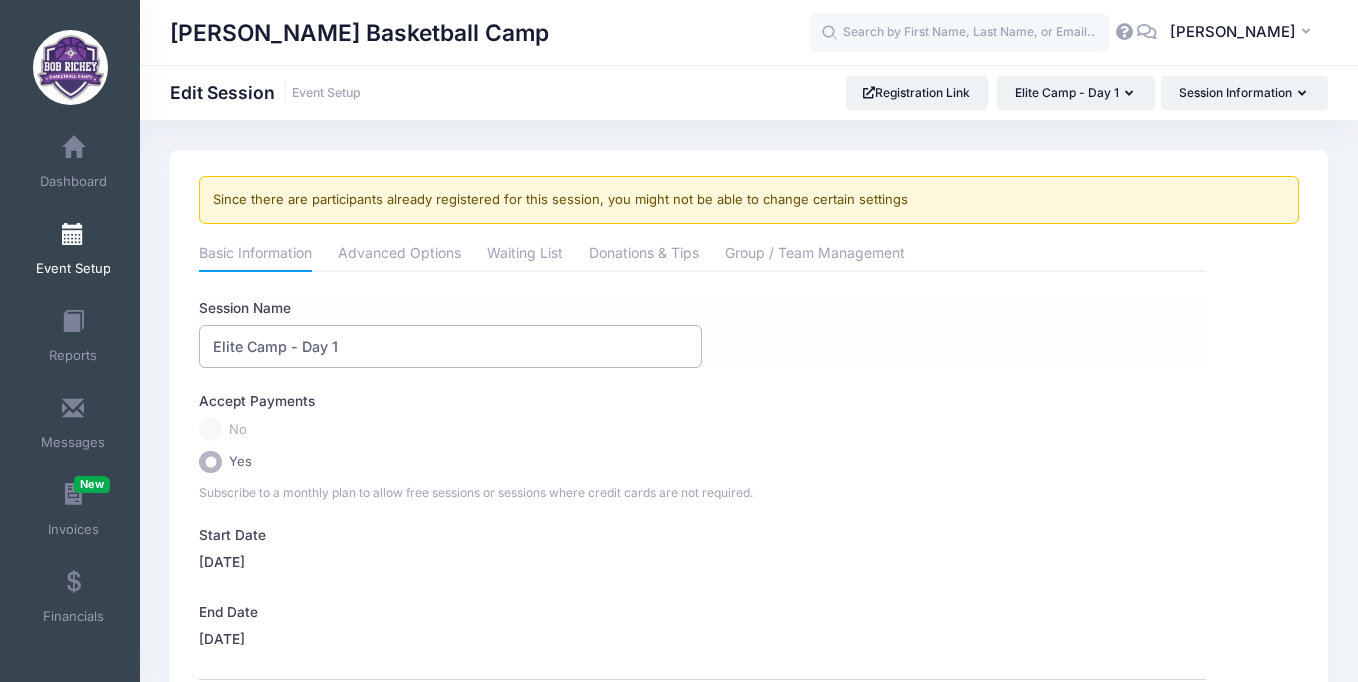 click on "Elite Camp - Day 1" at bounding box center (450, 346) 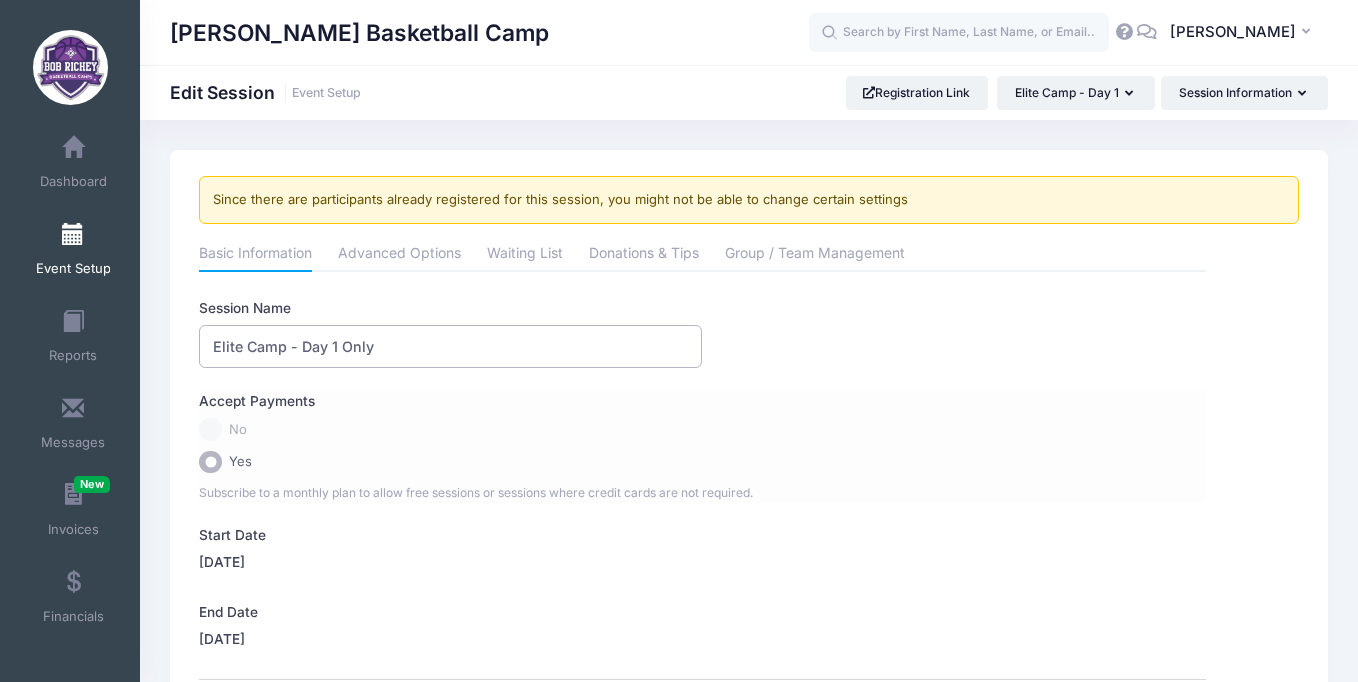 type on "Elite Camp - Day 1 Only" 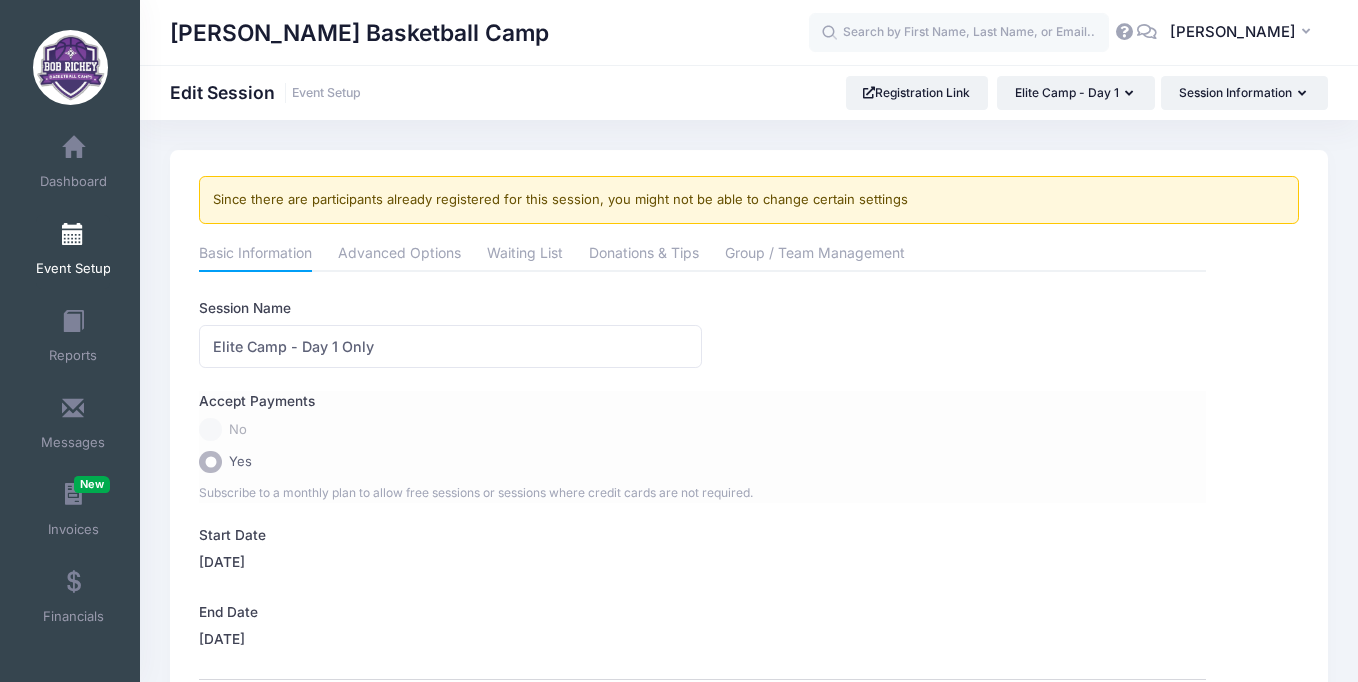 click on "No" at bounding box center (702, 429) 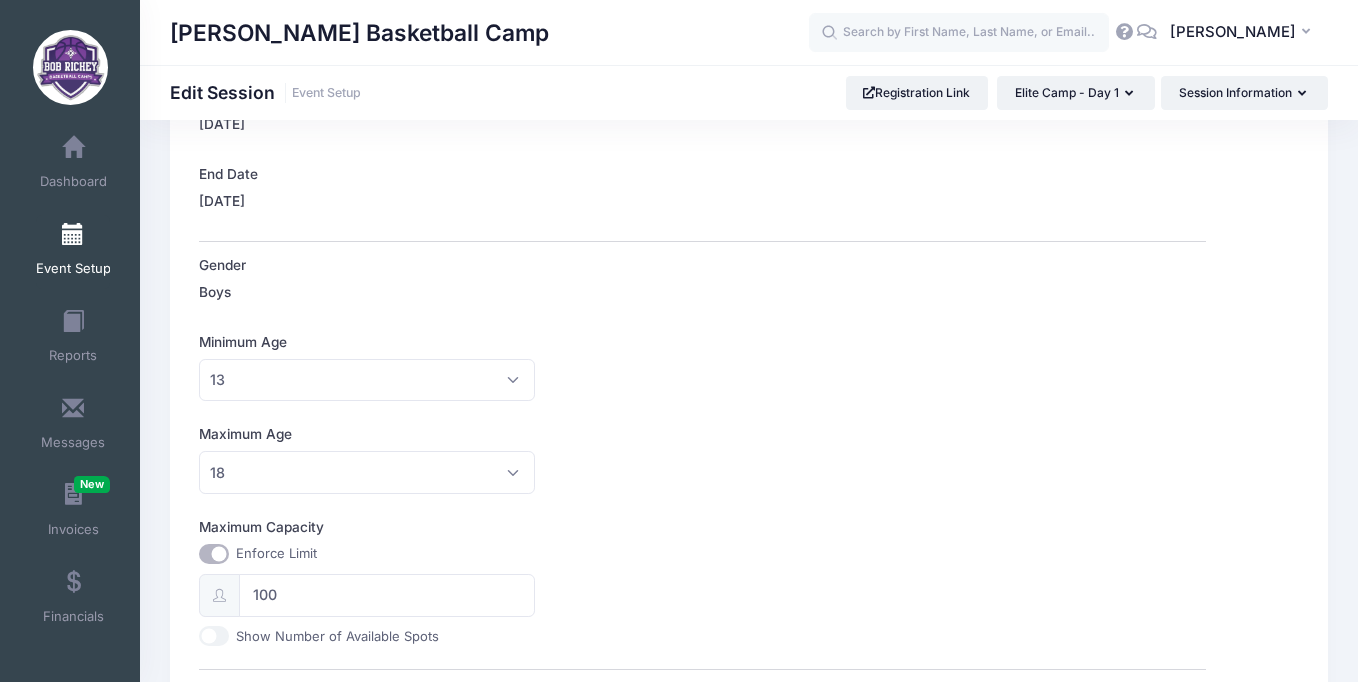 scroll, scrollTop: 0, scrollLeft: 0, axis: both 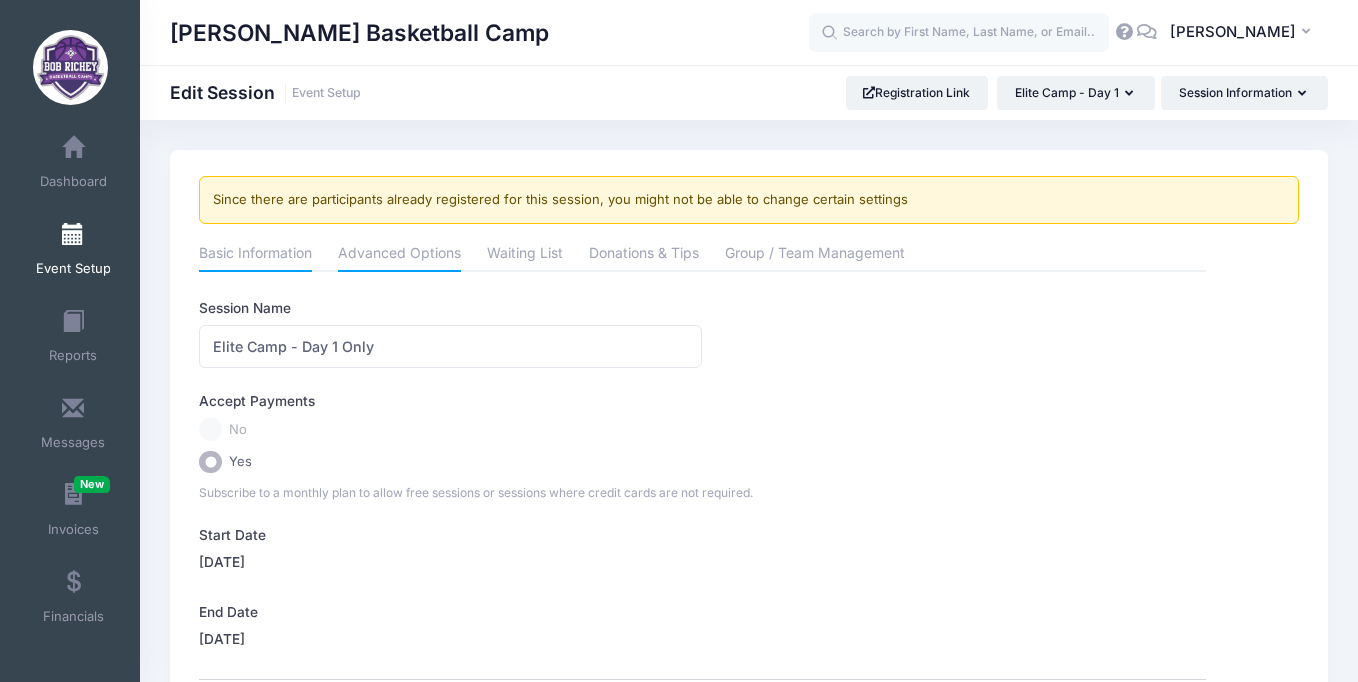 click on "Advanced Options" at bounding box center (399, 255) 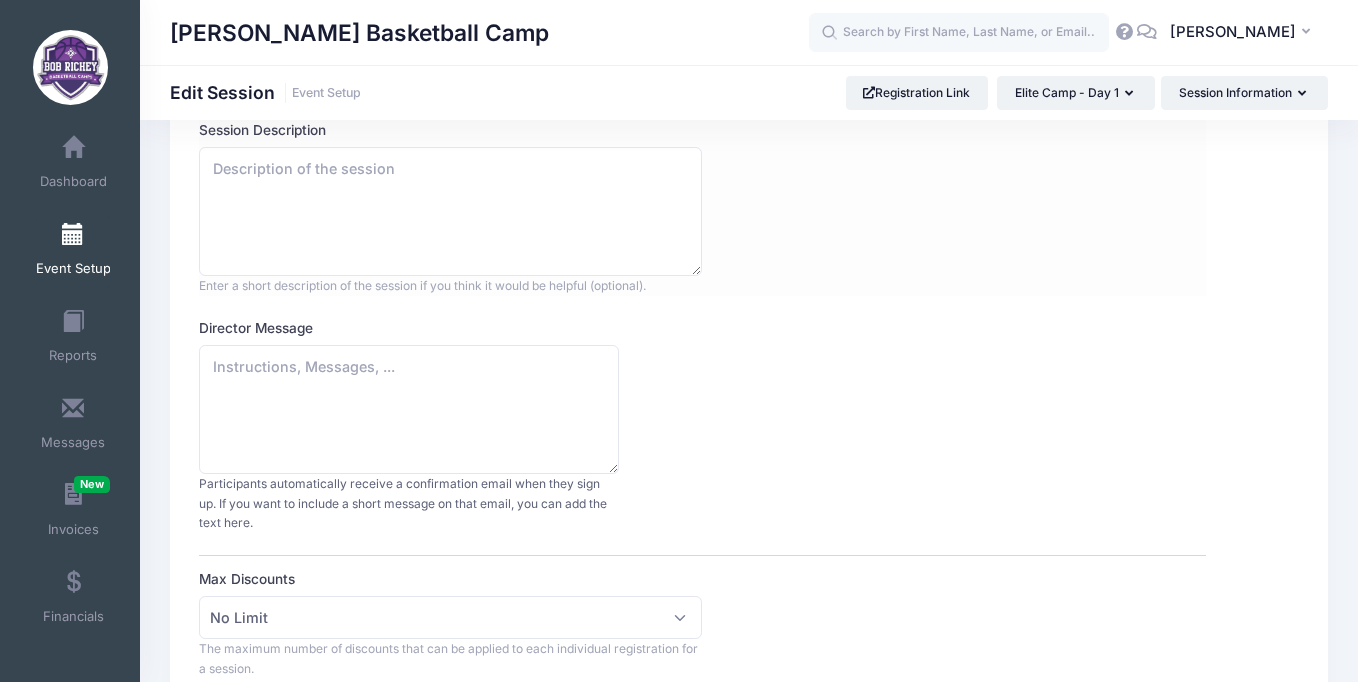 scroll, scrollTop: 0, scrollLeft: 0, axis: both 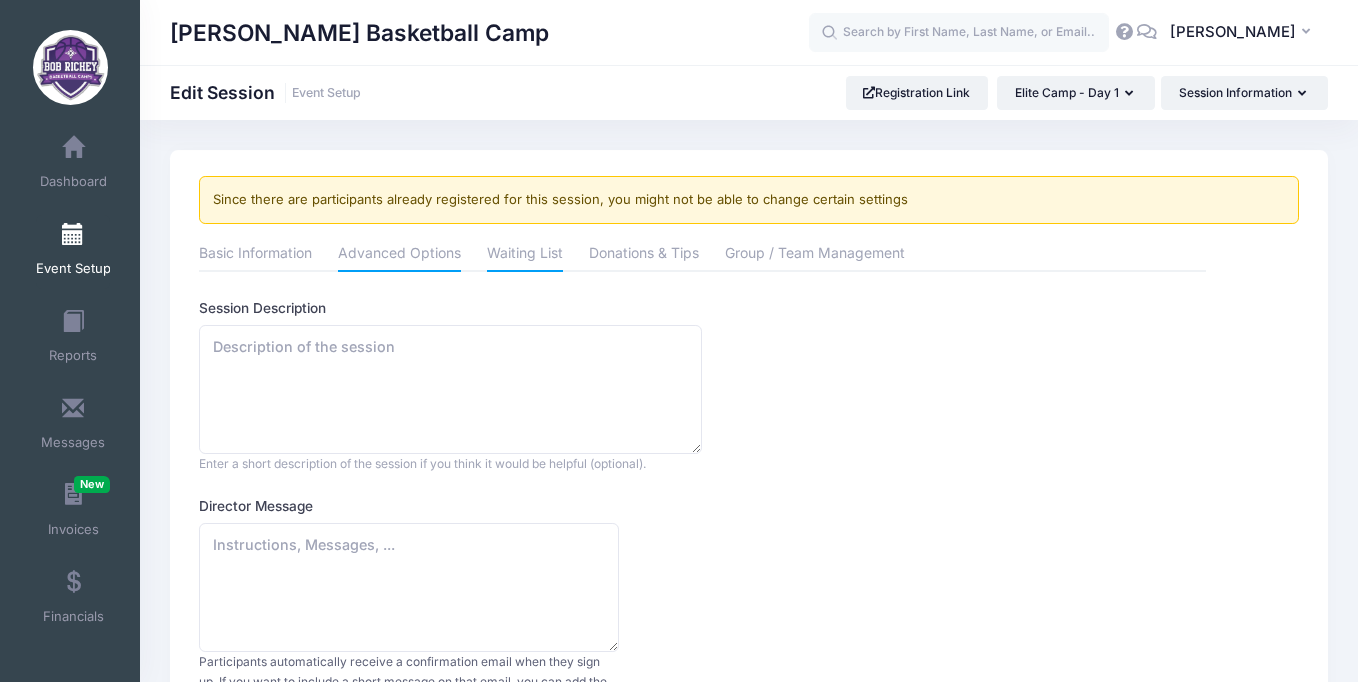 click on "Waiting List" at bounding box center [525, 255] 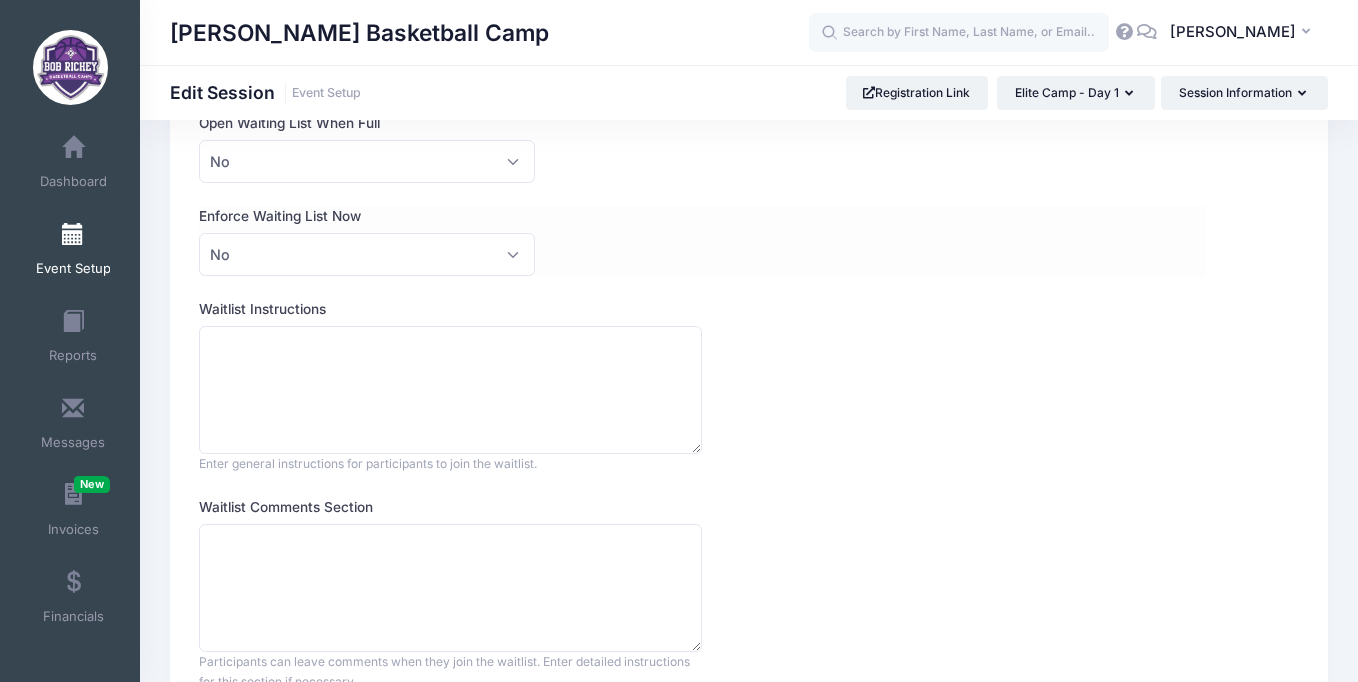 scroll, scrollTop: 0, scrollLeft: 0, axis: both 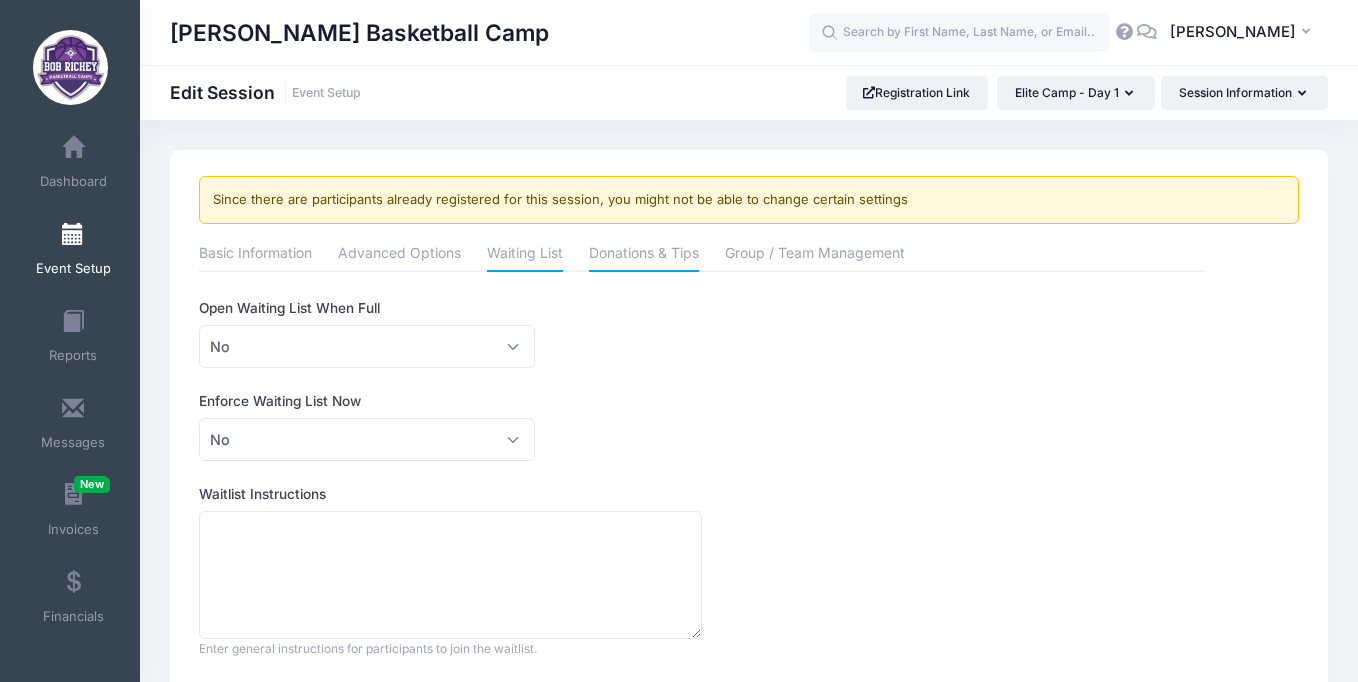 click on "Donations & Tips" at bounding box center (644, 255) 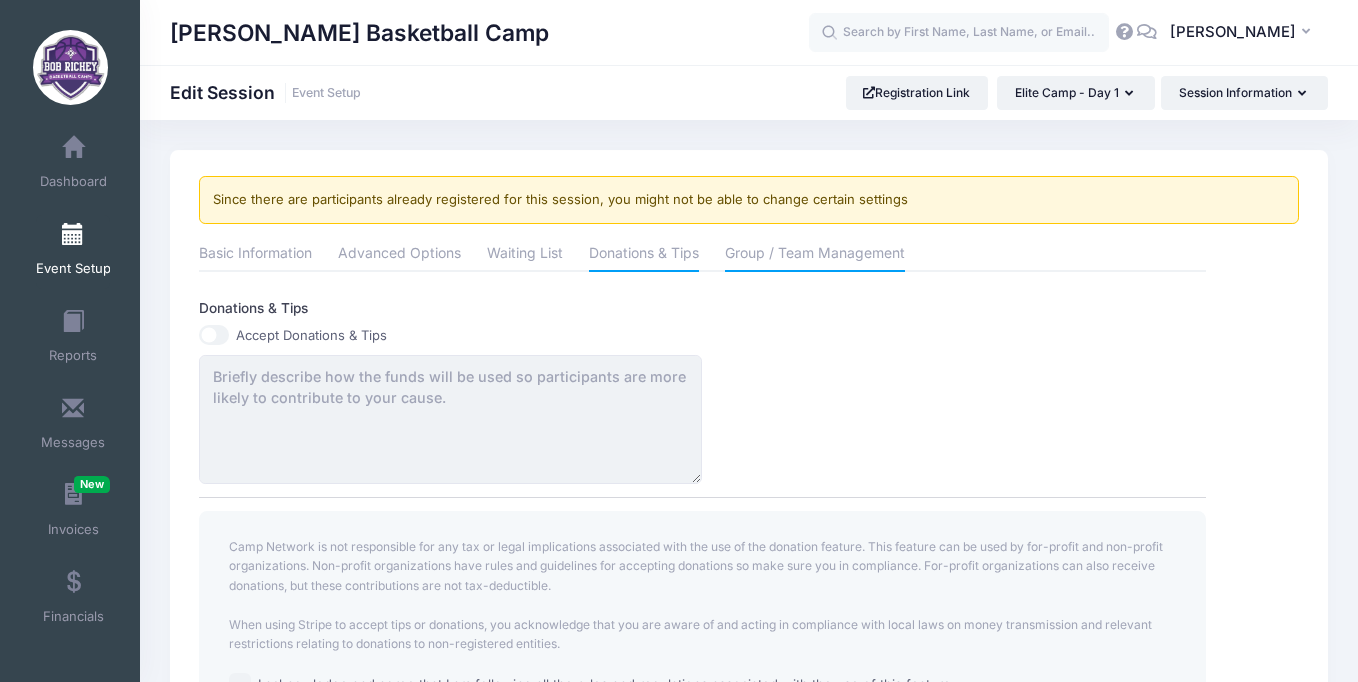click on "Group / Team Management" at bounding box center (815, 255) 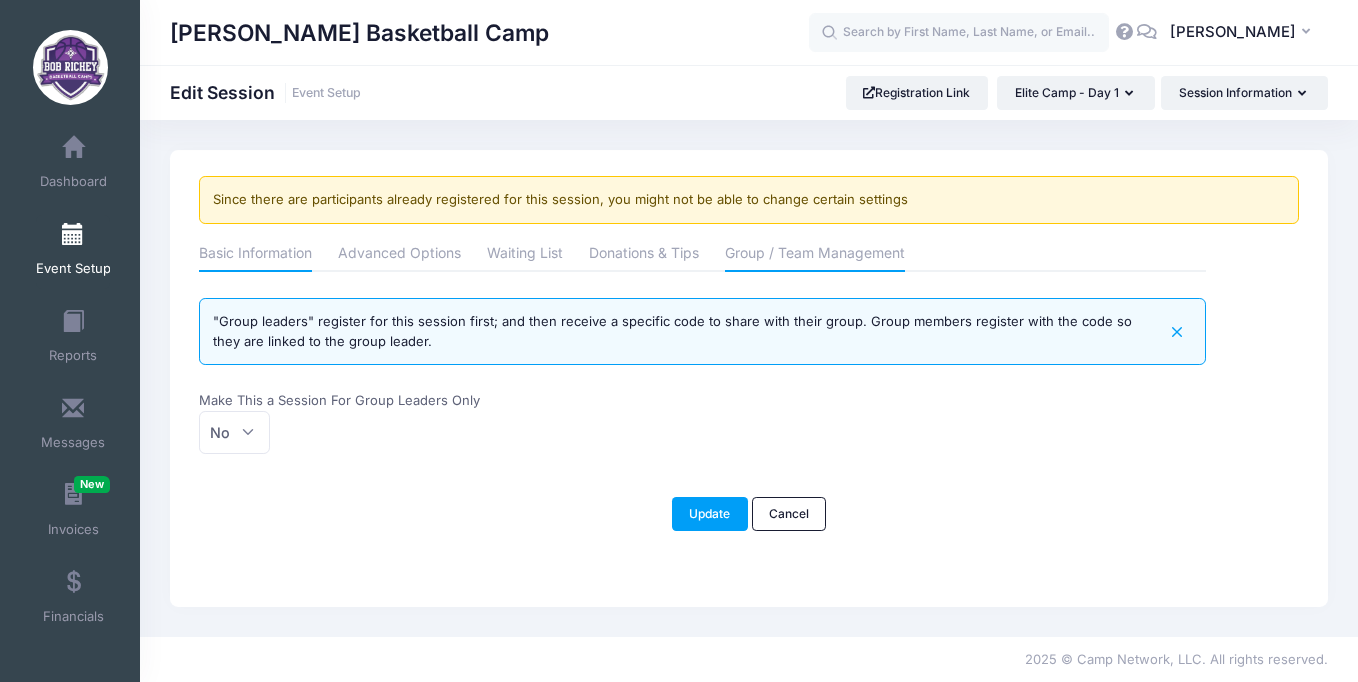 click on "Basic Information" at bounding box center [255, 255] 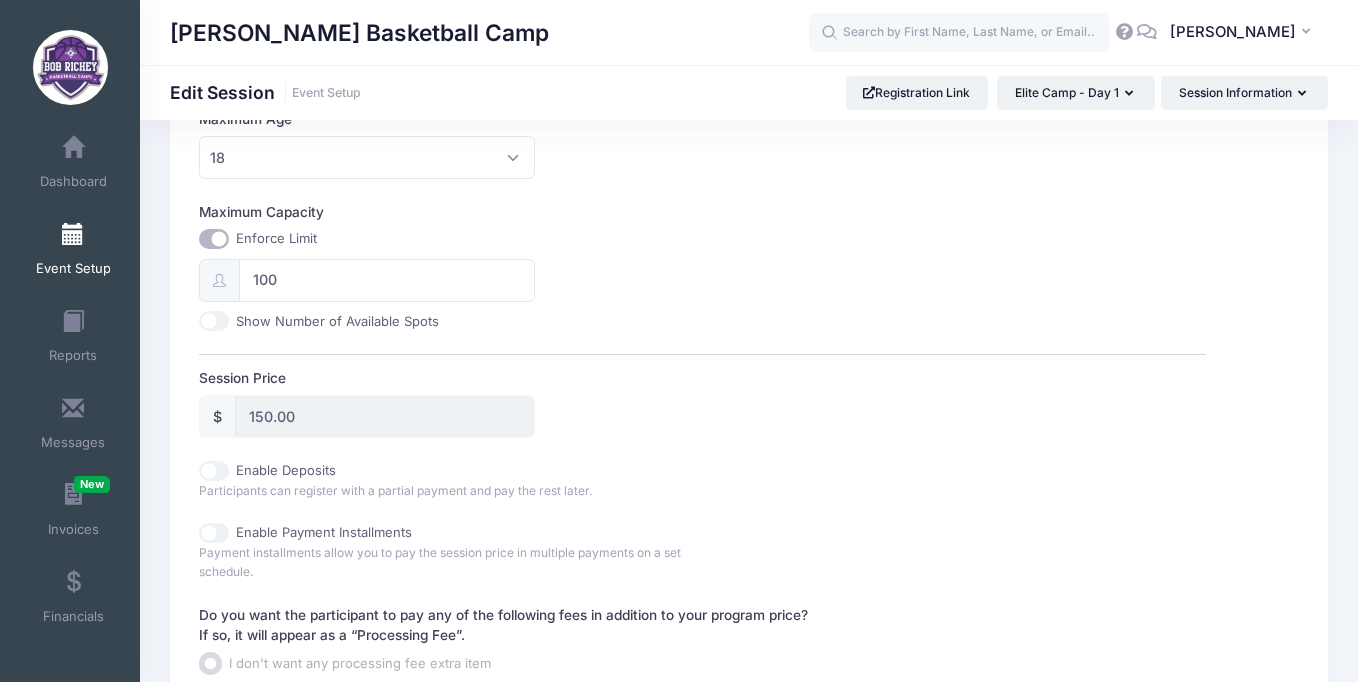 scroll, scrollTop: 1054, scrollLeft: 0, axis: vertical 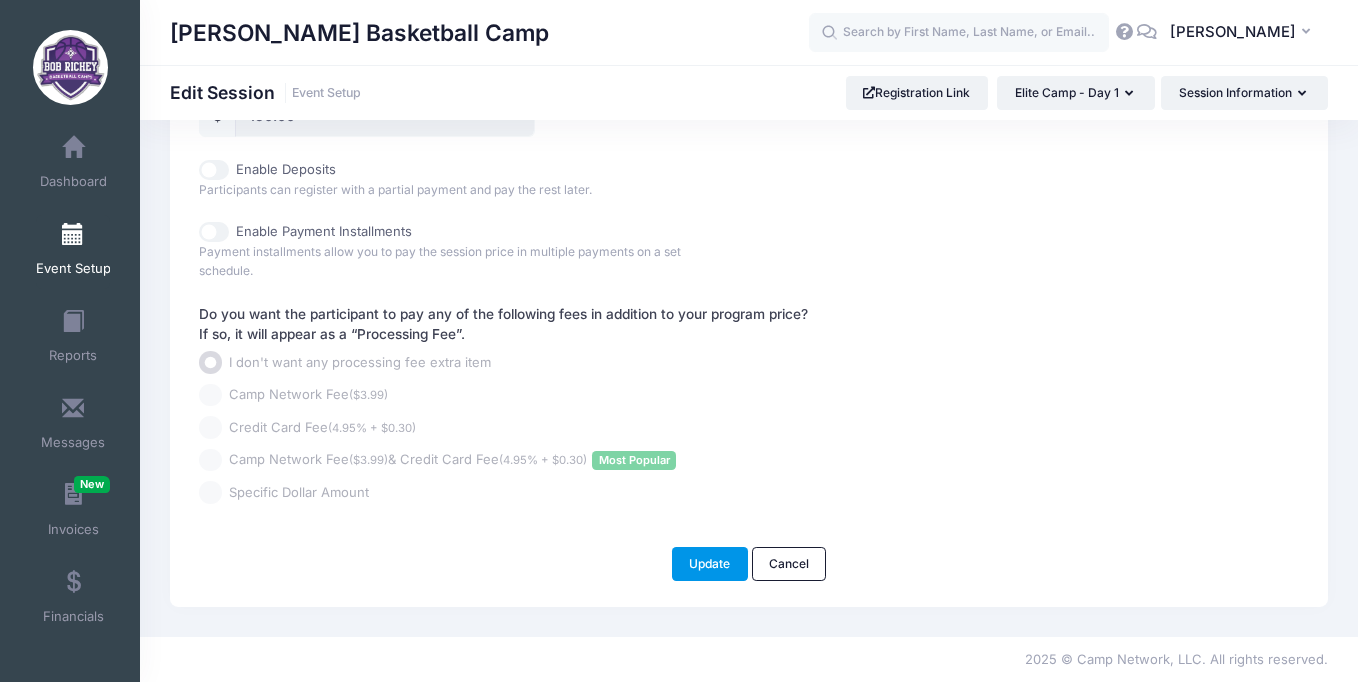 click on "Update" at bounding box center [710, 564] 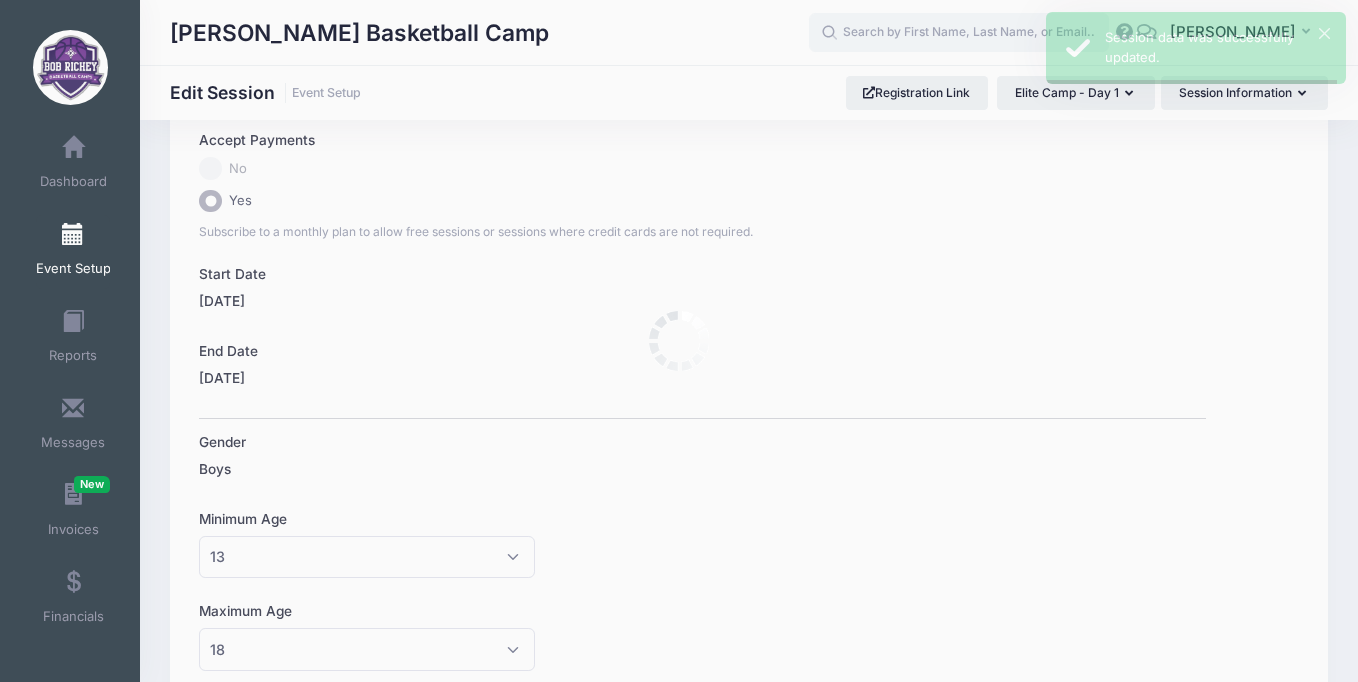 scroll, scrollTop: 0, scrollLeft: 0, axis: both 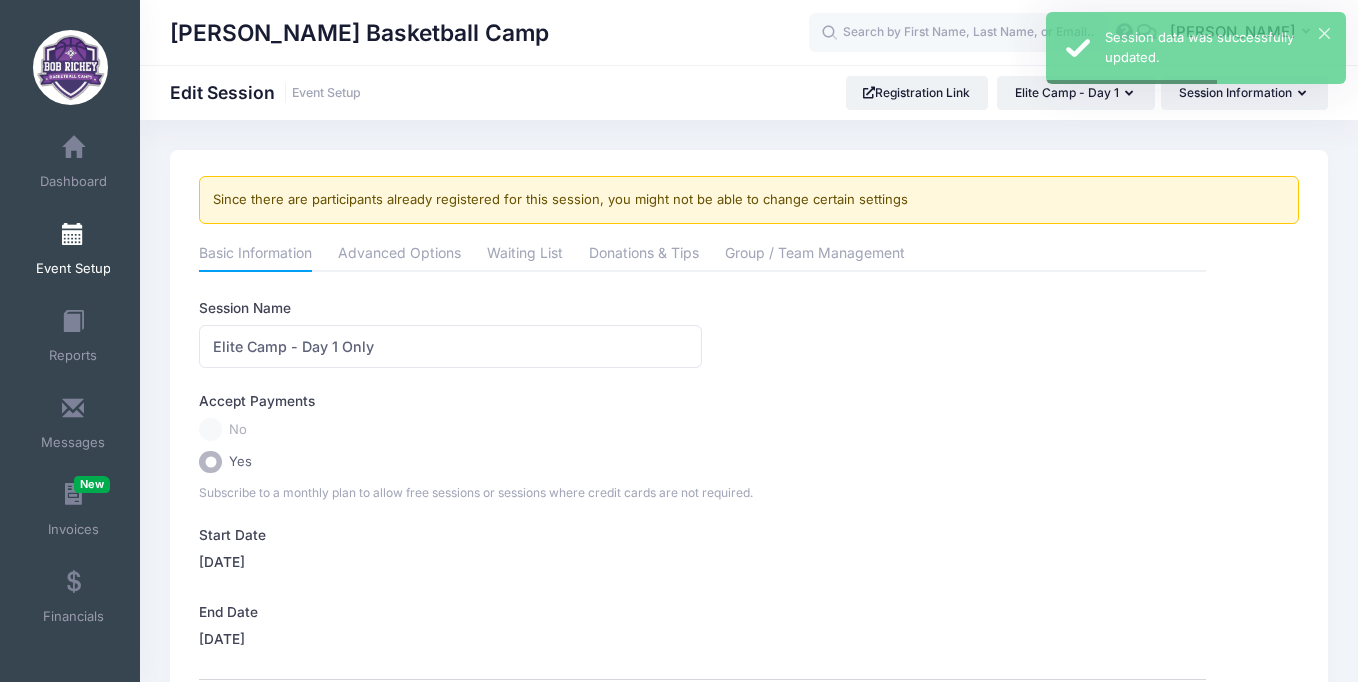click on "Event Setup" at bounding box center (73, 252) 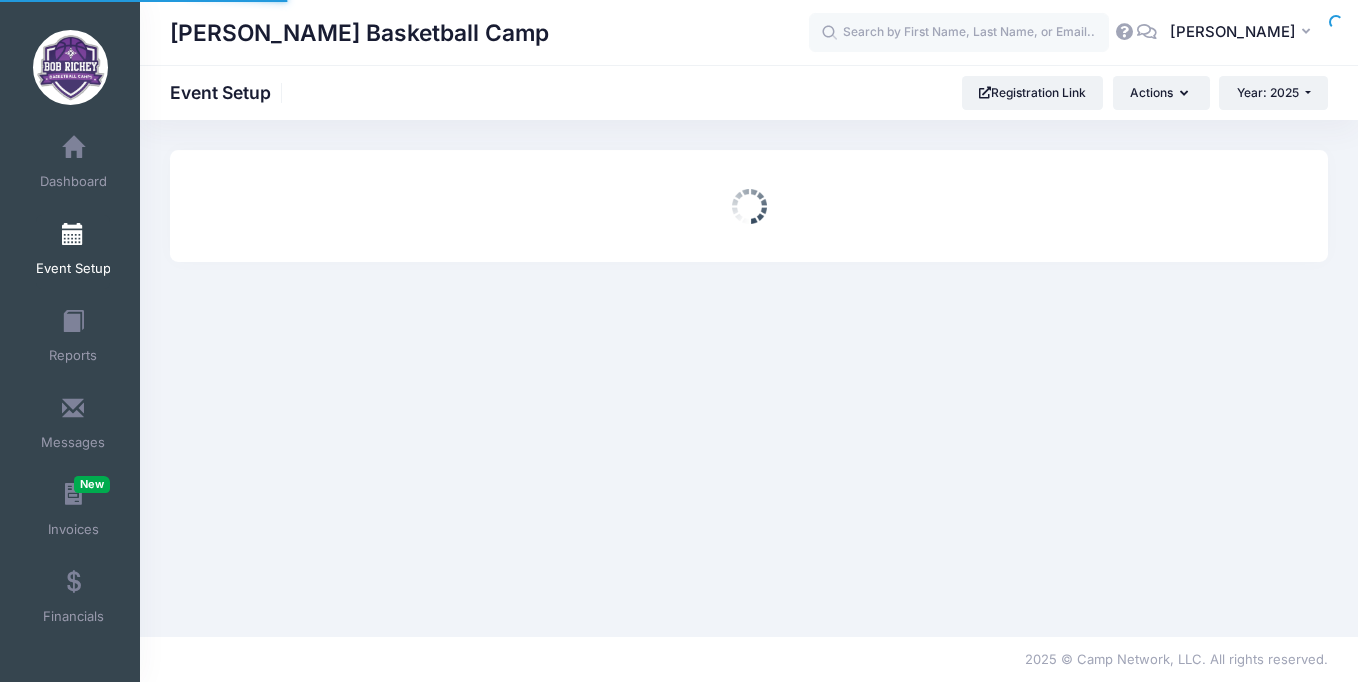 scroll, scrollTop: 0, scrollLeft: 0, axis: both 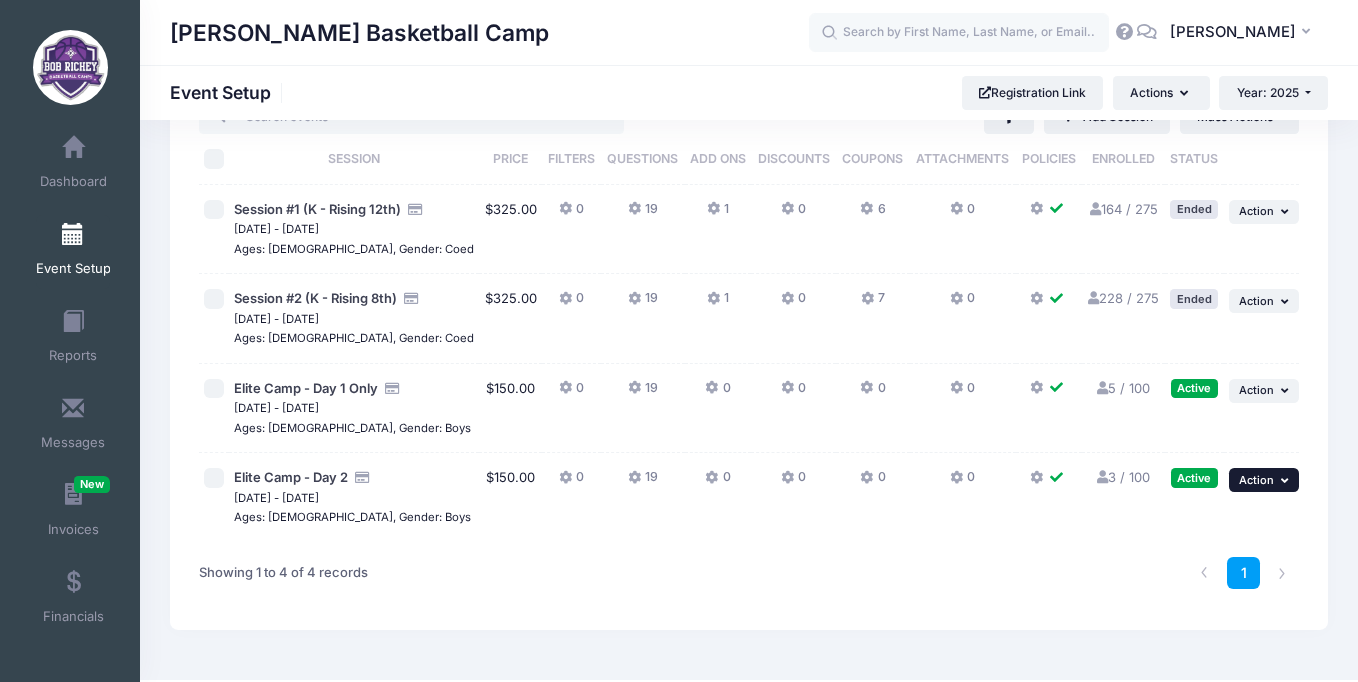 click on "... Action" at bounding box center (1264, 480) 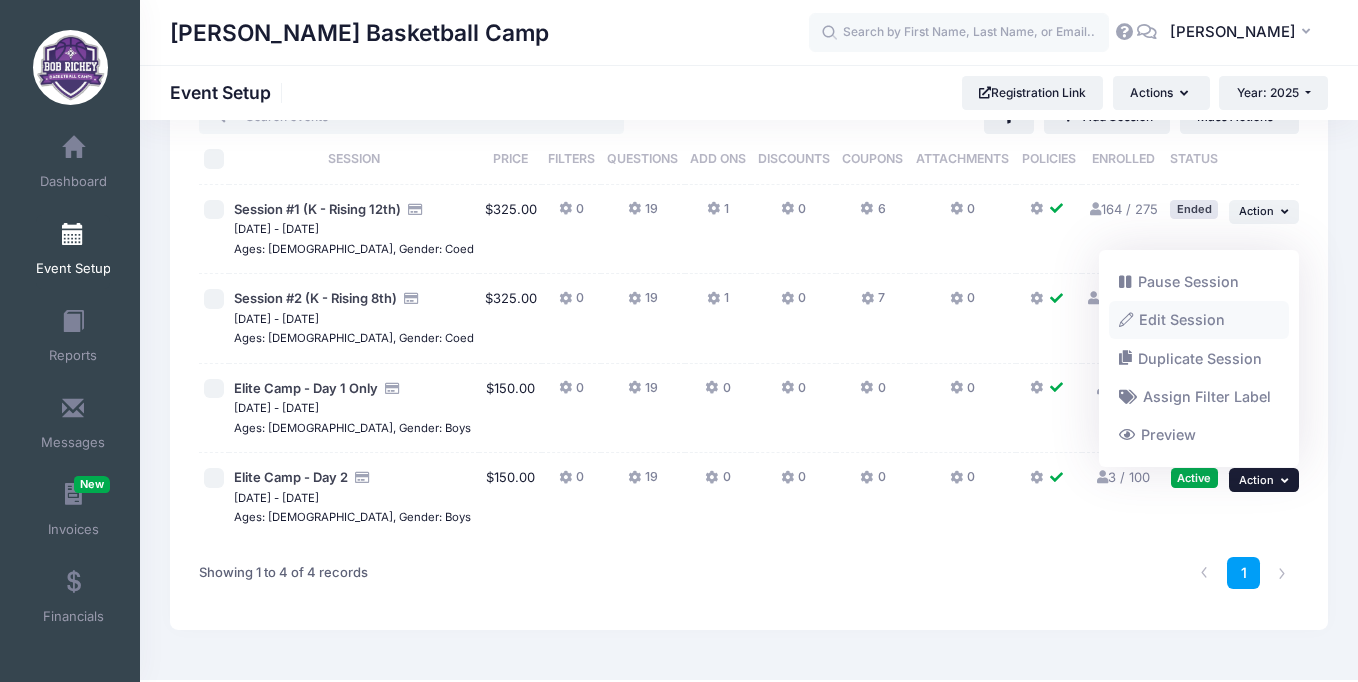 click on "Edit Session" at bounding box center [1199, 321] 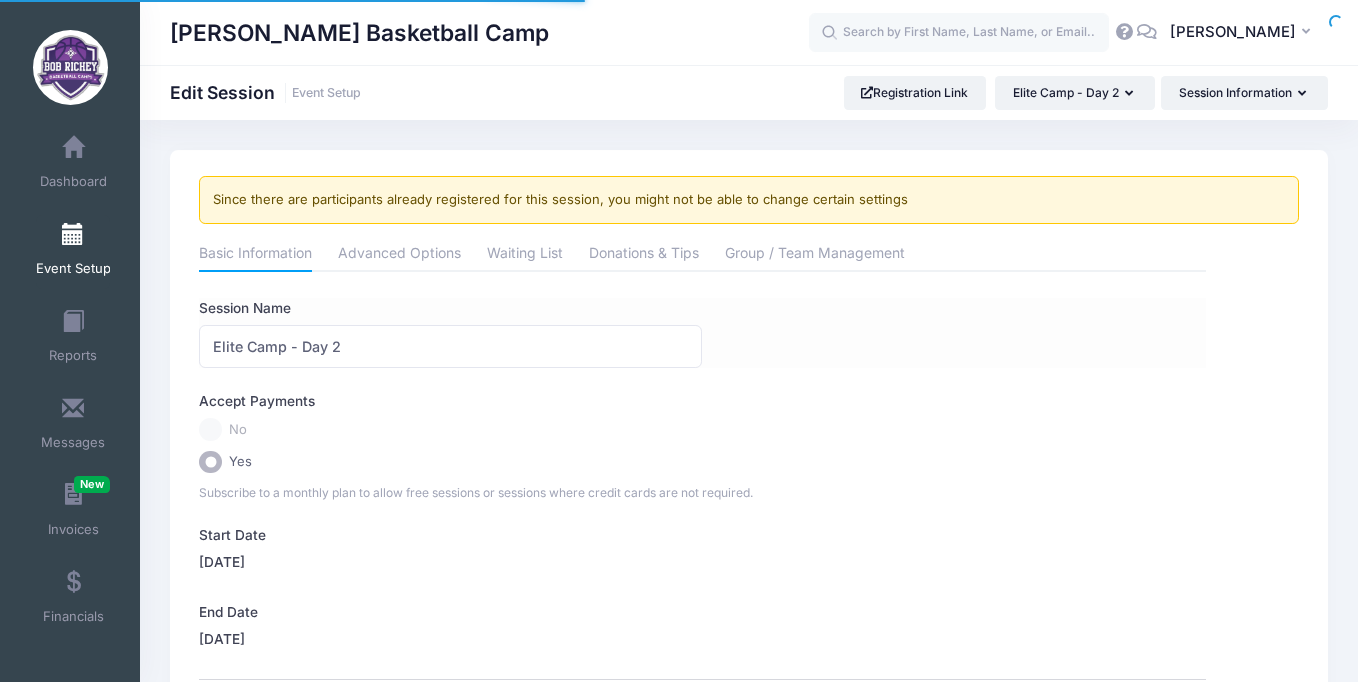 scroll, scrollTop: 0, scrollLeft: 0, axis: both 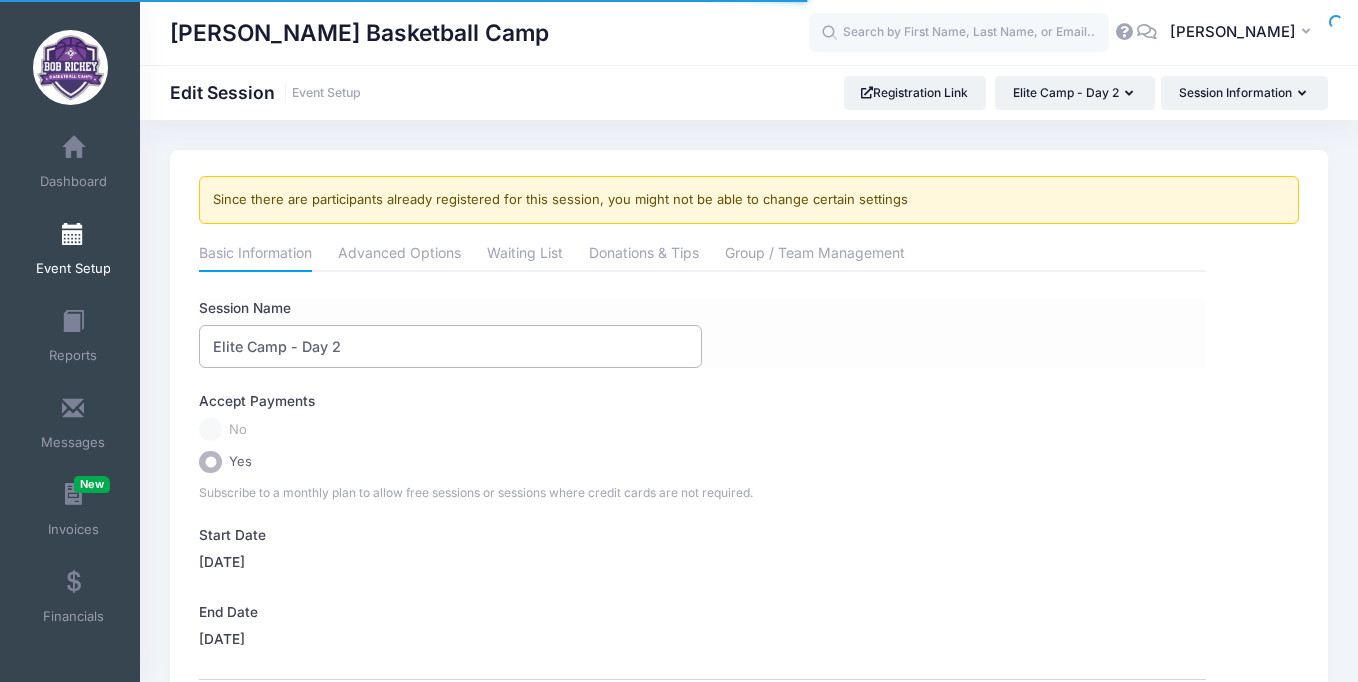 click on "Elite Camp - Day 2" at bounding box center (450, 346) 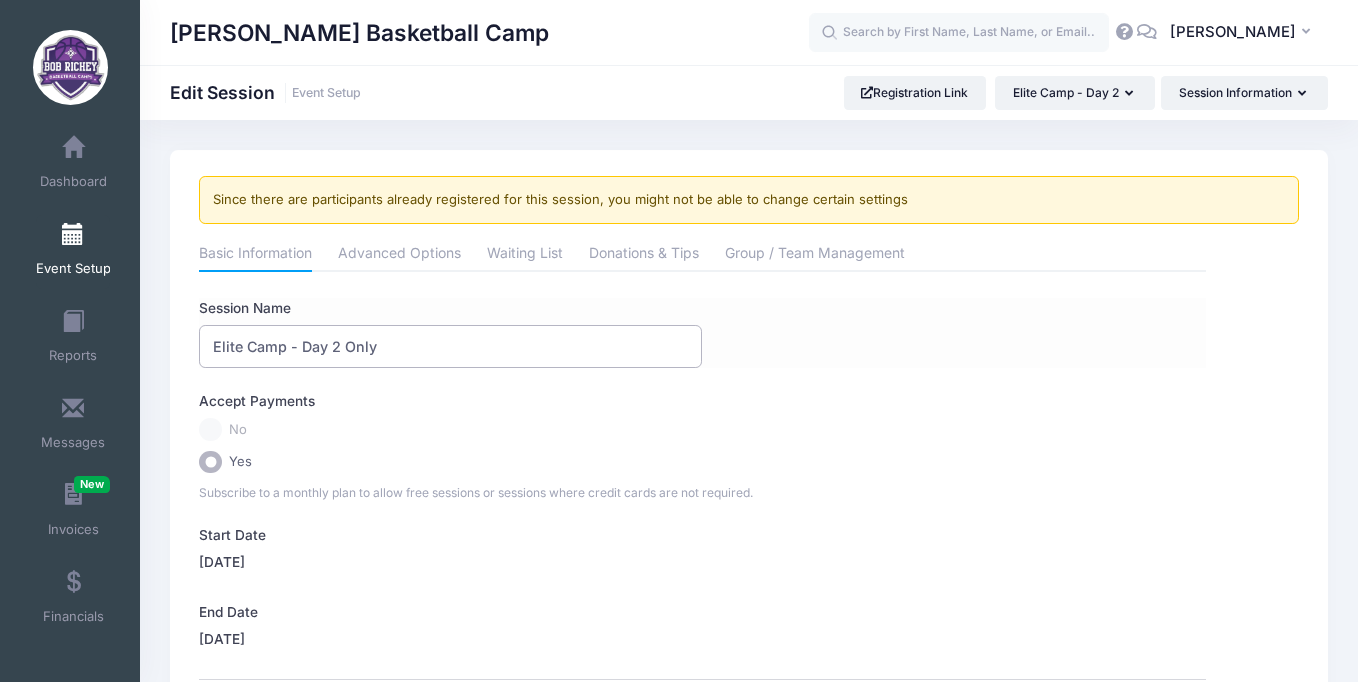 type on "Elite Camp - Day 2 Only" 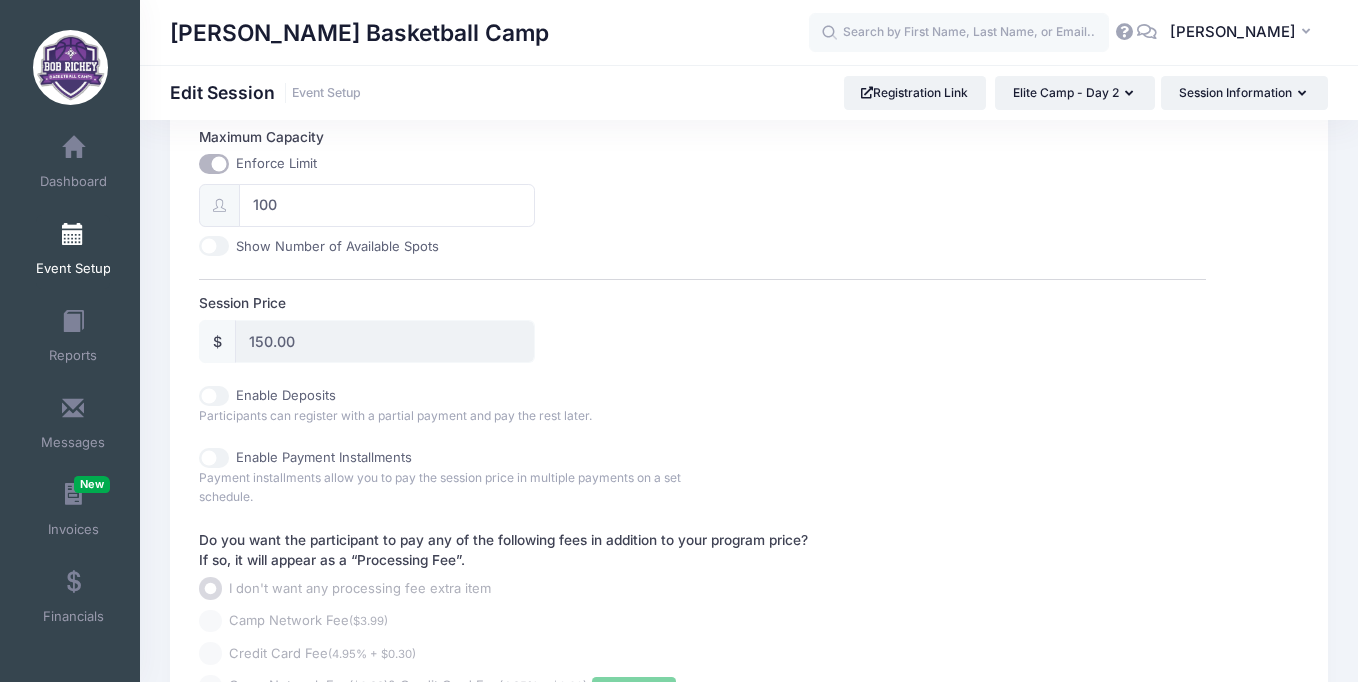 scroll, scrollTop: 1054, scrollLeft: 0, axis: vertical 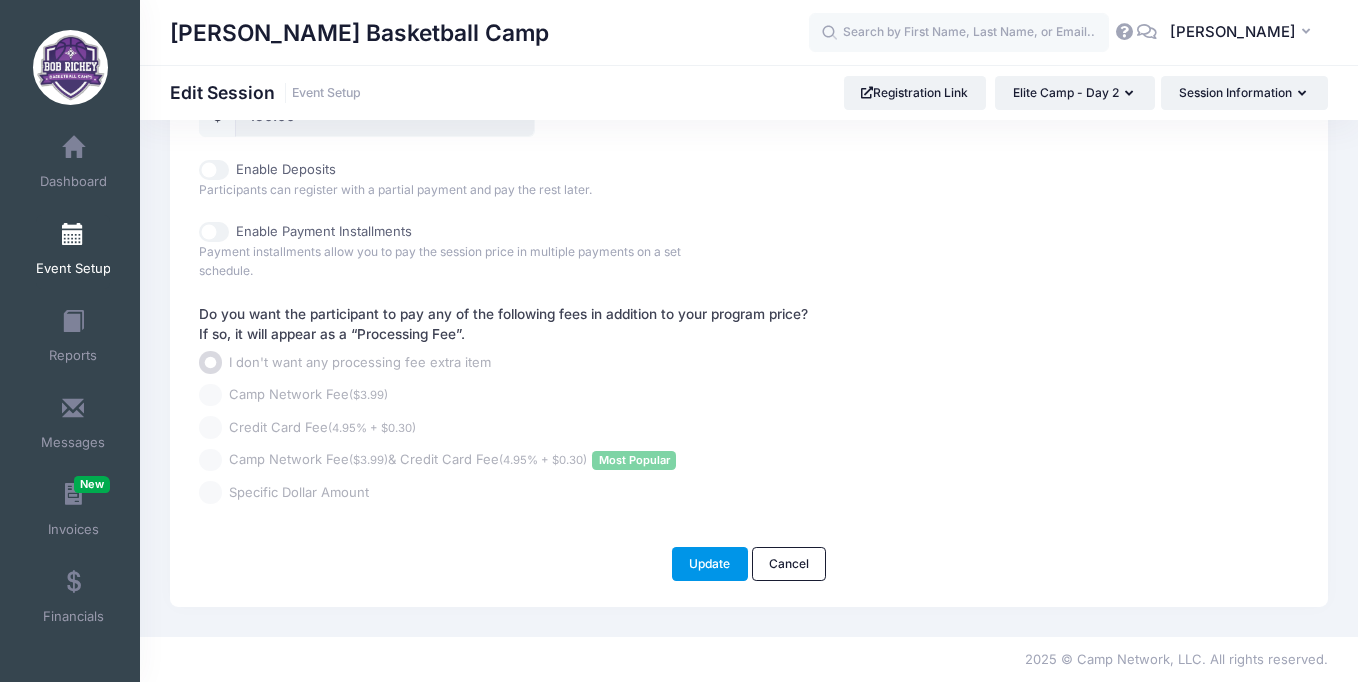 click on "Update" at bounding box center [710, 564] 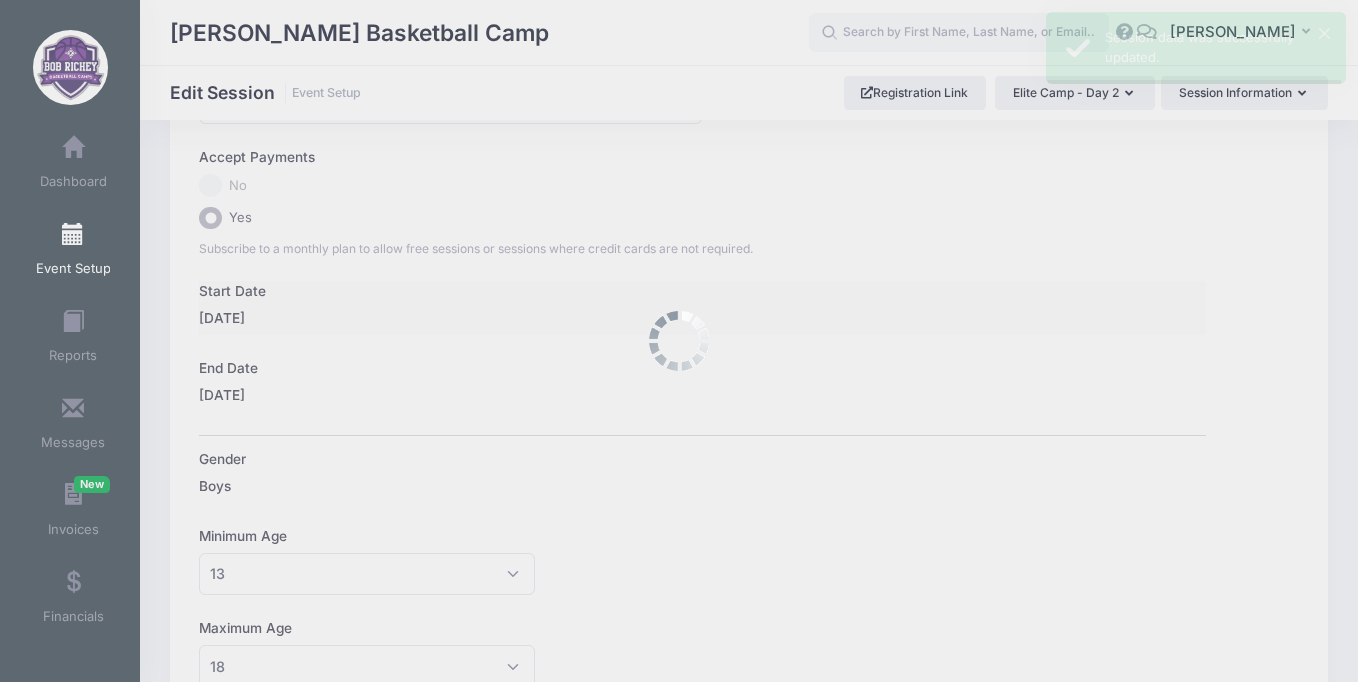 scroll, scrollTop: 0, scrollLeft: 0, axis: both 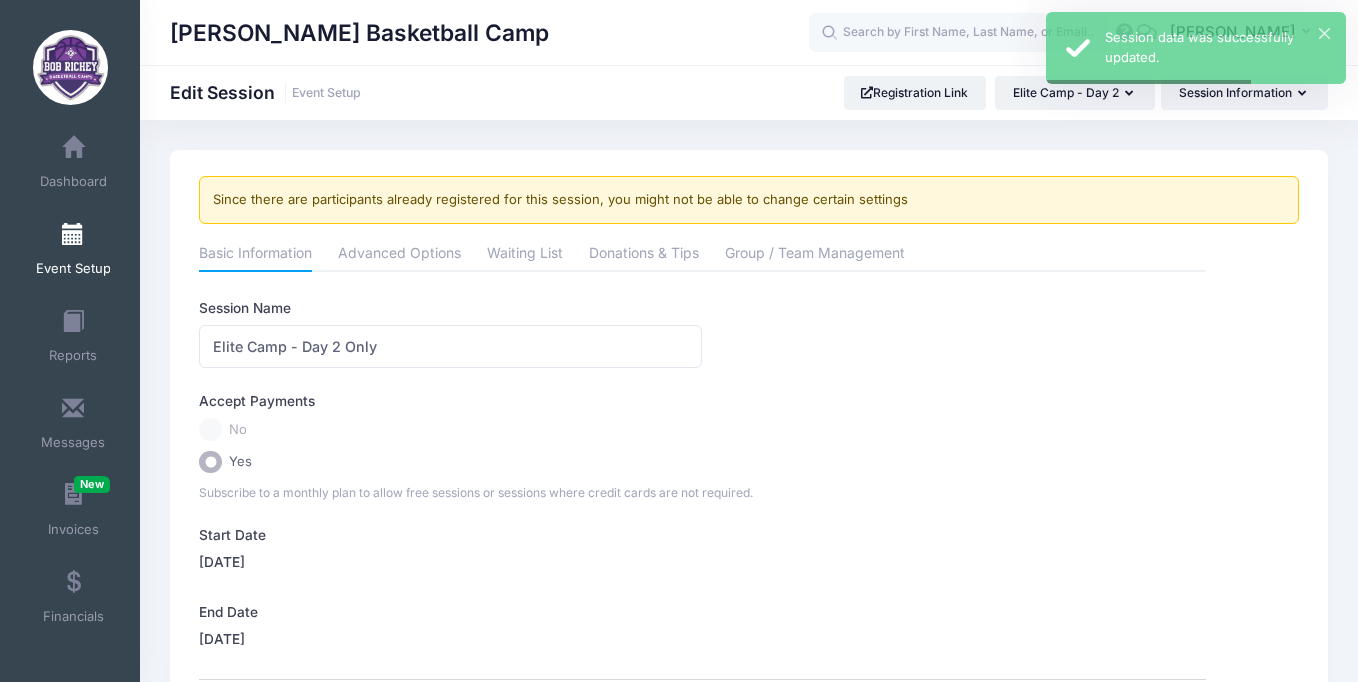 click at bounding box center (73, 235) 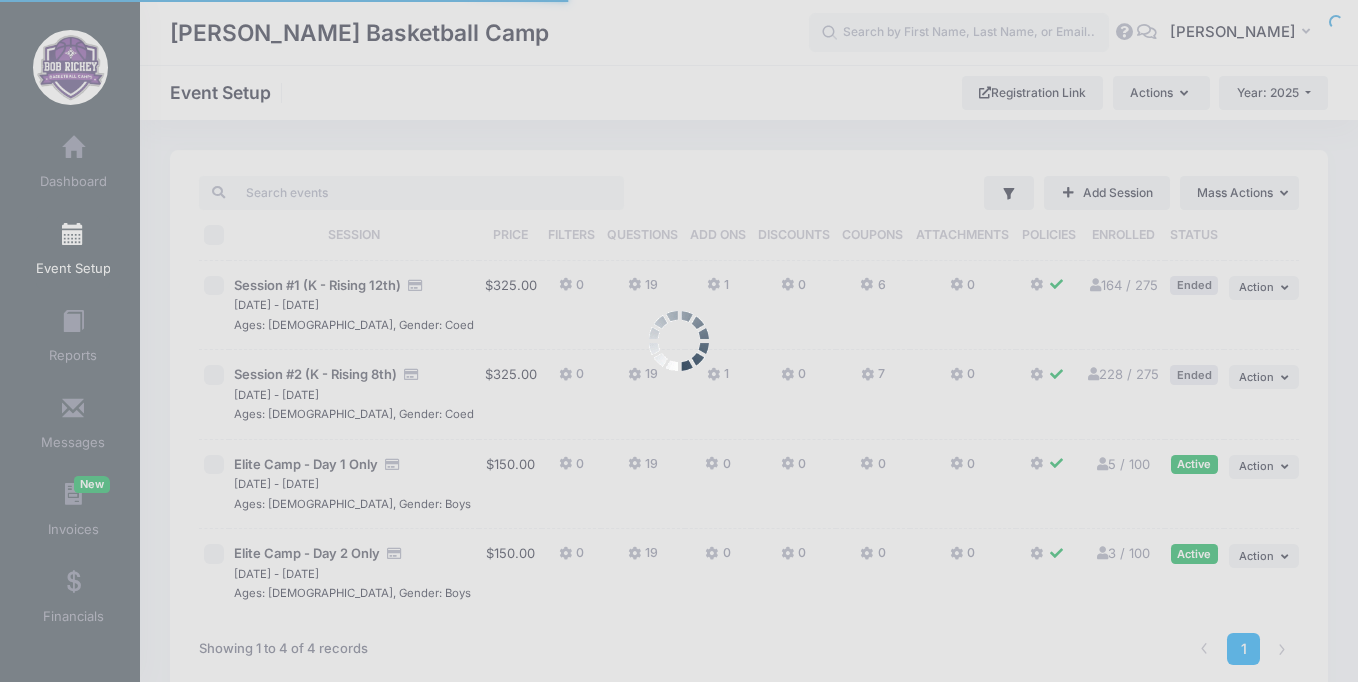 scroll, scrollTop: 0, scrollLeft: 0, axis: both 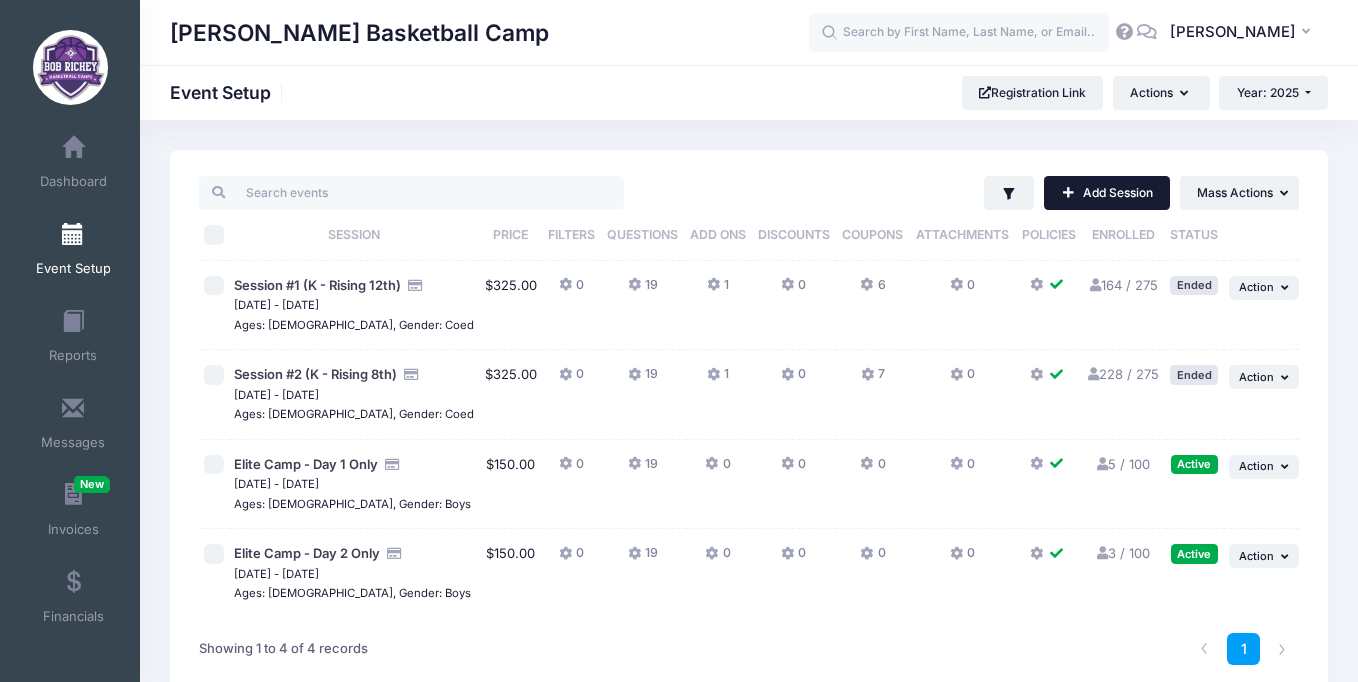 click on "Add Session" at bounding box center (1107, 193) 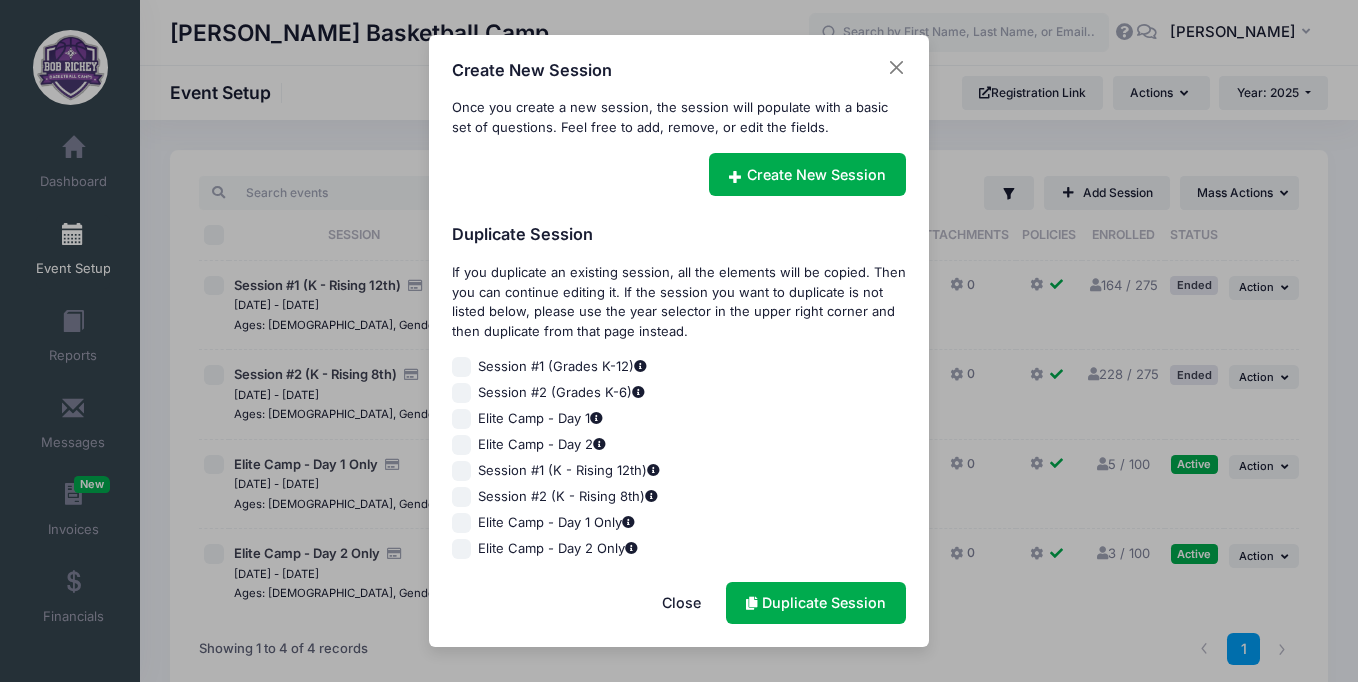 click on "Elite Camp - Day 1" at bounding box center (462, 419) 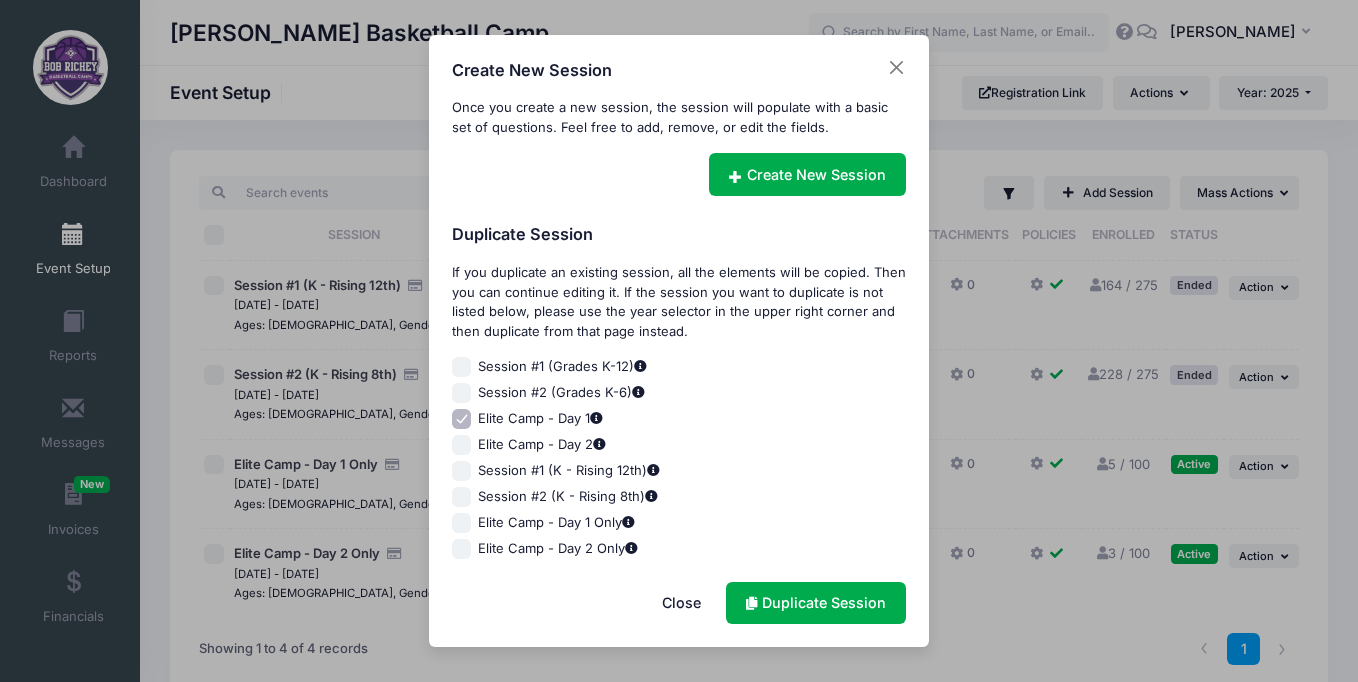 click on "Elite Camp - Day 1" at bounding box center [462, 419] 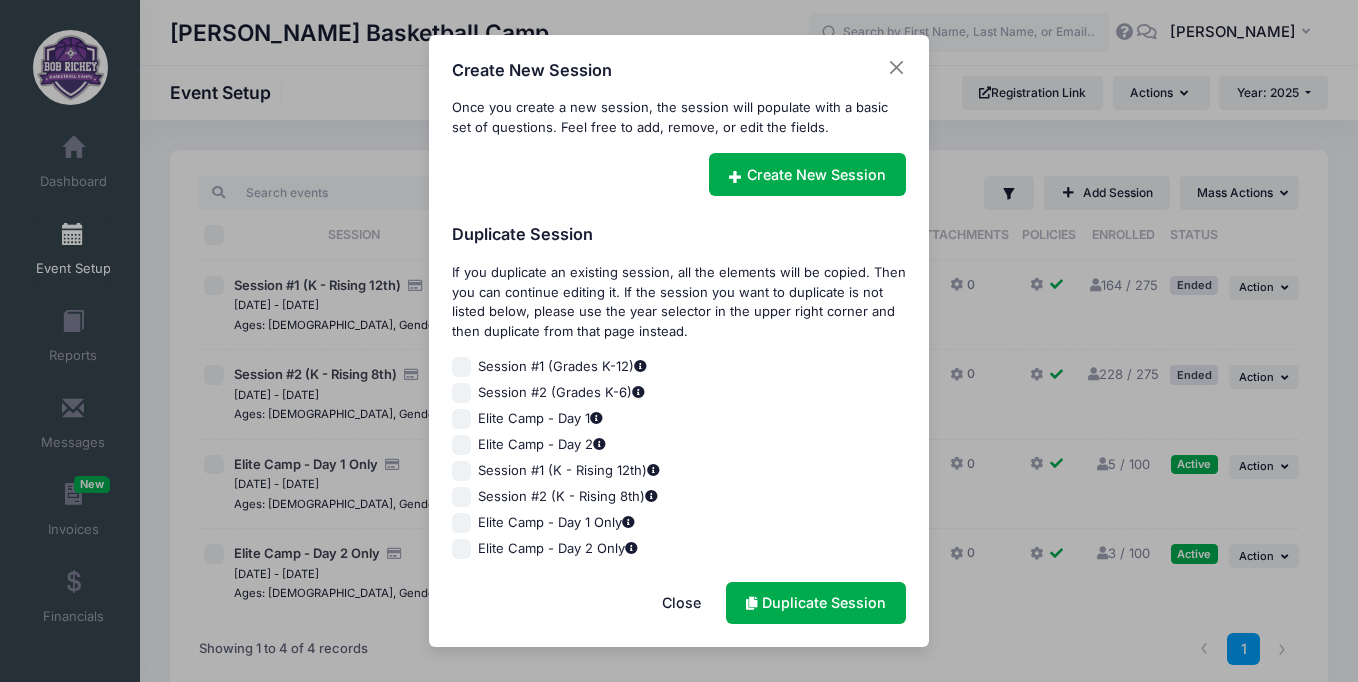 click on "Elite Camp - Day 1 Only" at bounding box center (462, 523) 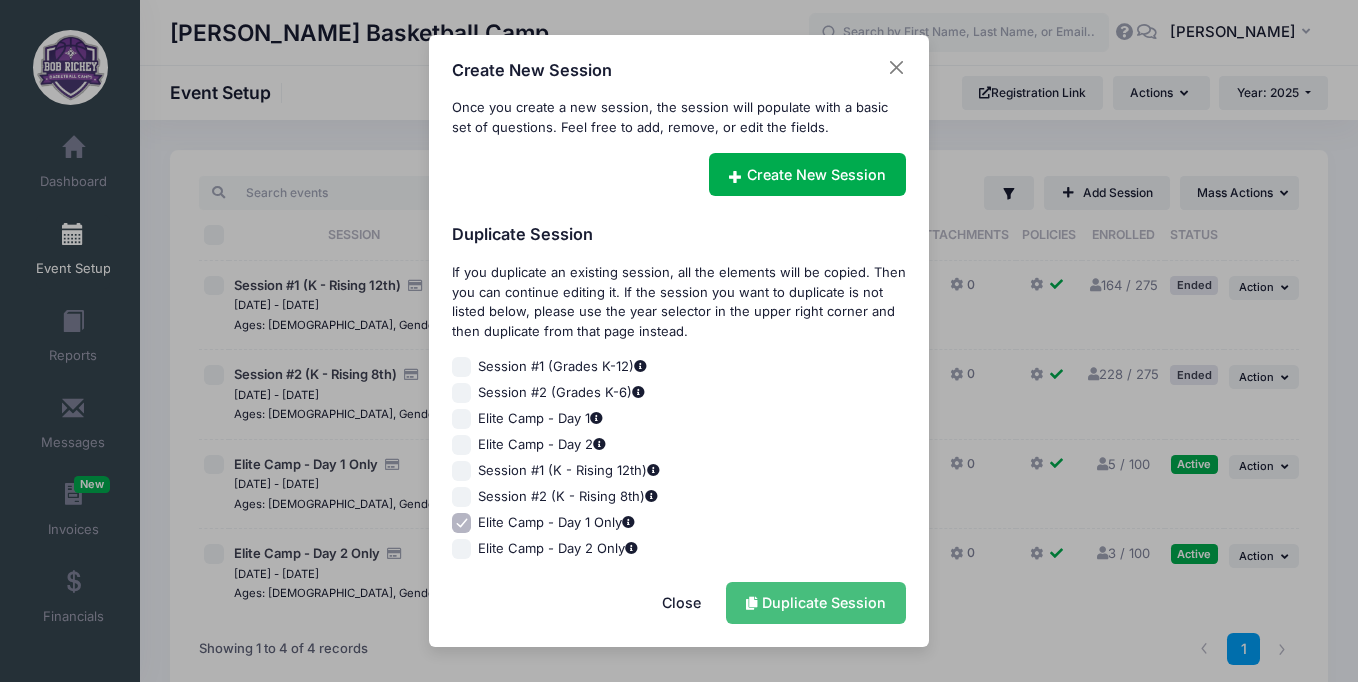 click on "Duplicate Session" at bounding box center [816, 603] 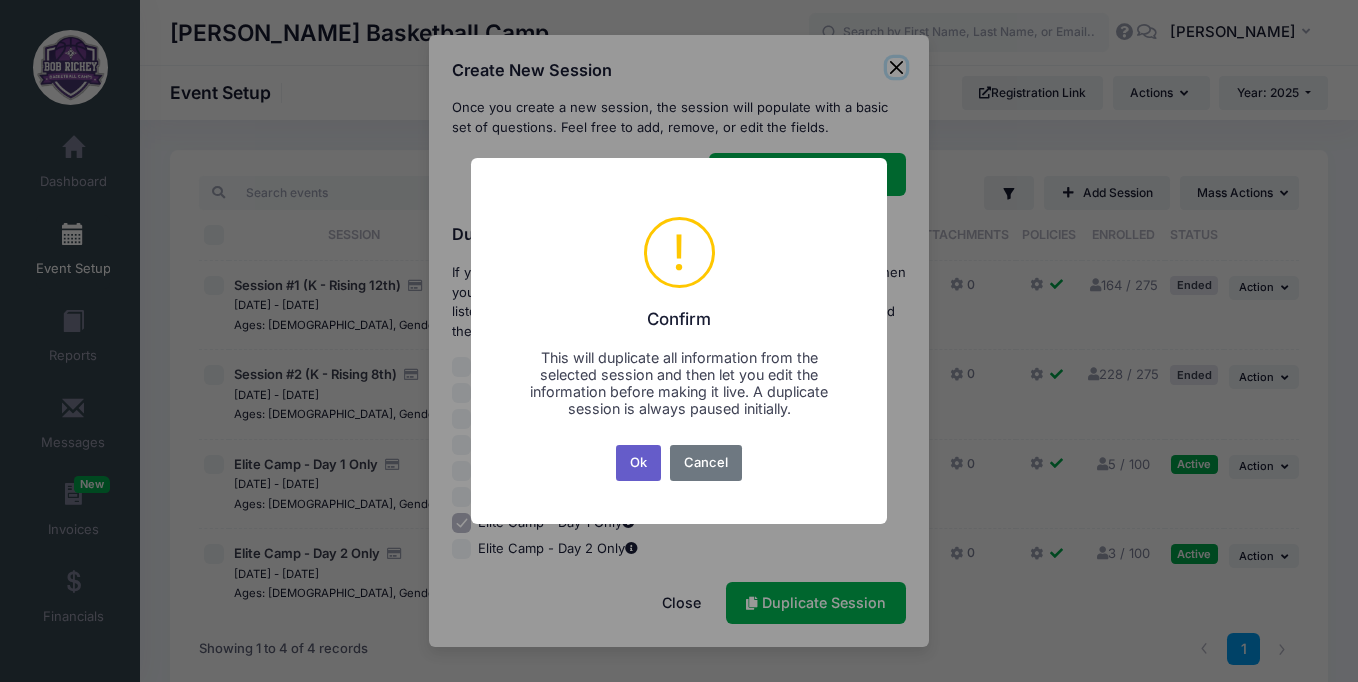 click on "Ok" at bounding box center (639, 463) 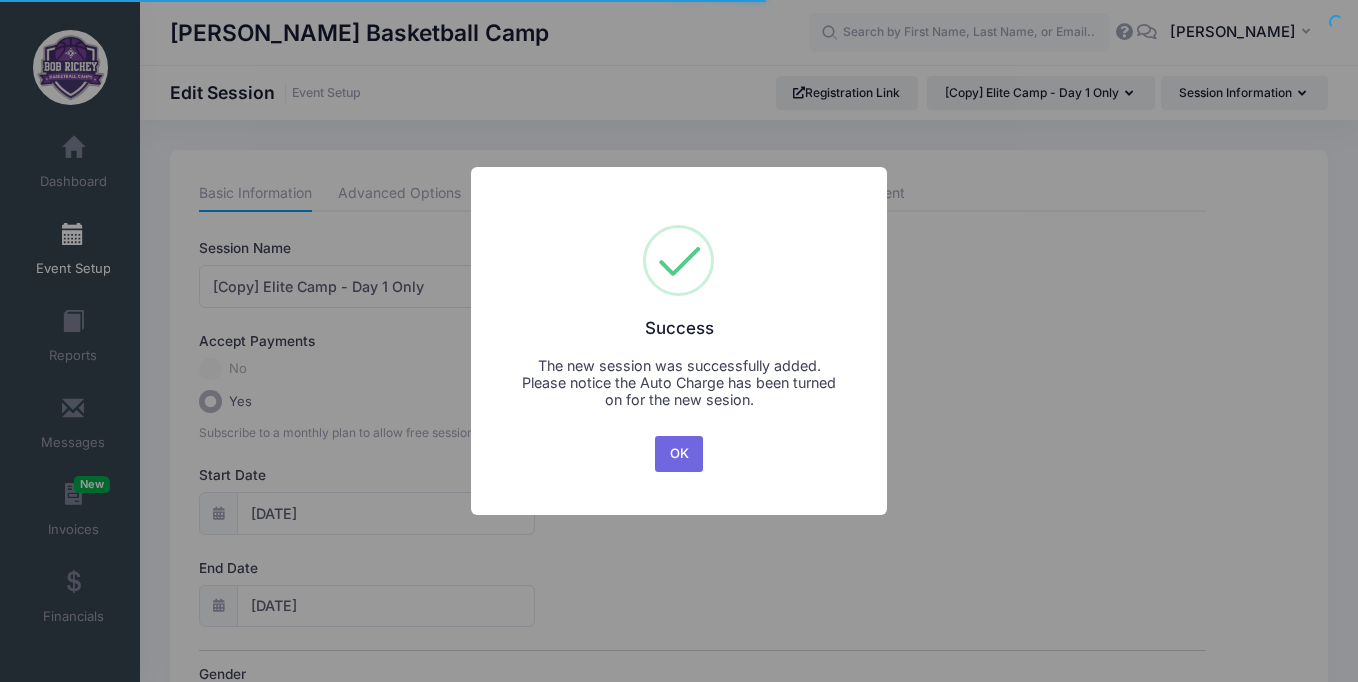 scroll, scrollTop: 0, scrollLeft: 0, axis: both 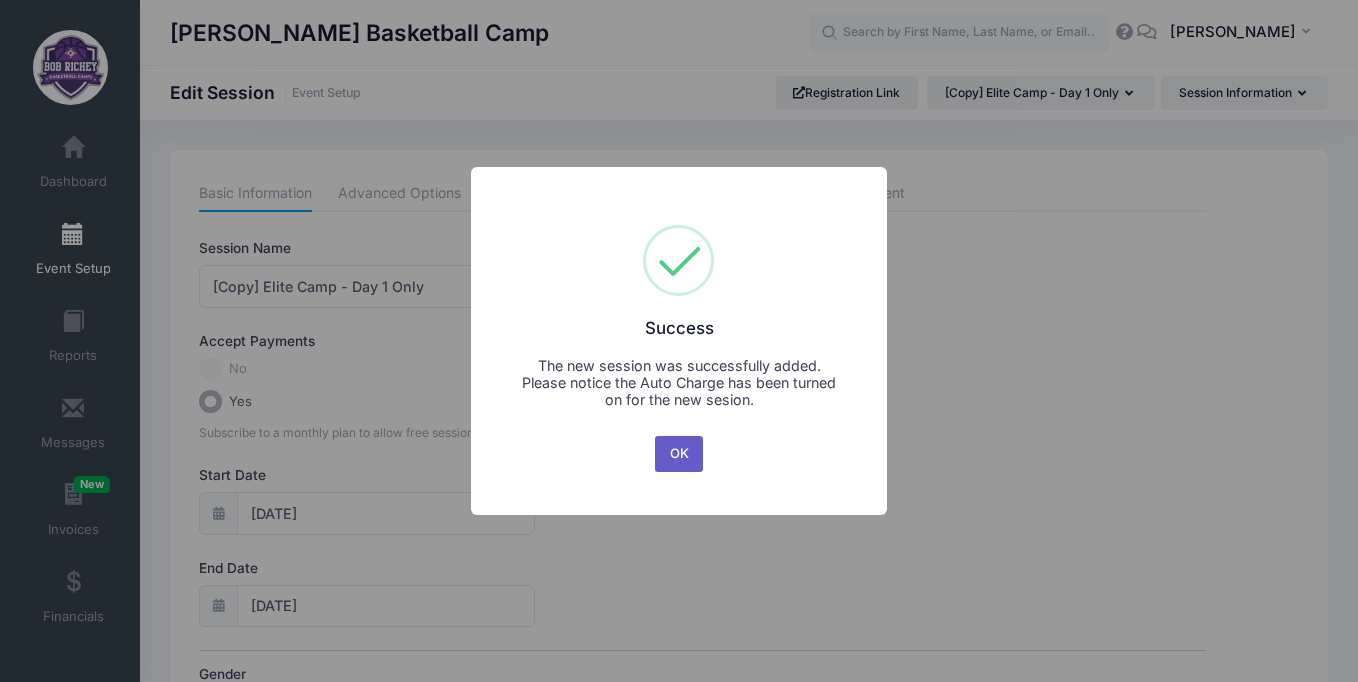 click on "OK" at bounding box center (679, 454) 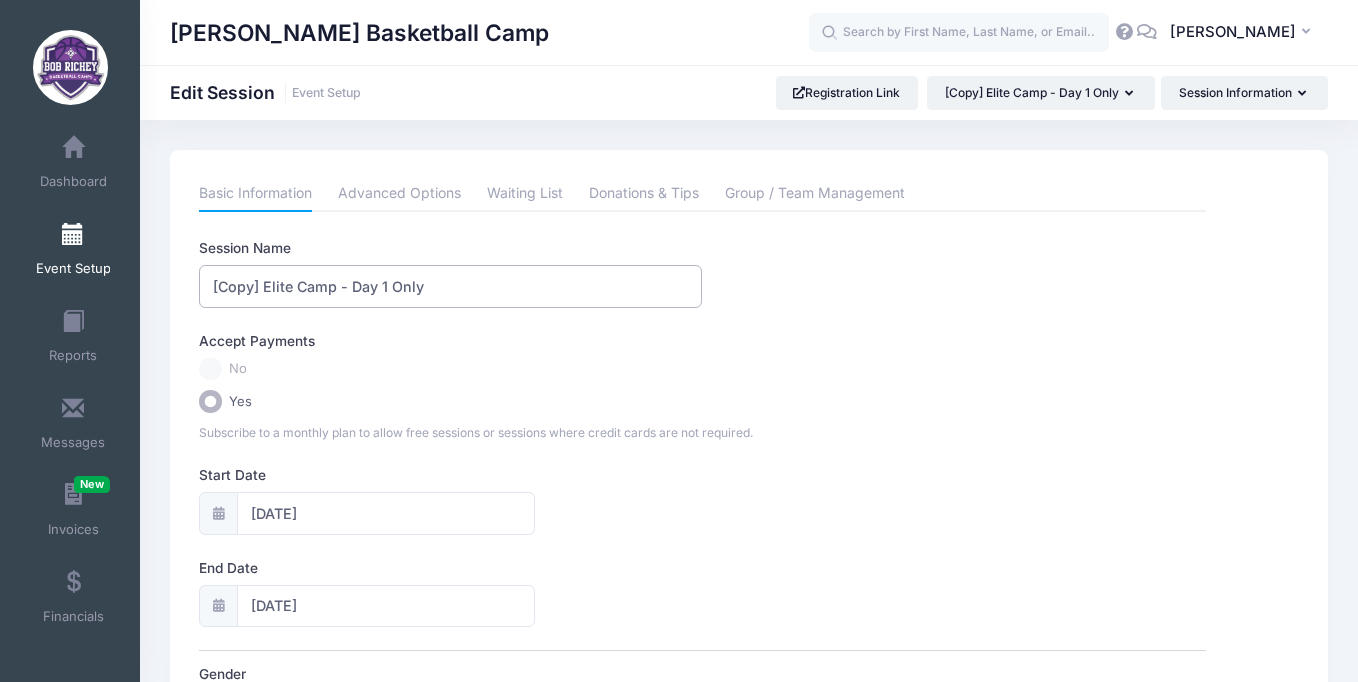 drag, startPoint x: 262, startPoint y: 288, endPoint x: 157, endPoint y: 279, distance: 105.38501 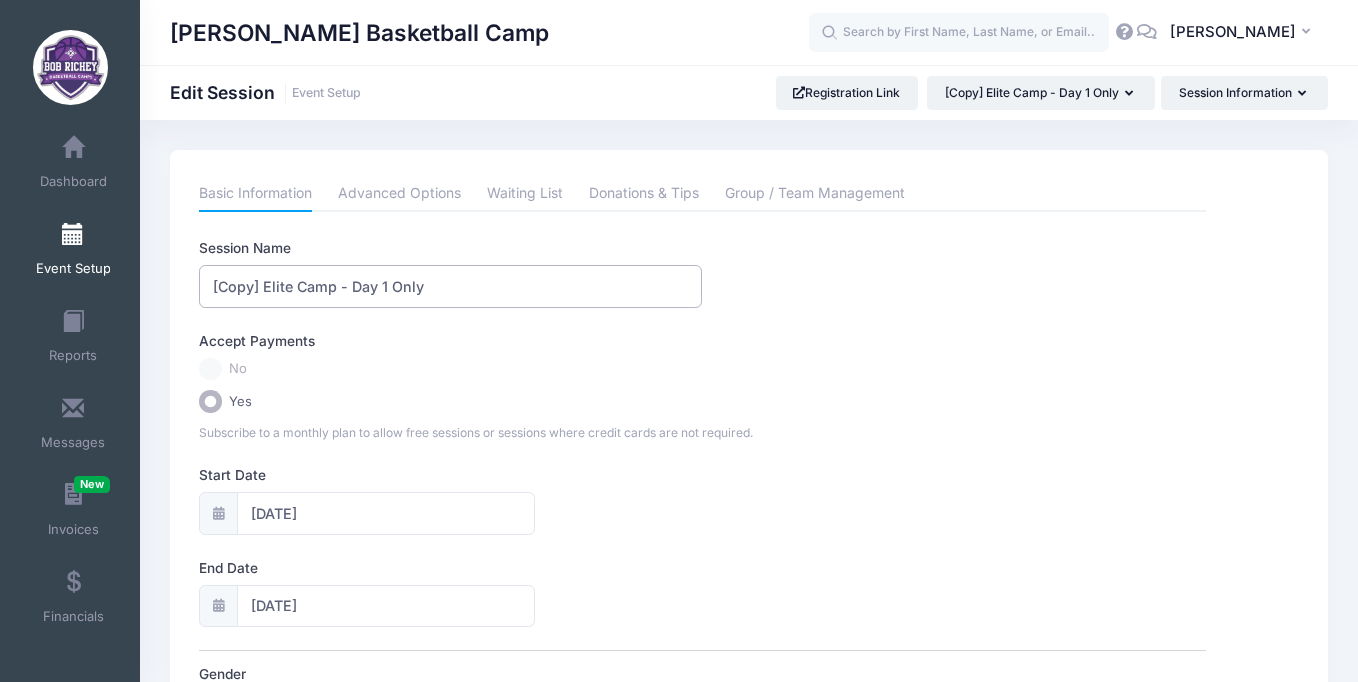 click on "Please update the information for this particular session.
Basic Information
Advanced Options
Waiting List
Donations & Tips
Group / Team Management
Session Name
[Copy] Elite Camp - Day 1 Only
Accept Payments
No
Yes
Subscribe to a monthly plan to allow free sessions or sessions where credit cards are not required." at bounding box center (749, 899) 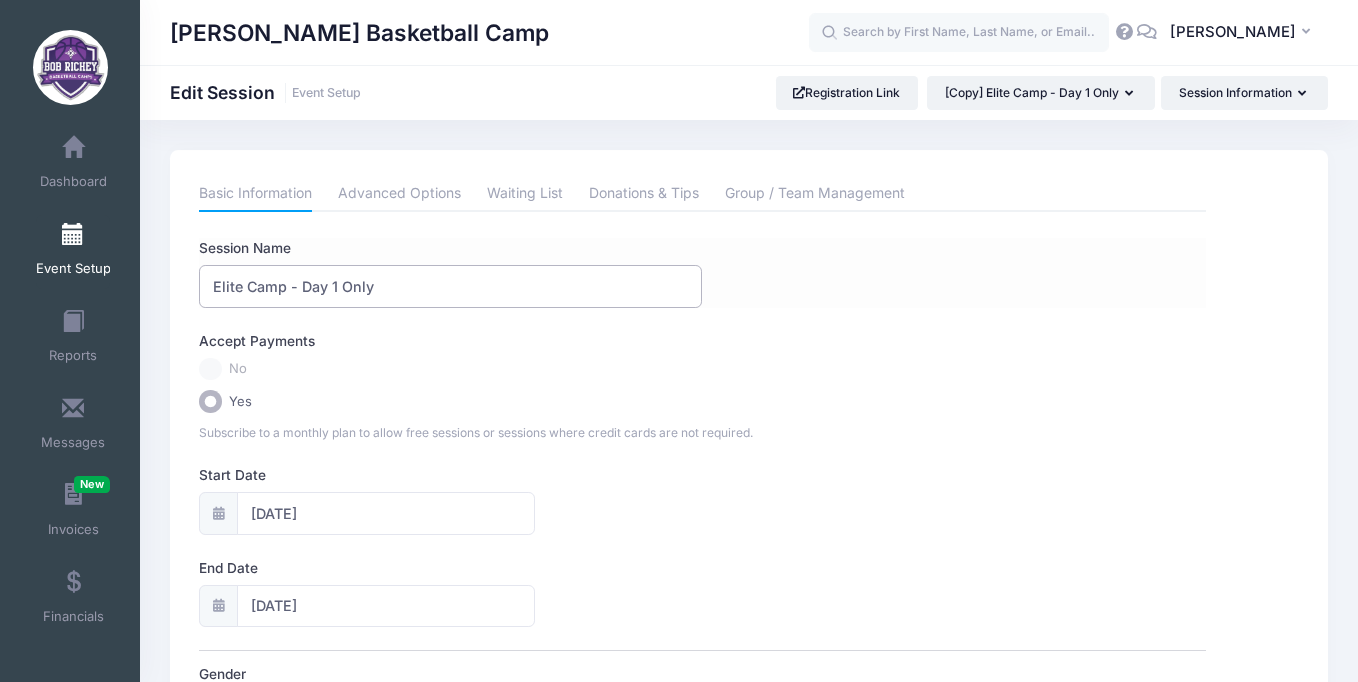 drag, startPoint x: 403, startPoint y: 288, endPoint x: 302, endPoint y: 286, distance: 101.0198 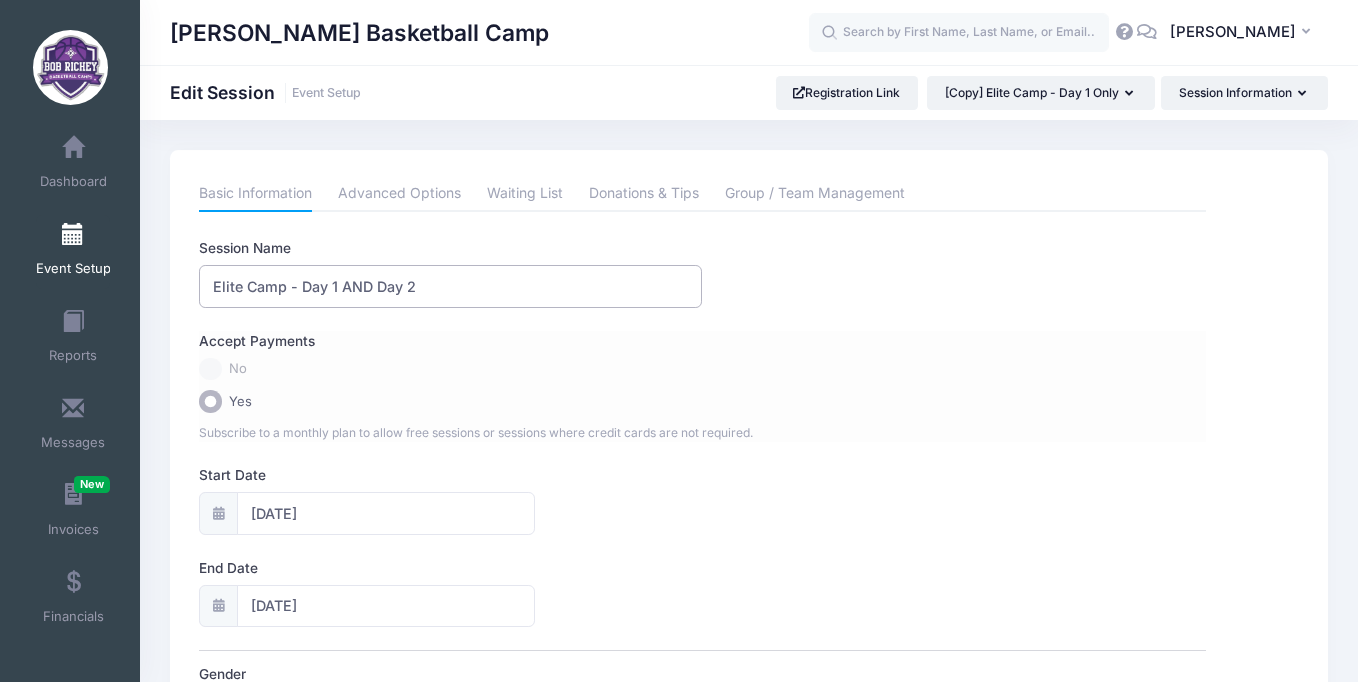 type on "Elite Camp - Day 1 AND Day 2" 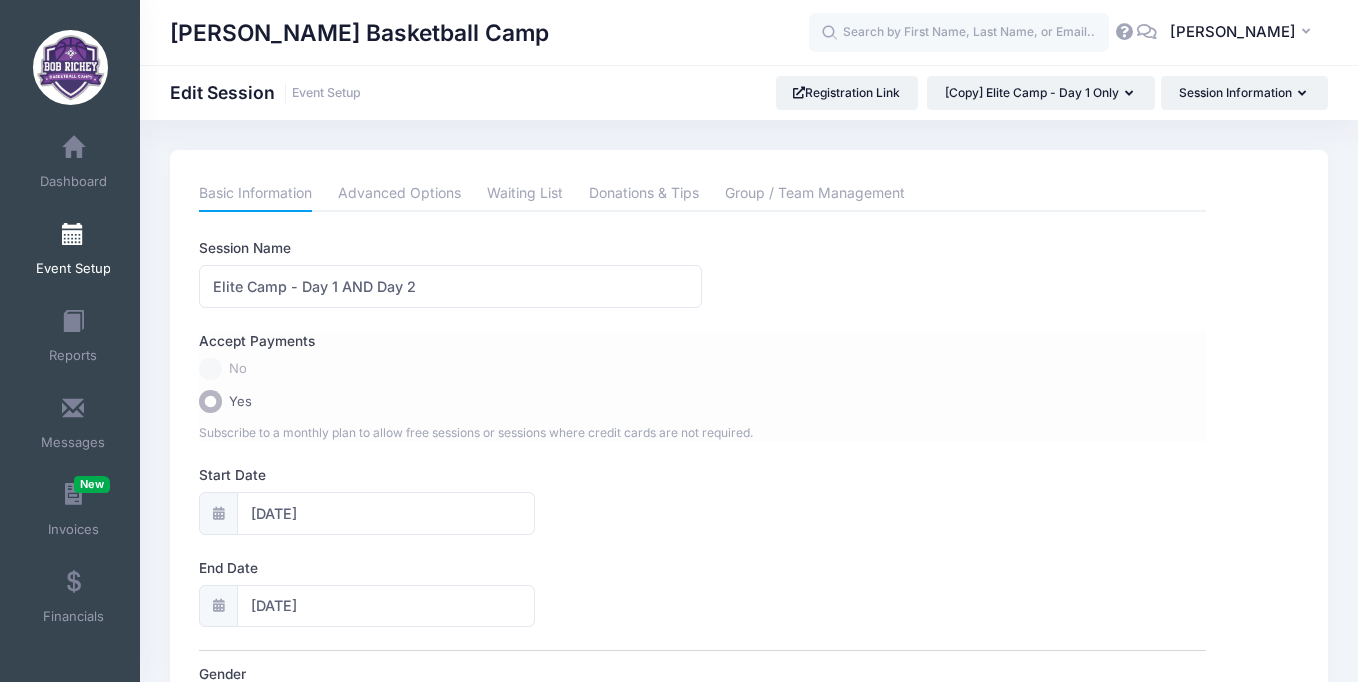 click on "No" at bounding box center [702, 369] 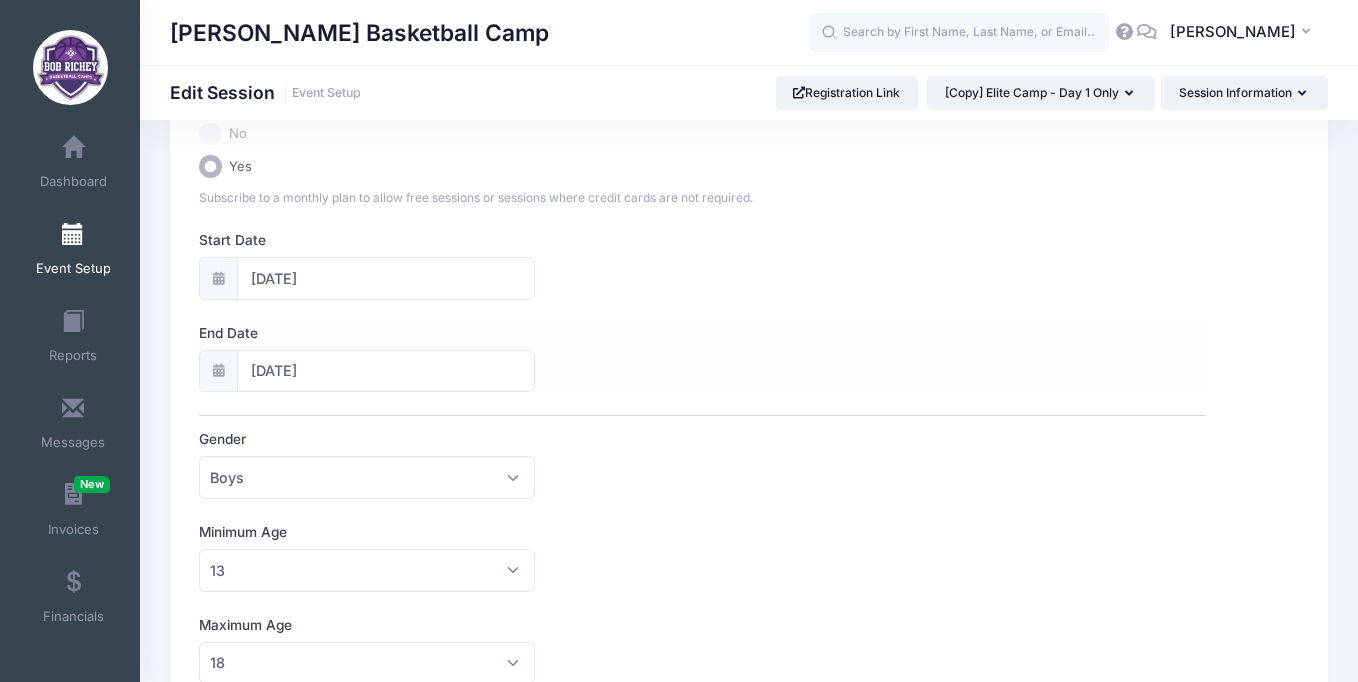 scroll, scrollTop: 250, scrollLeft: 0, axis: vertical 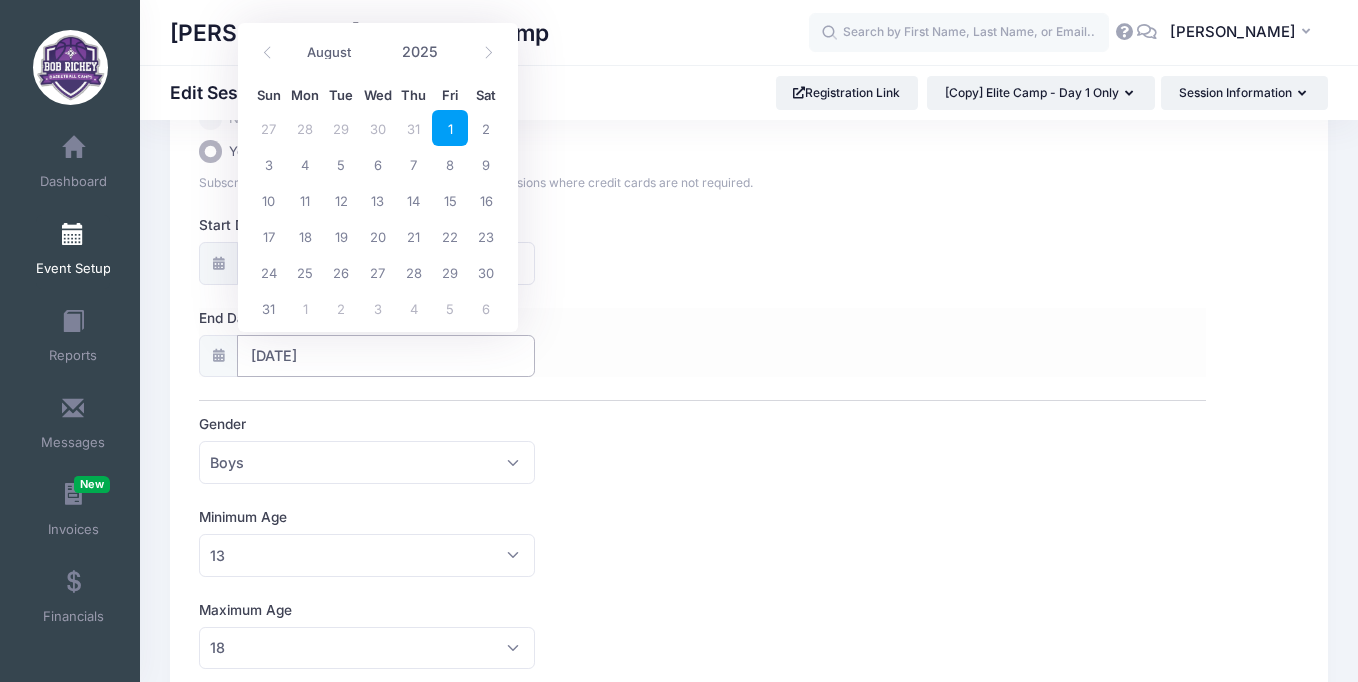 click on "[DATE]" at bounding box center (385, 356) 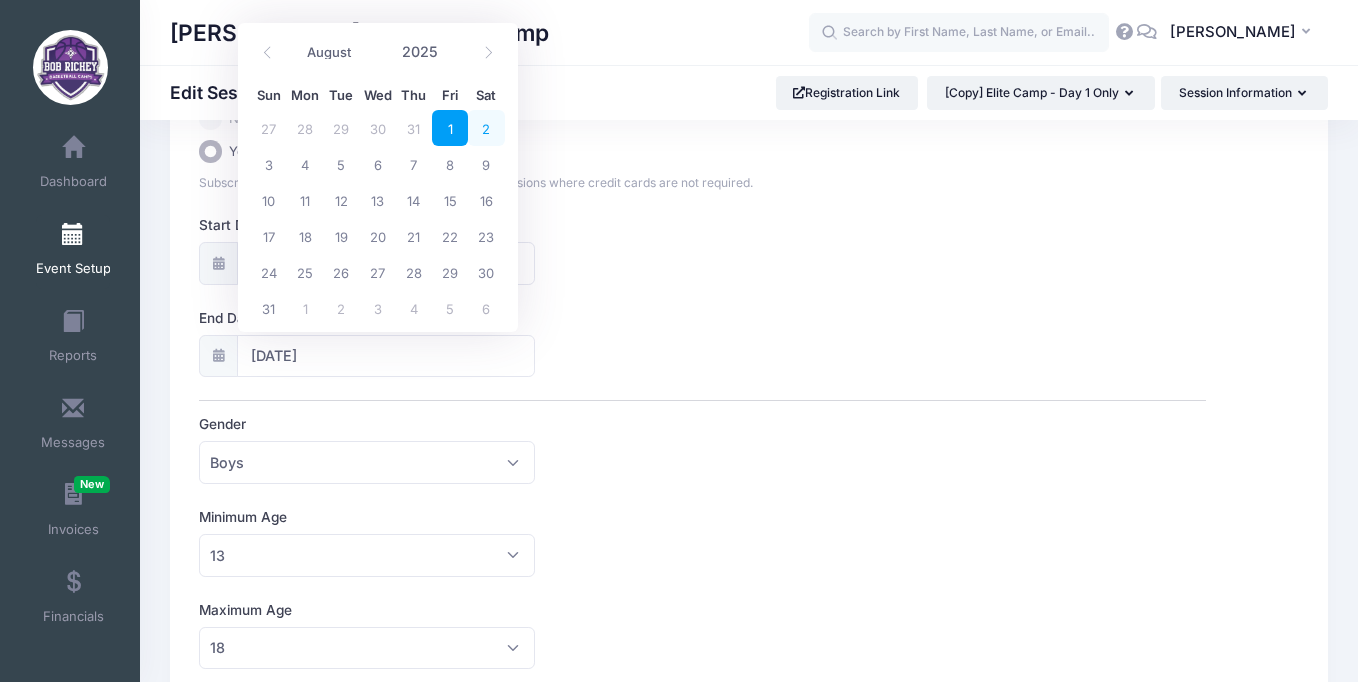 click on "2" at bounding box center [486, 128] 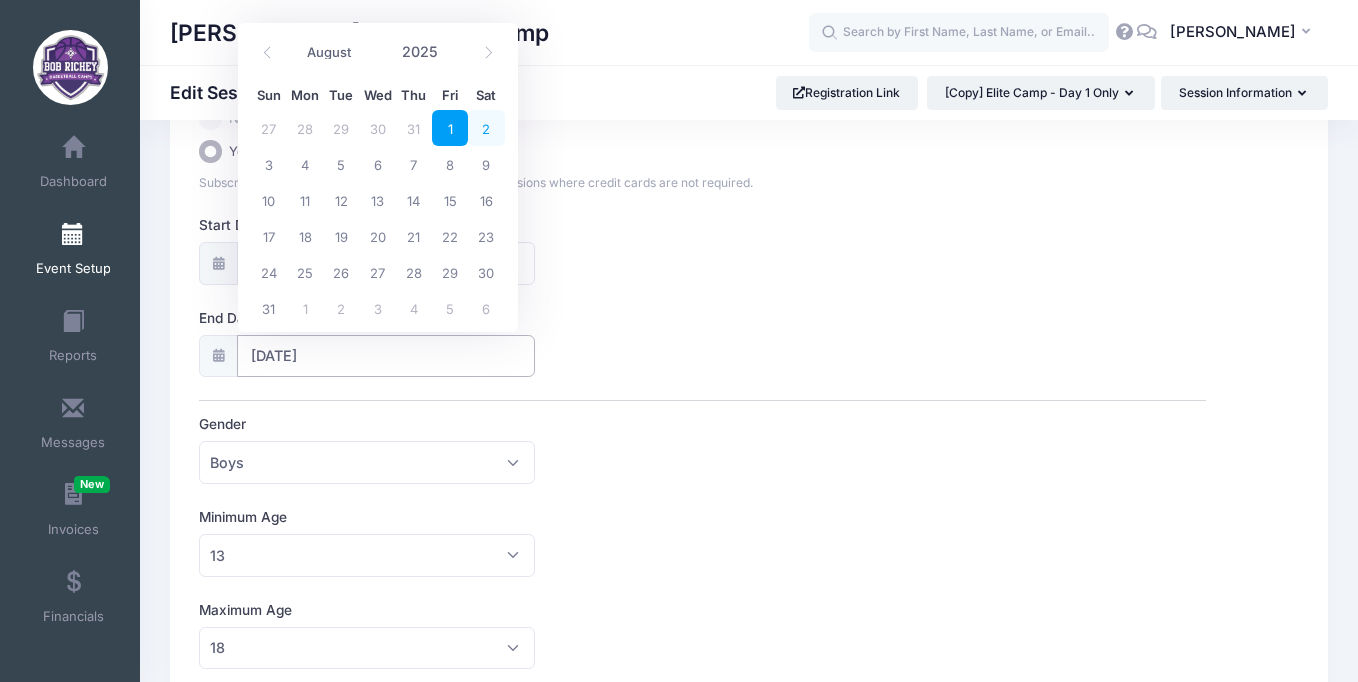 type on "08/02/2025" 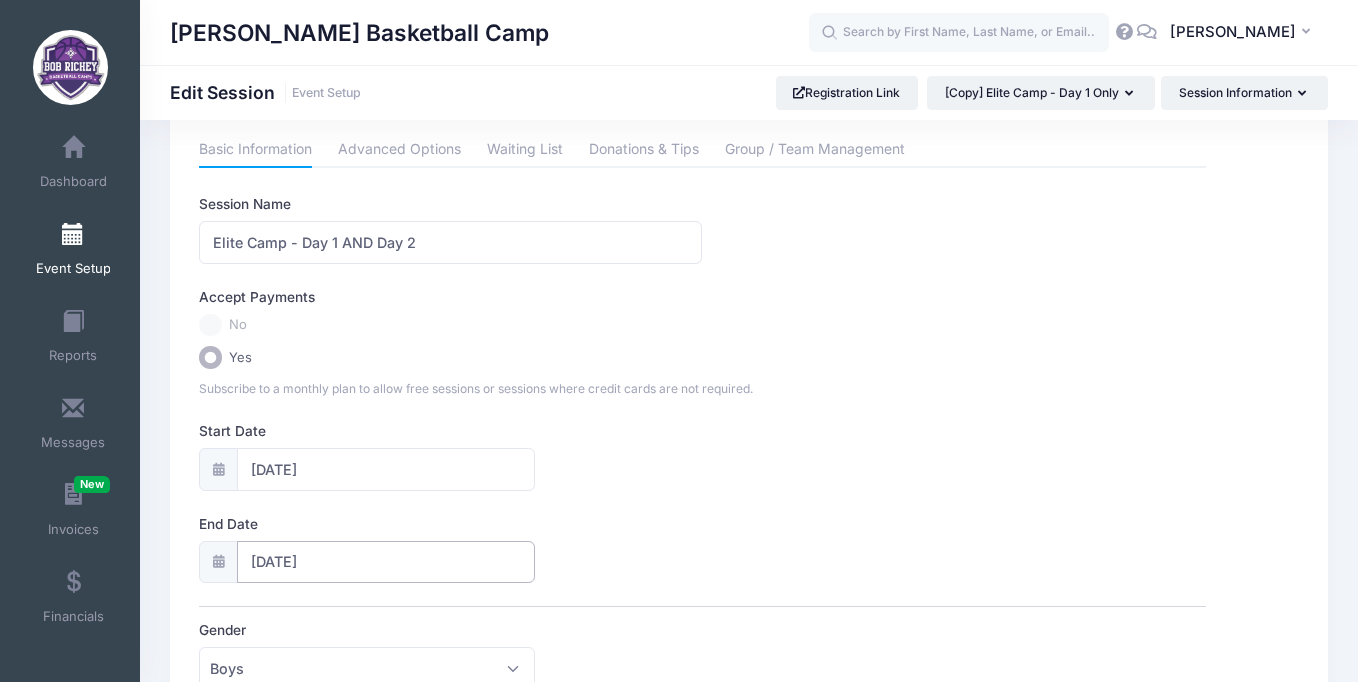 scroll, scrollTop: 0, scrollLeft: 0, axis: both 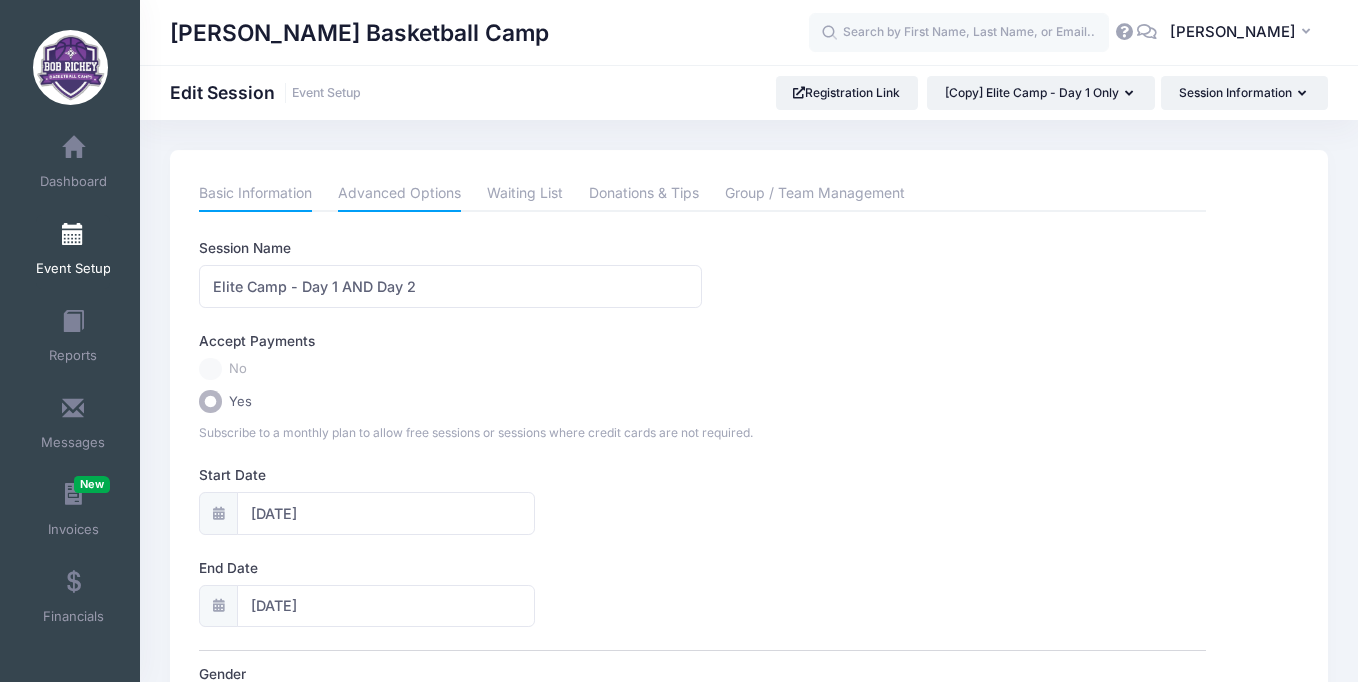 click on "Advanced Options" at bounding box center (399, 194) 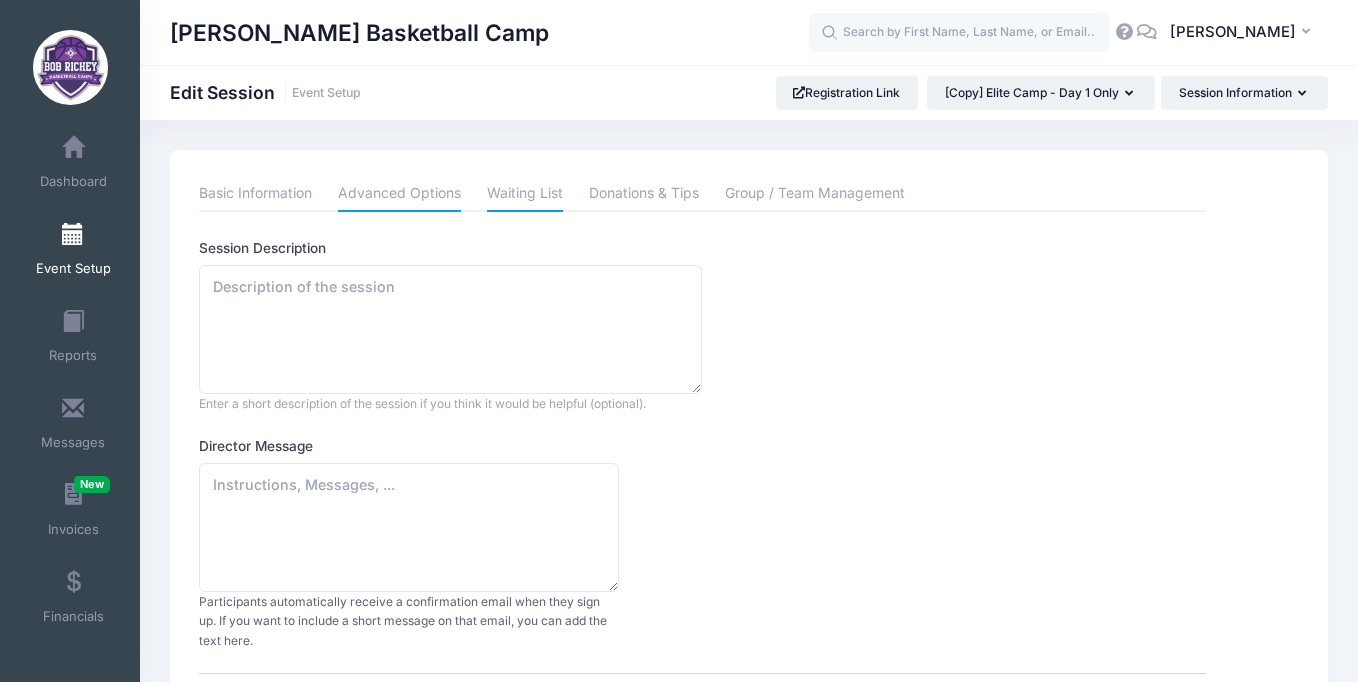 click on "Waiting List" at bounding box center (525, 194) 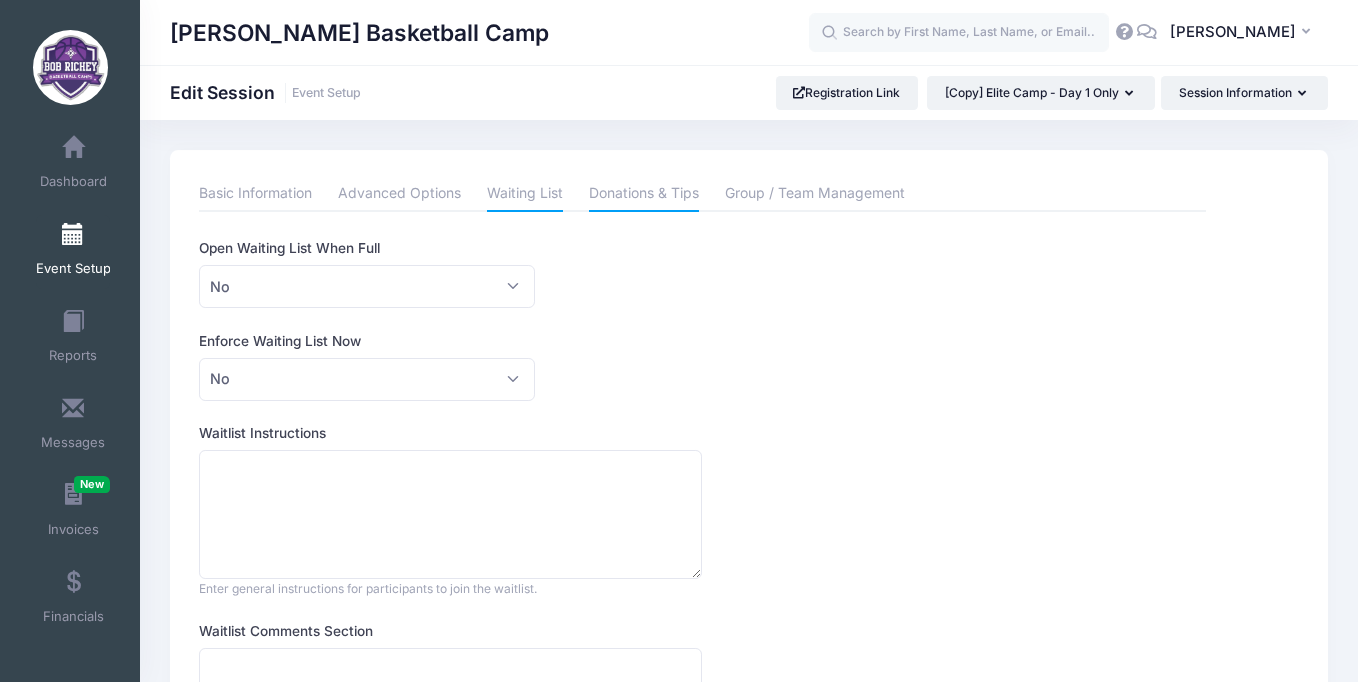 click on "Donations & Tips" at bounding box center [644, 194] 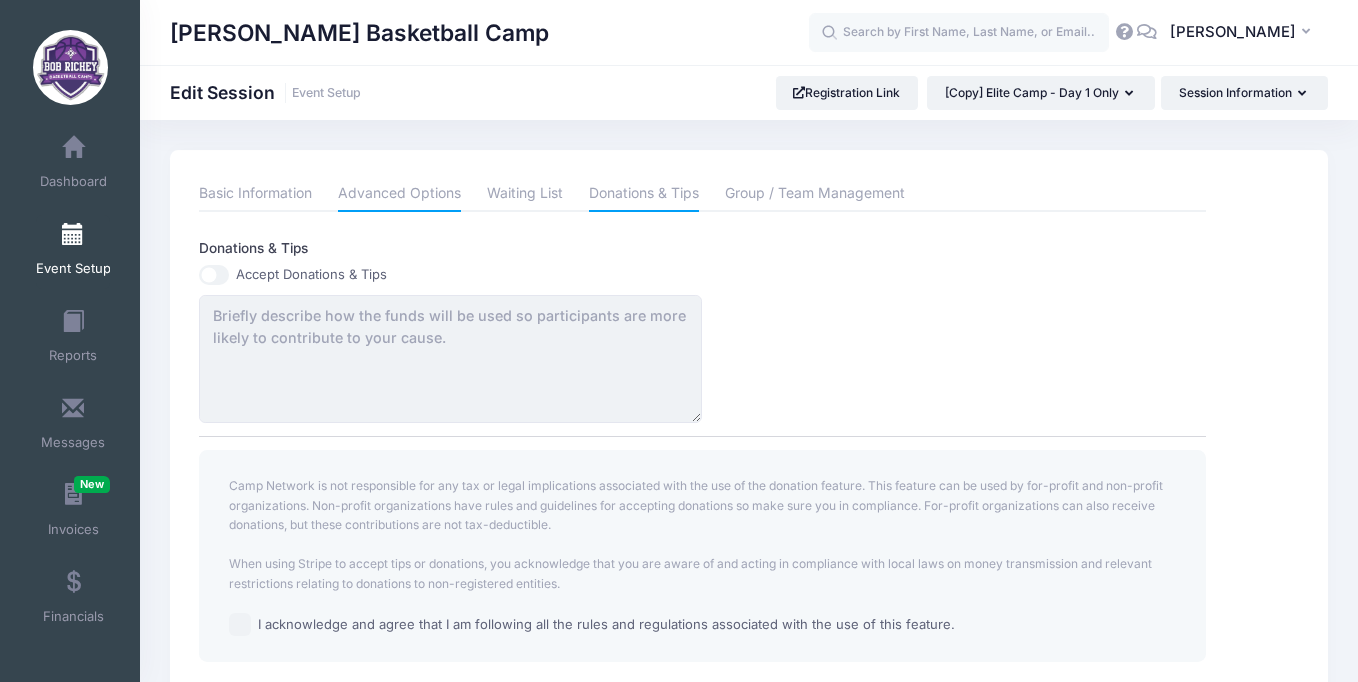 click on "Advanced Options" at bounding box center (399, 194) 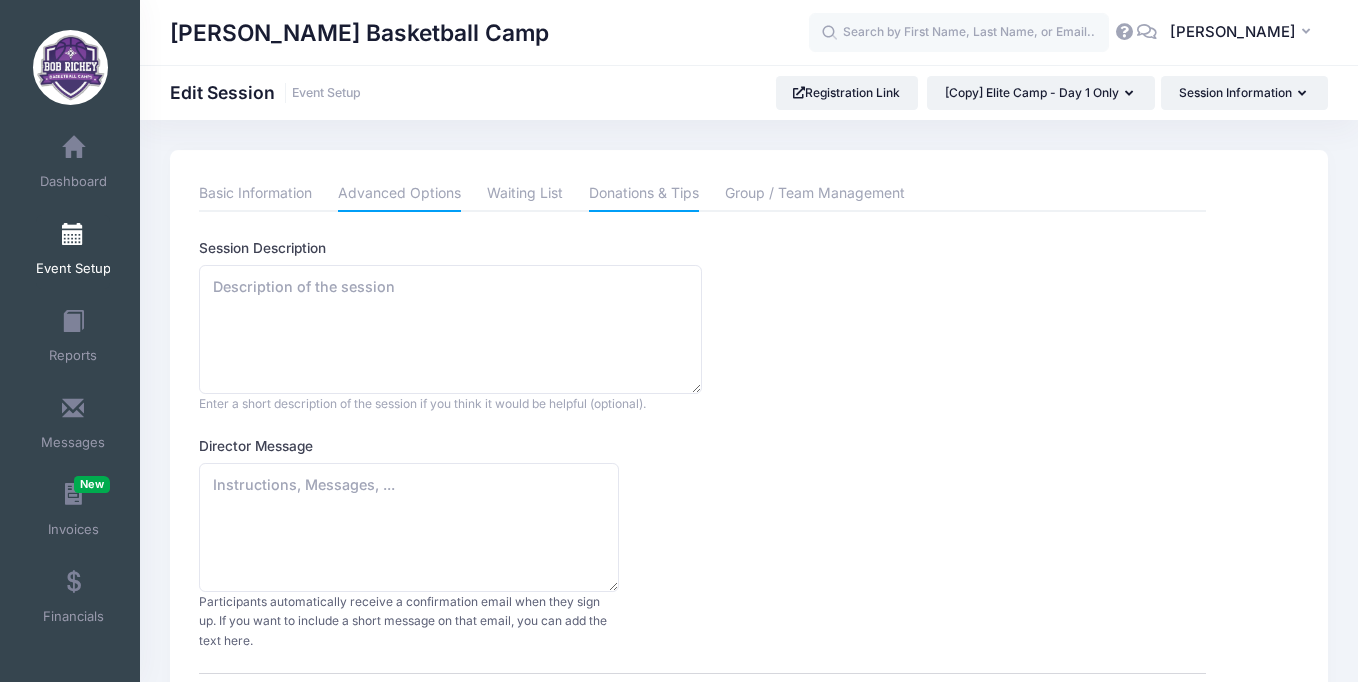 click on "Donations & Tips" at bounding box center (644, 194) 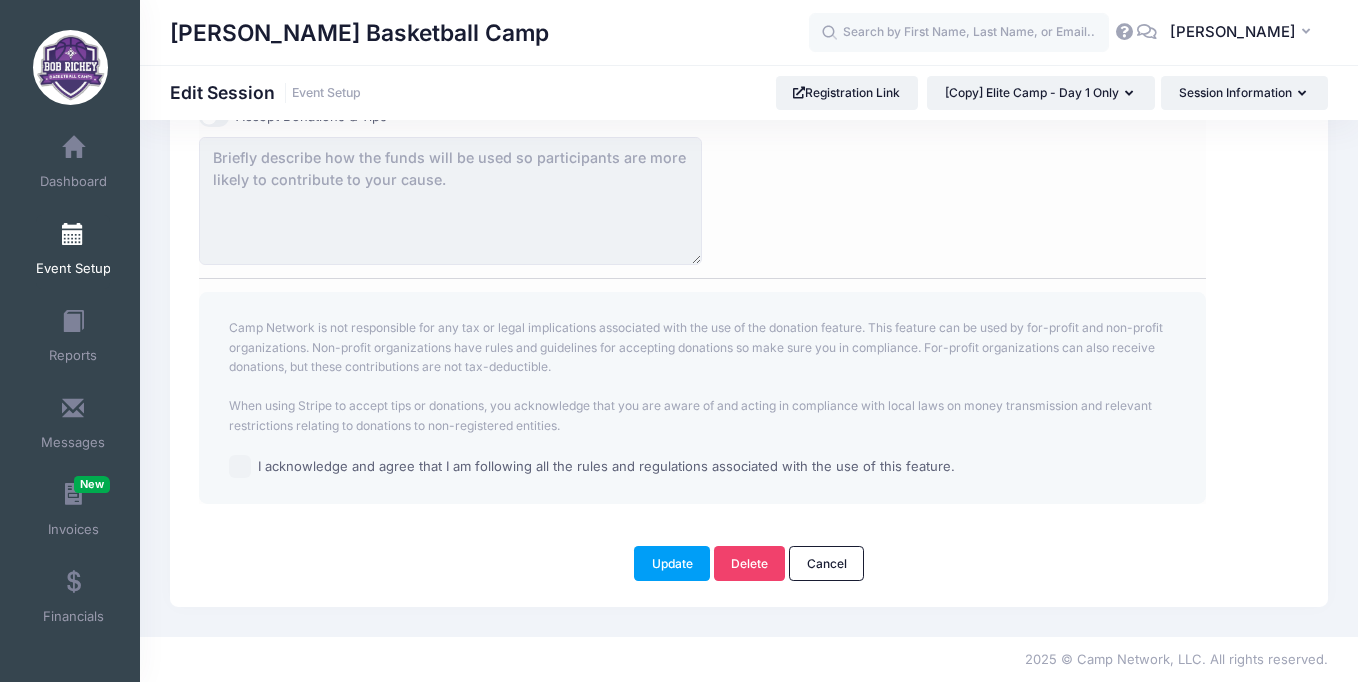 scroll, scrollTop: 0, scrollLeft: 0, axis: both 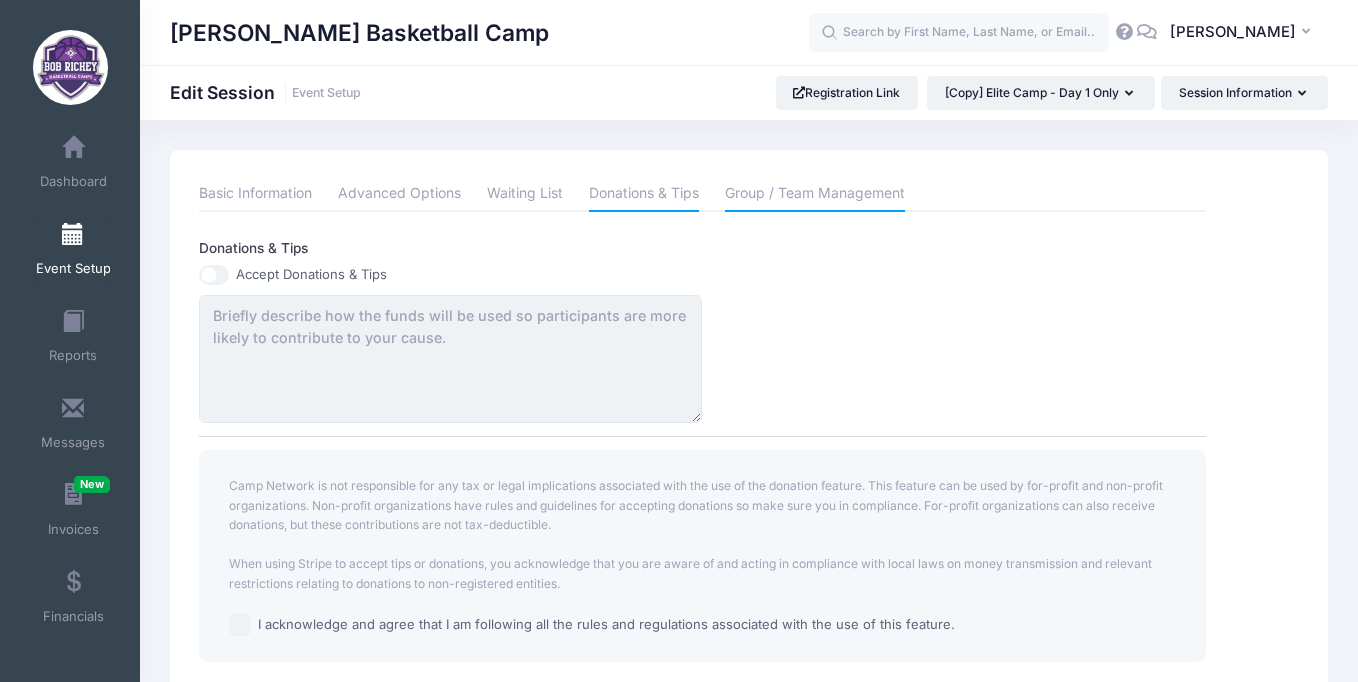 click on "Group / Team Management" at bounding box center [815, 194] 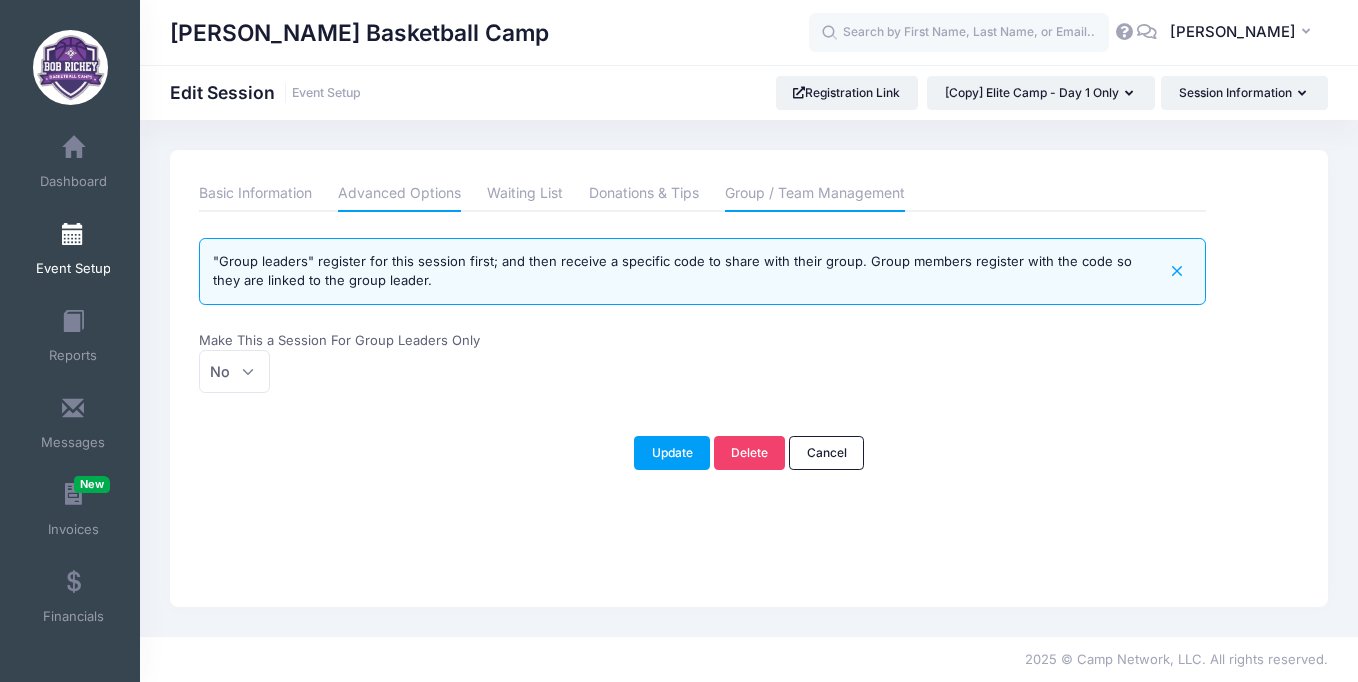 click on "Advanced Options" at bounding box center [399, 194] 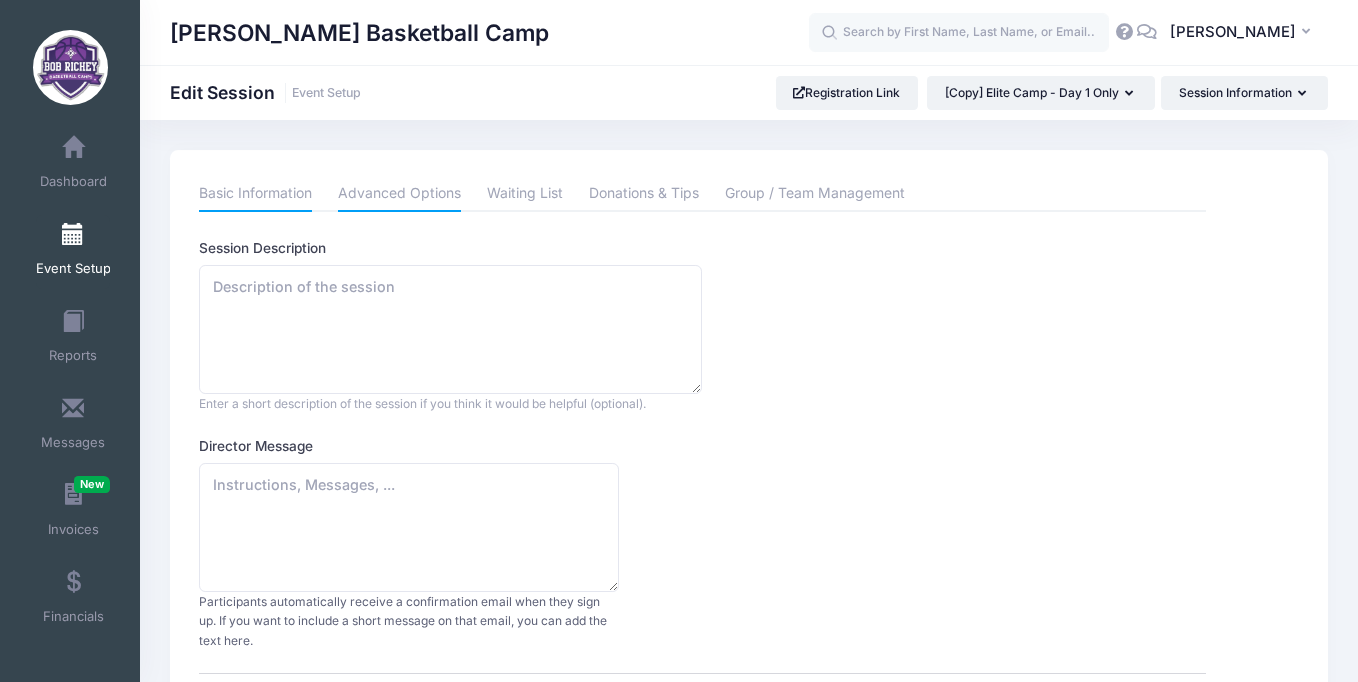 click on "Basic Information" at bounding box center (255, 194) 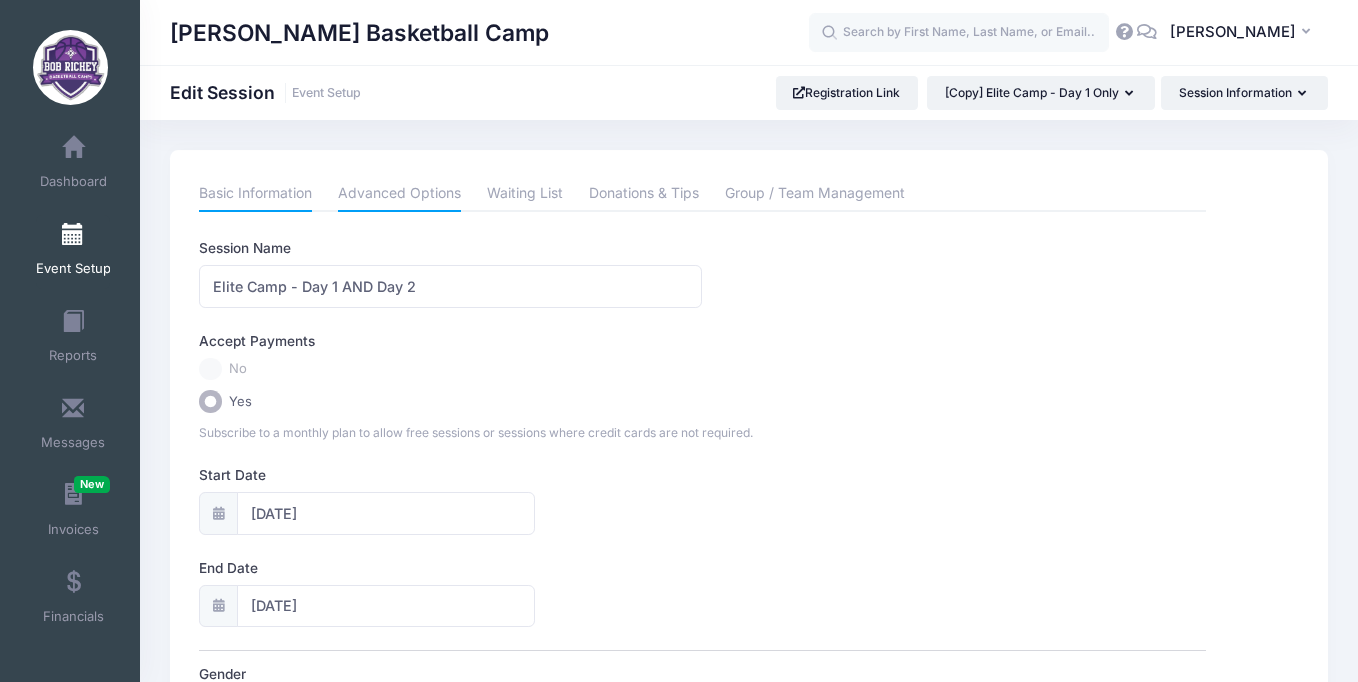 click on "Advanced Options" at bounding box center [399, 194] 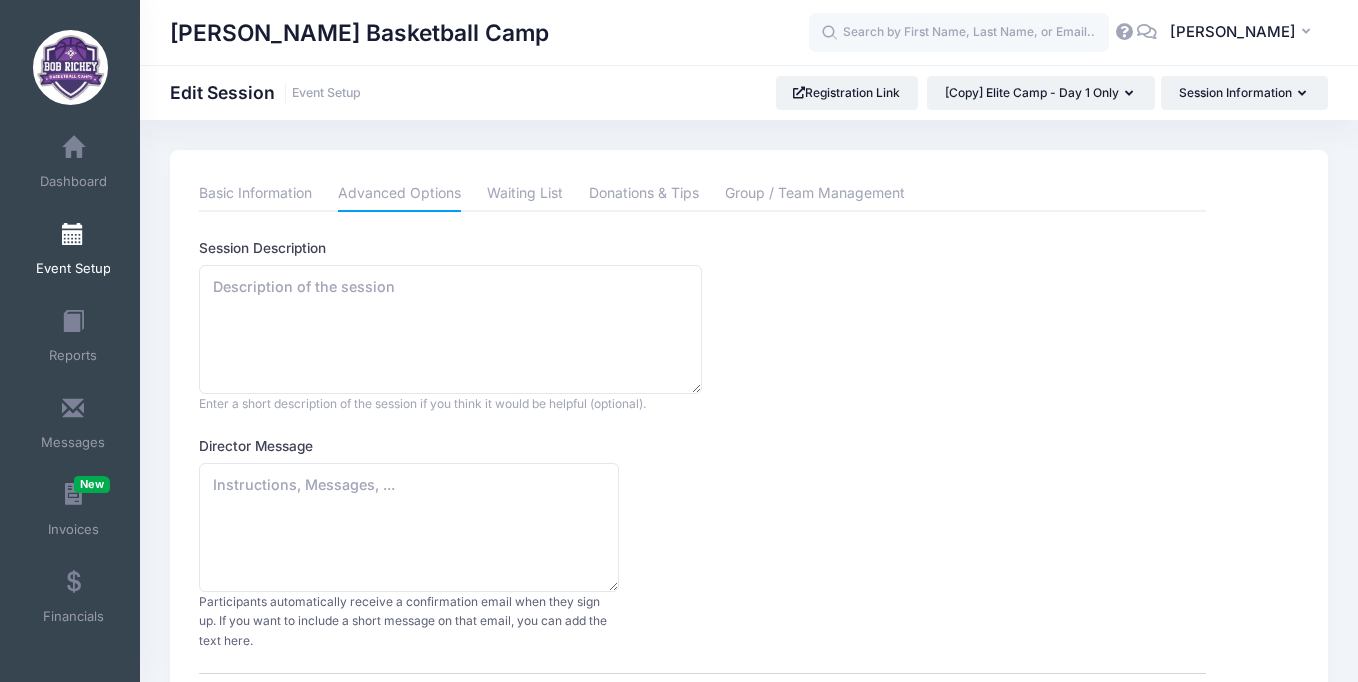 scroll, scrollTop: 0, scrollLeft: 0, axis: both 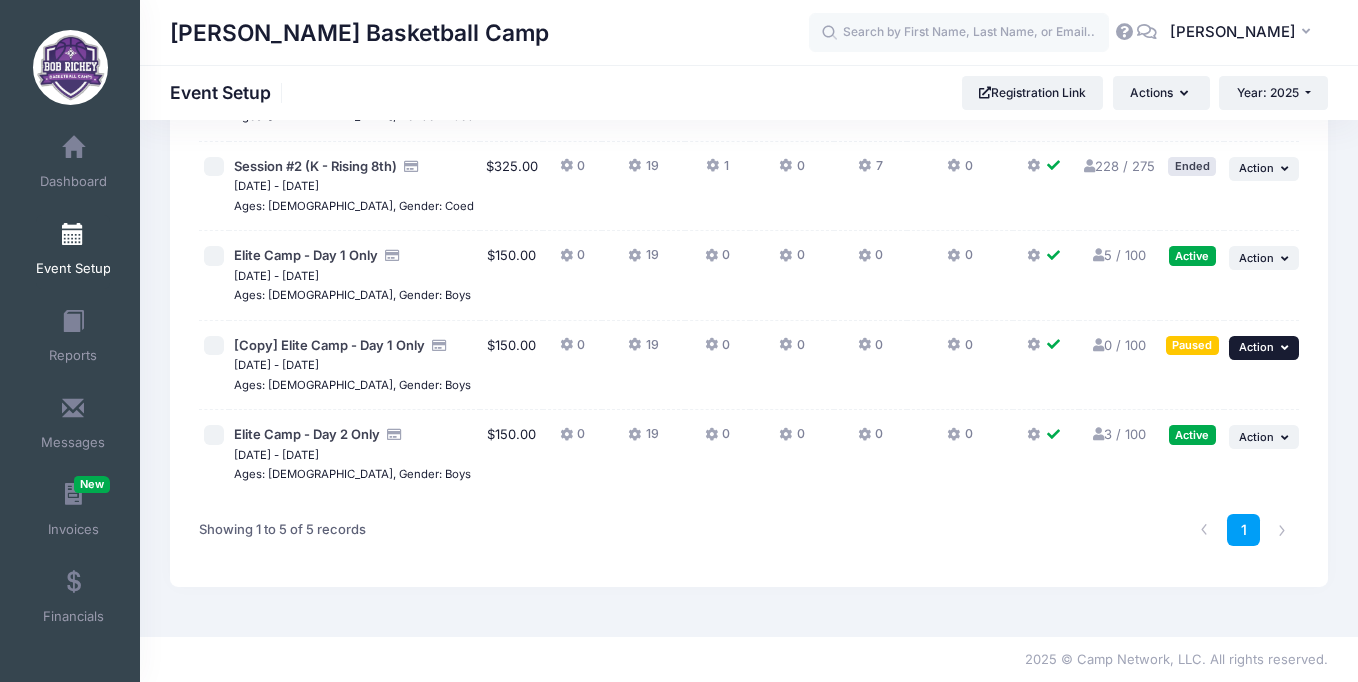 click on "... Action" at bounding box center (1264, 348) 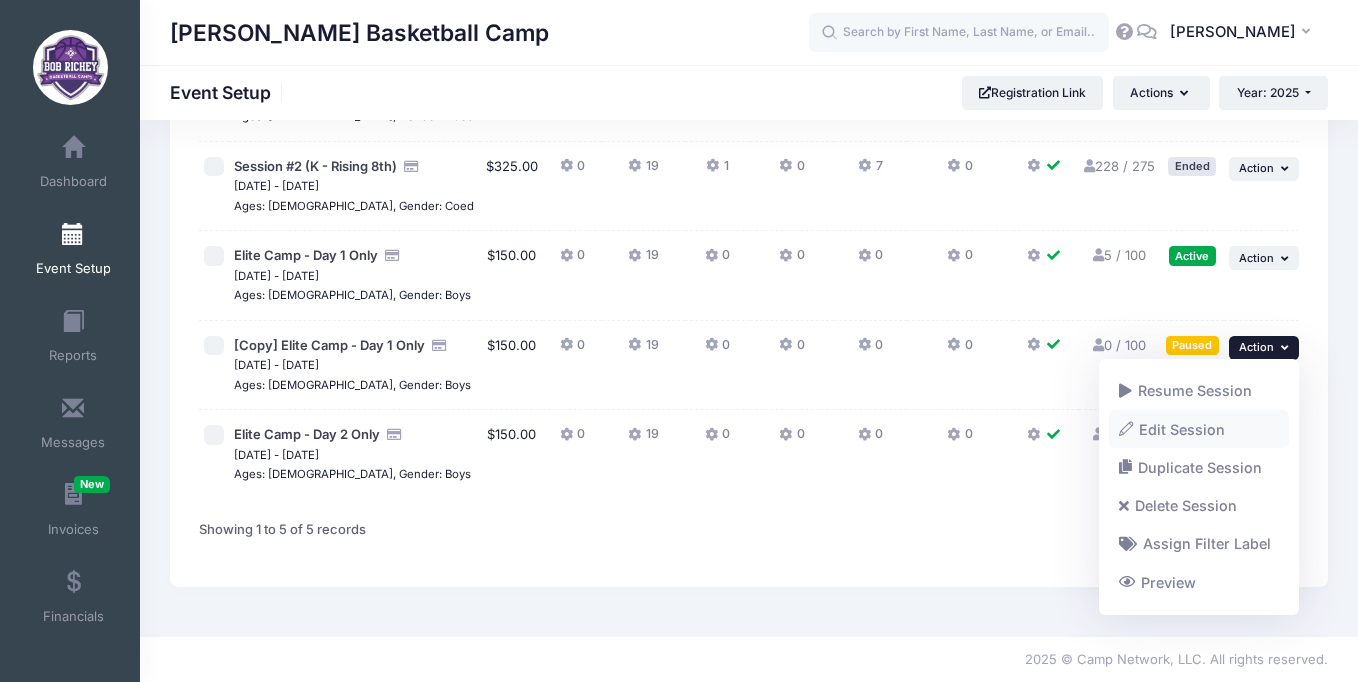 click on "Edit Session" at bounding box center [1199, 429] 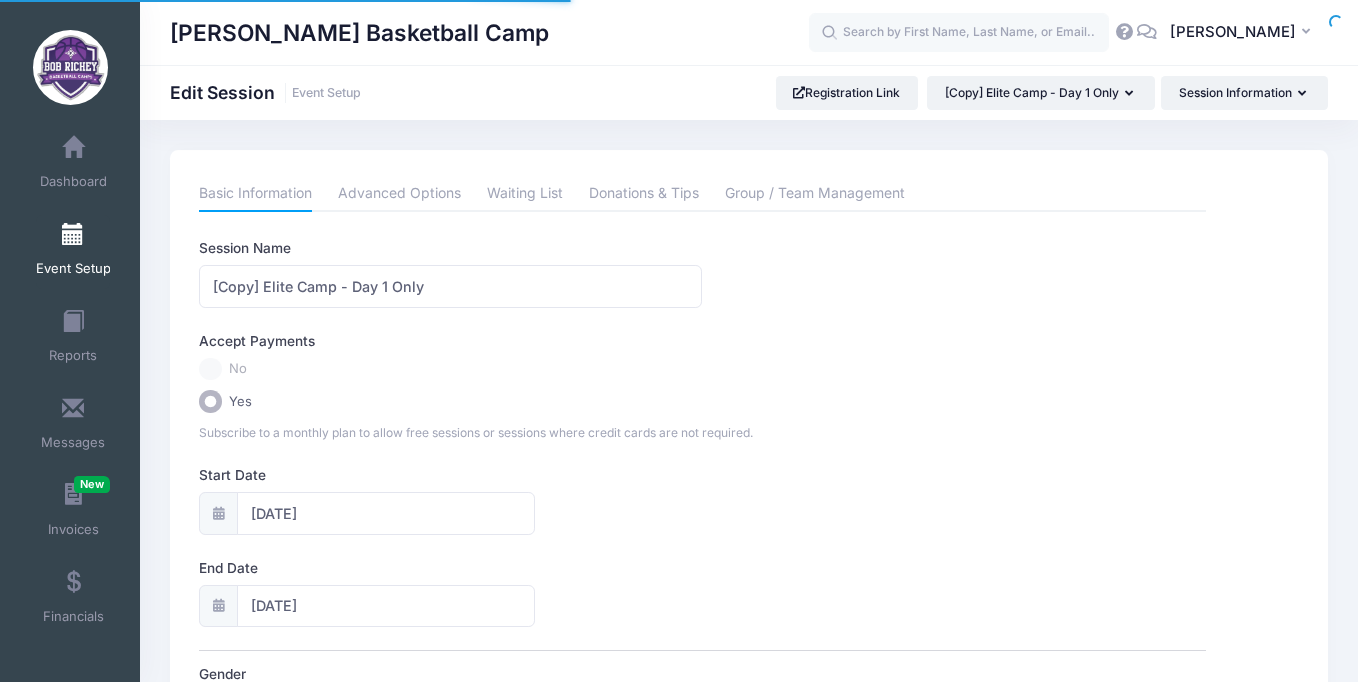 scroll, scrollTop: 0, scrollLeft: 0, axis: both 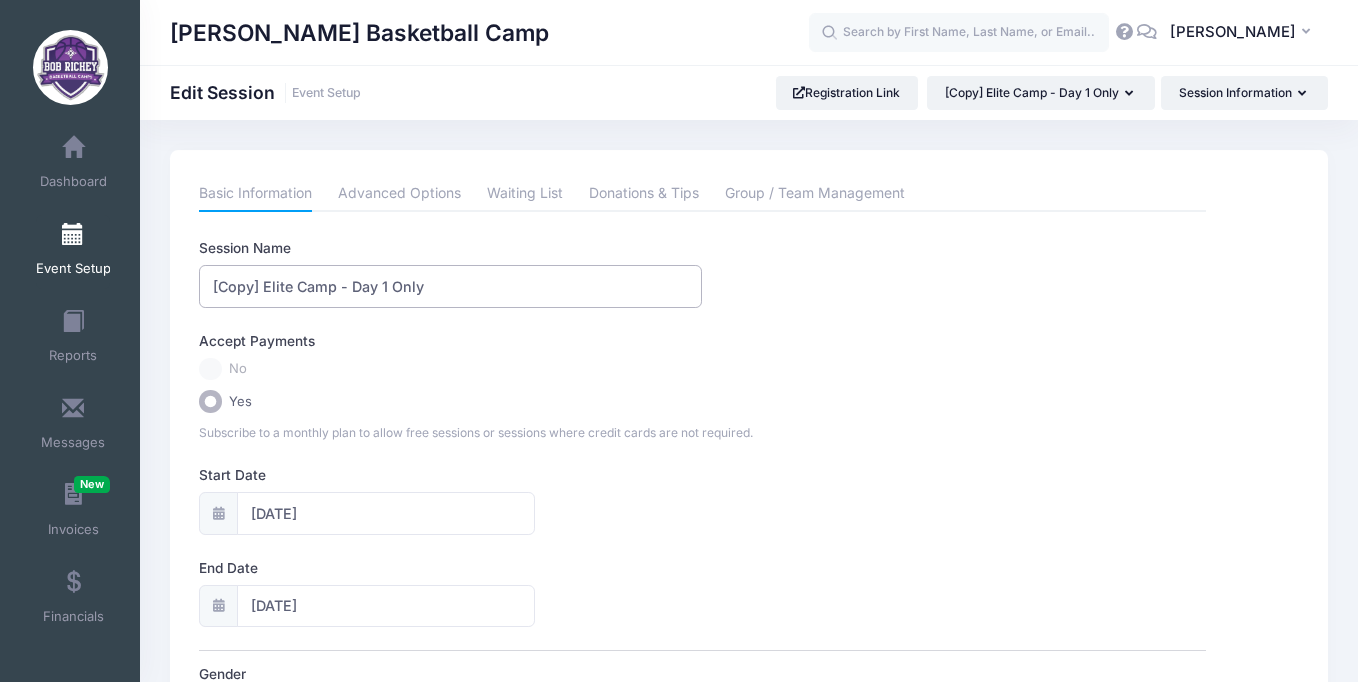 drag, startPoint x: 433, startPoint y: 289, endPoint x: -6, endPoint y: 280, distance: 439.09225 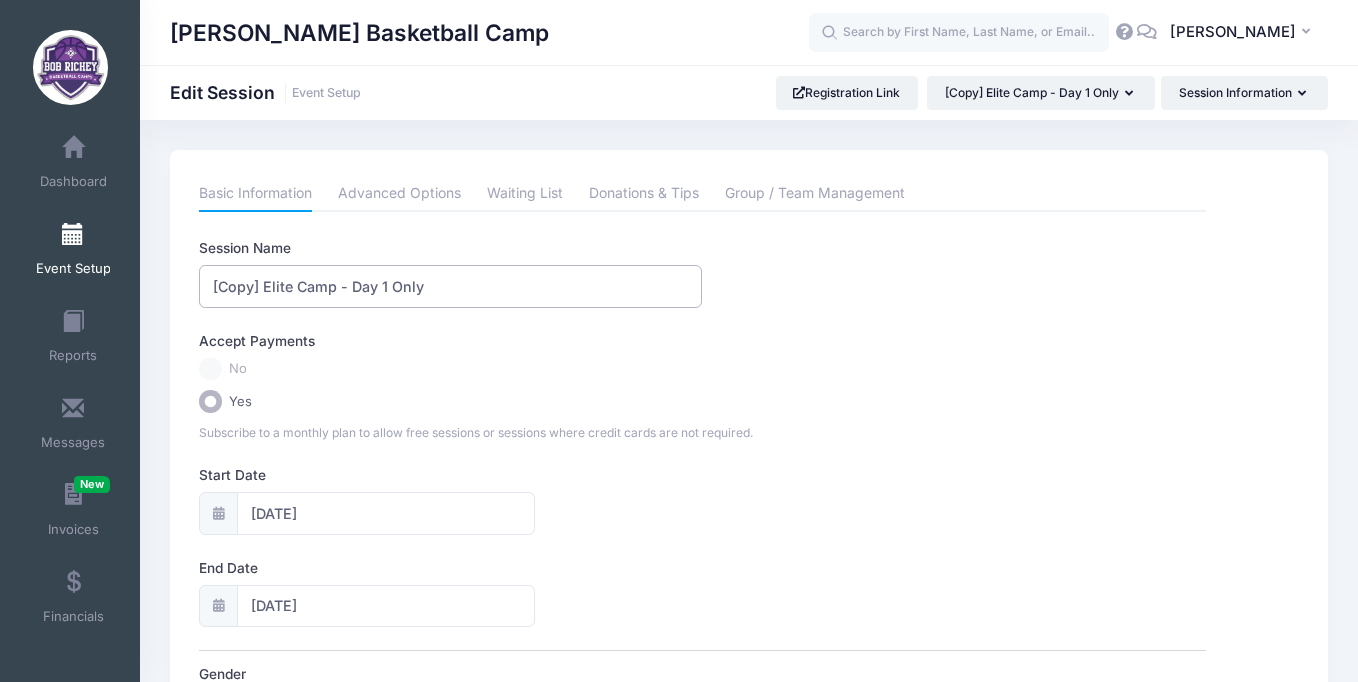 click at bounding box center (679, 341) 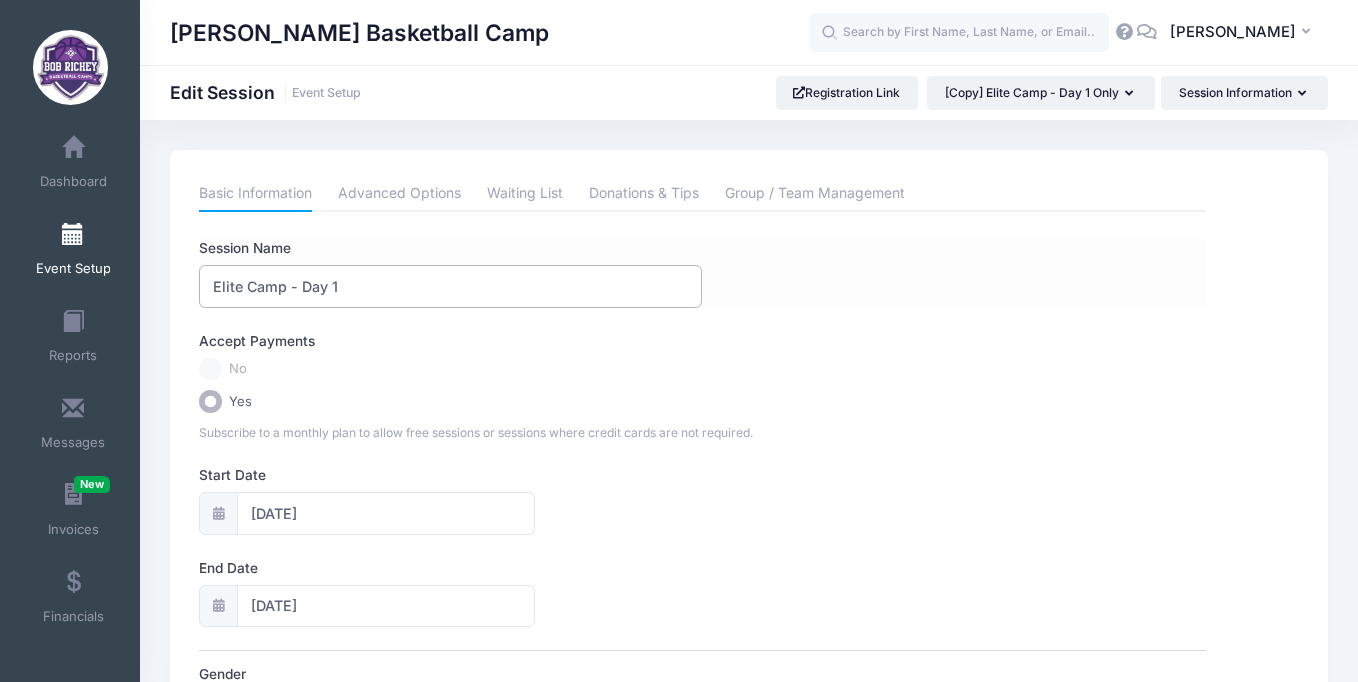 click on "Elite Camp - Day 1" at bounding box center [450, 286] 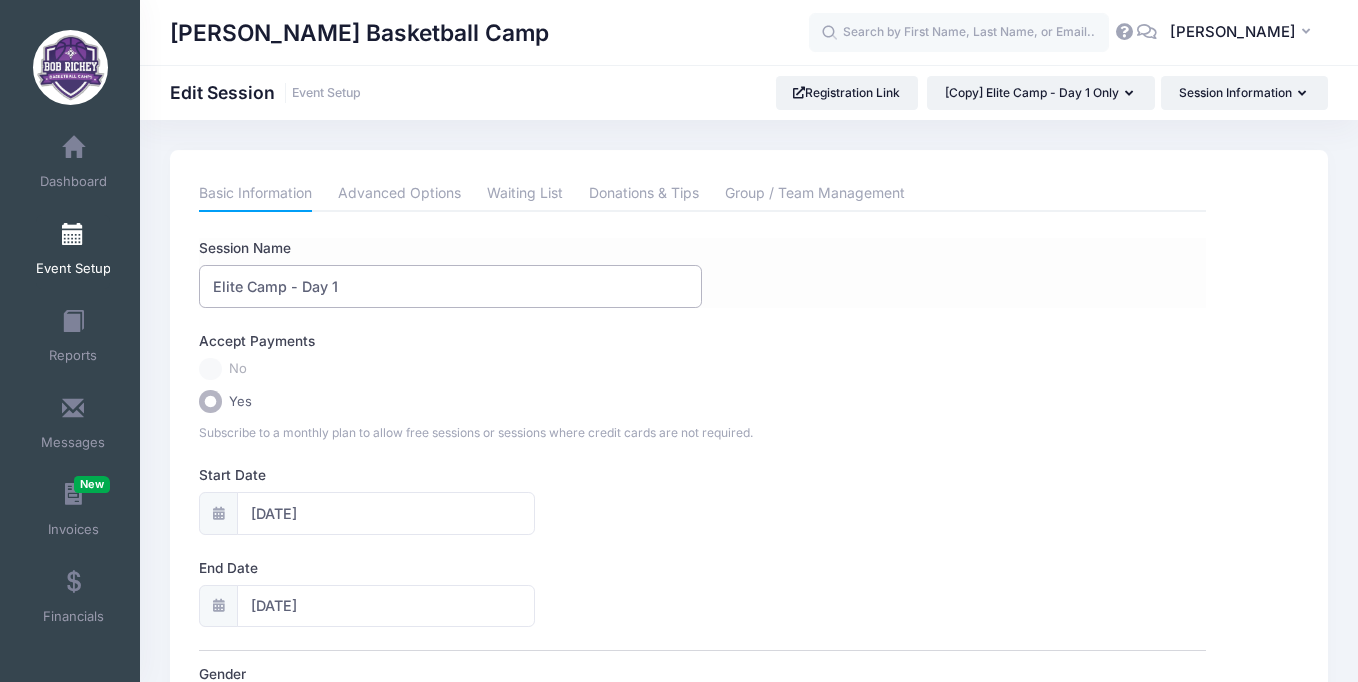 click on "Elite Camp - Day 1" at bounding box center [450, 286] 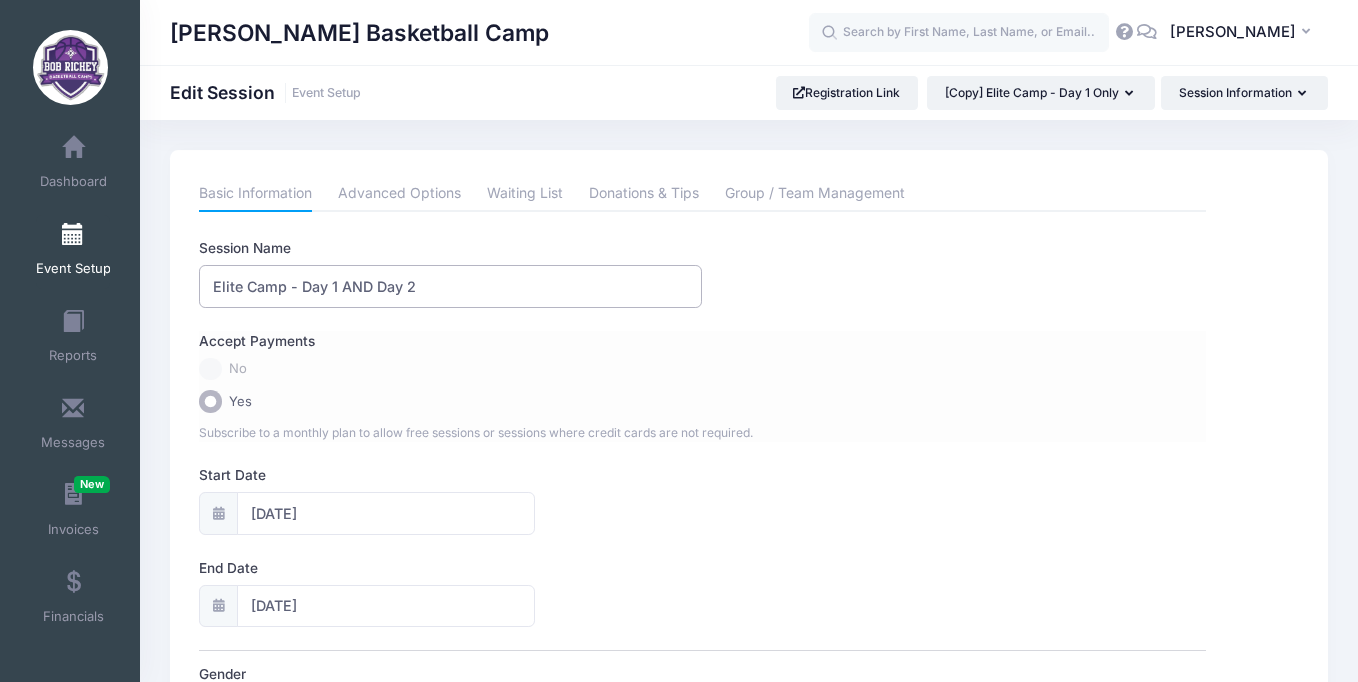 type on "Elite Camp - Day 1 AND Day 2" 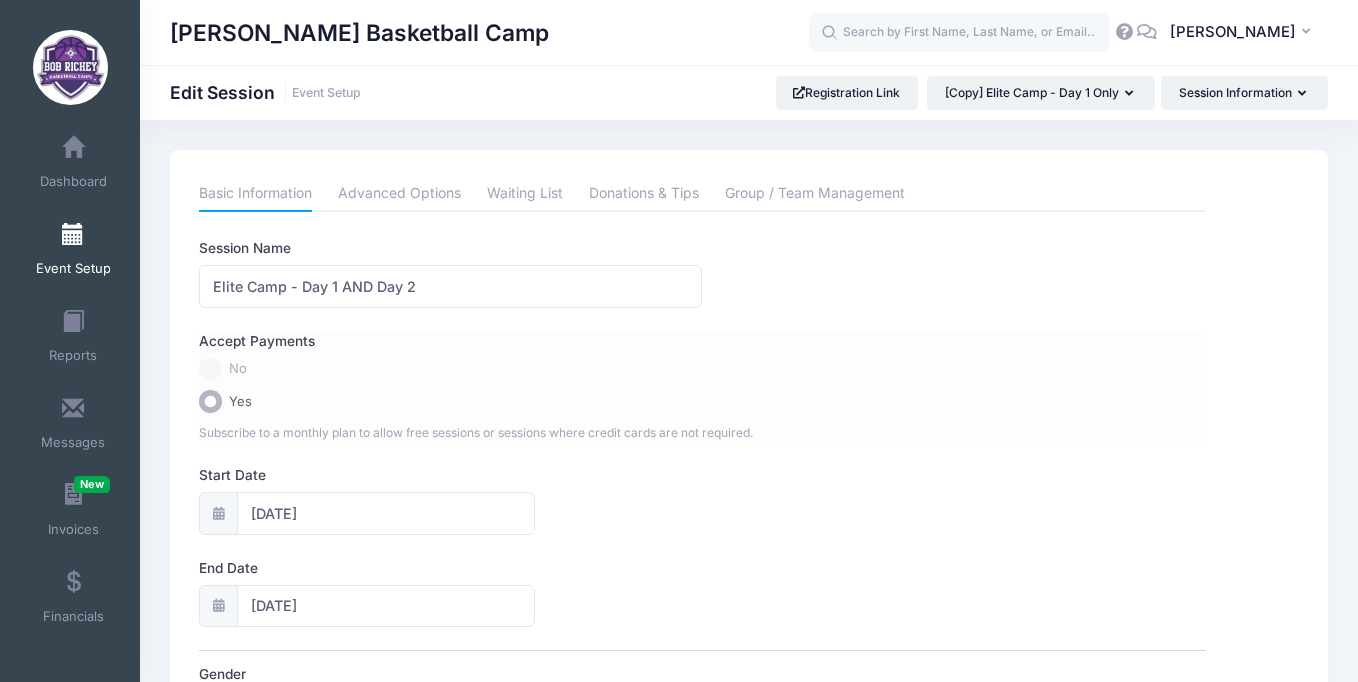 click on "Yes" at bounding box center [702, 401] 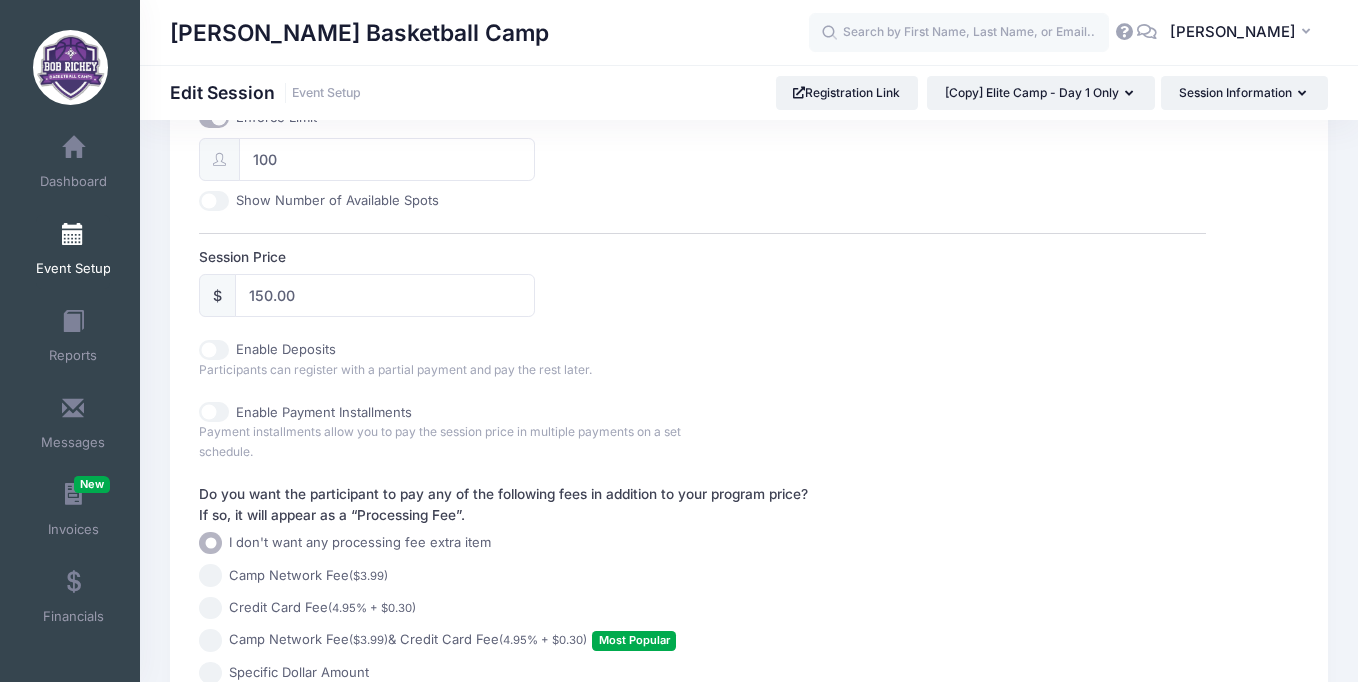 scroll, scrollTop: 880, scrollLeft: 0, axis: vertical 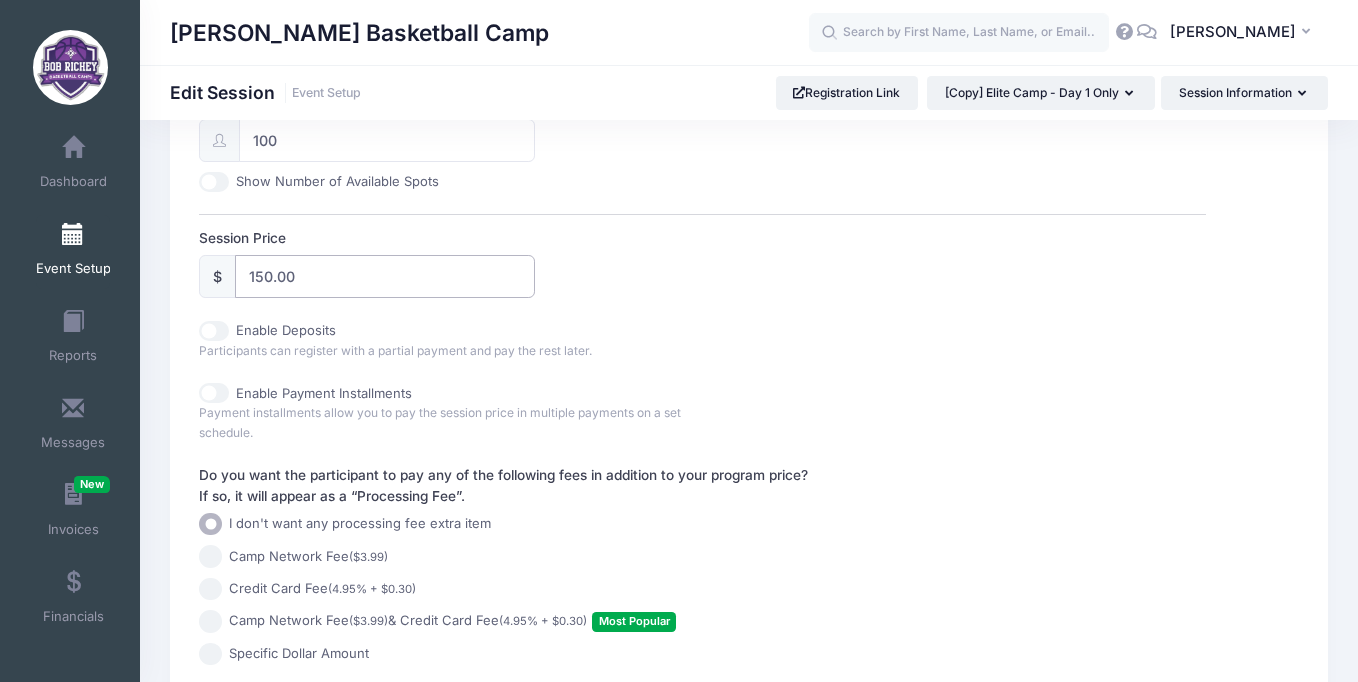 drag, startPoint x: 339, startPoint y: 278, endPoint x: 197, endPoint y: 273, distance: 142.088 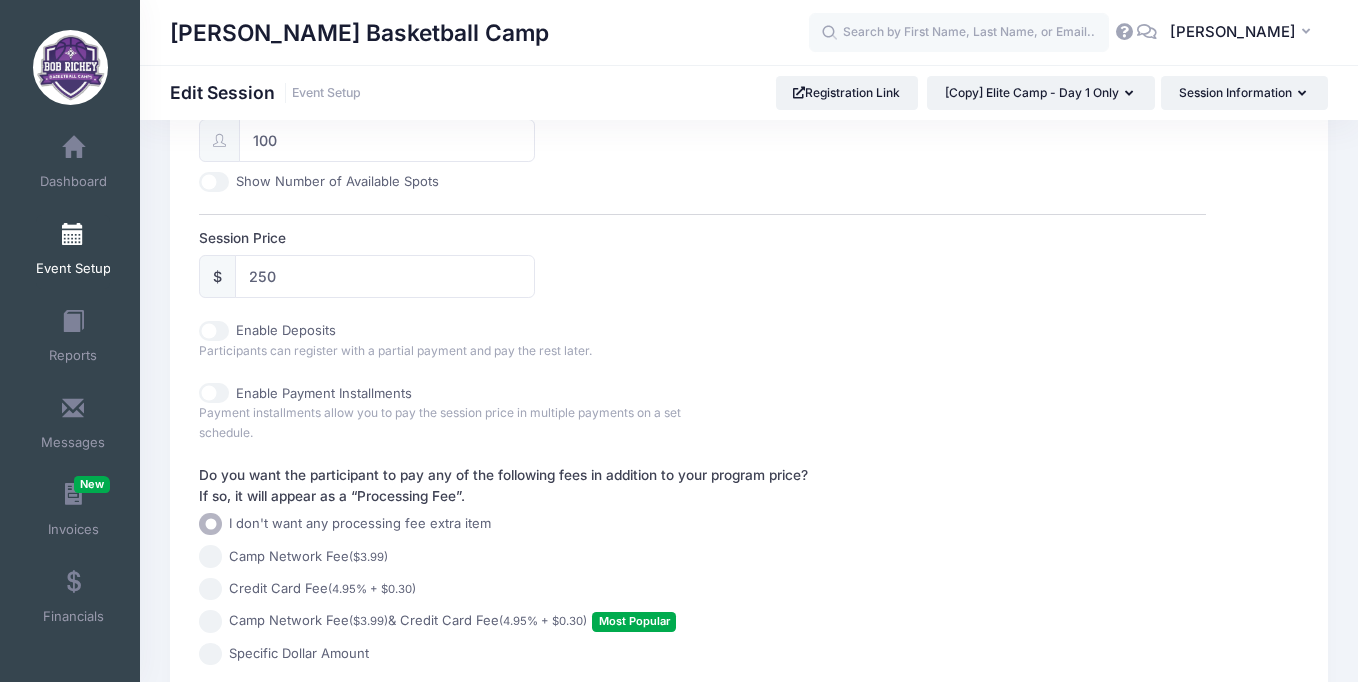 click on "Session Name
Elite Camp - Day 1 AND Day 2
Accept Payments
No
Yes
Subscribe to a monthly plan to allow free sessions or sessions where credit cards are not required.
Start Date
08/01/2025
End Date
08/01/2025
Gender
Please select
Coed
Boys
Girls
Any
Boys
1" at bounding box center (702, 11) 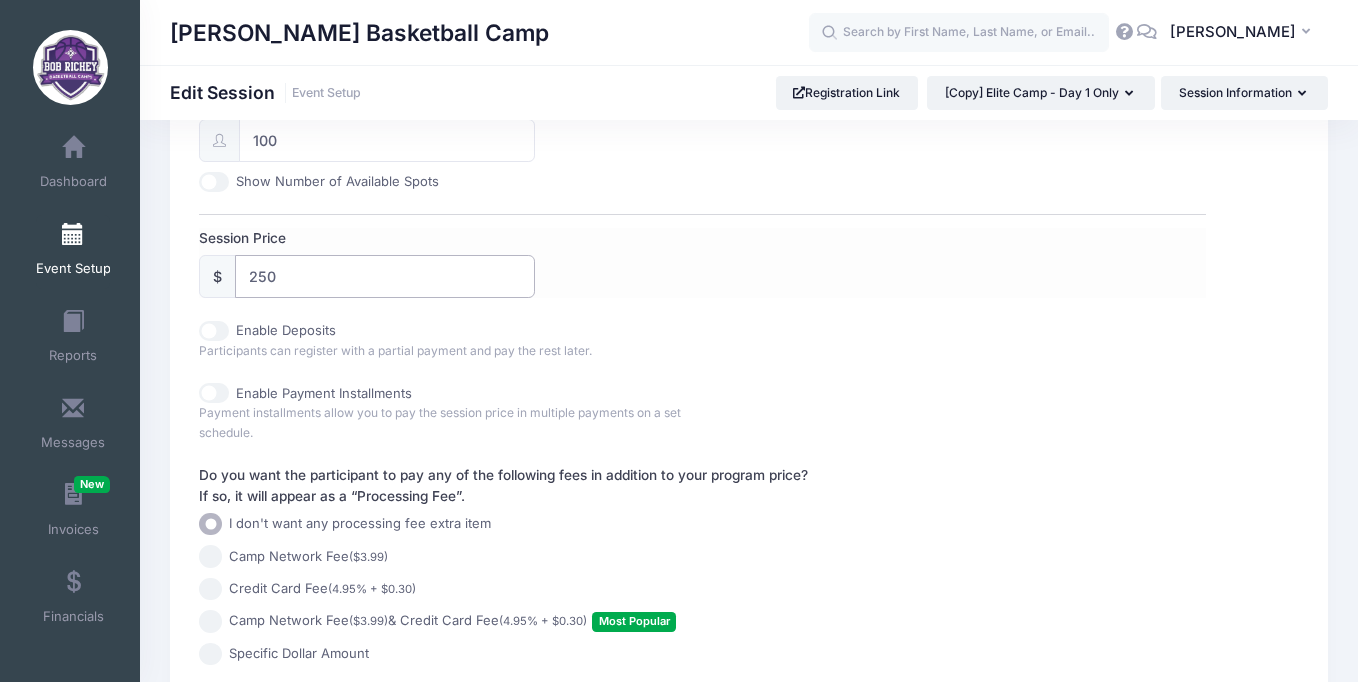 click on "250" at bounding box center [384, 276] 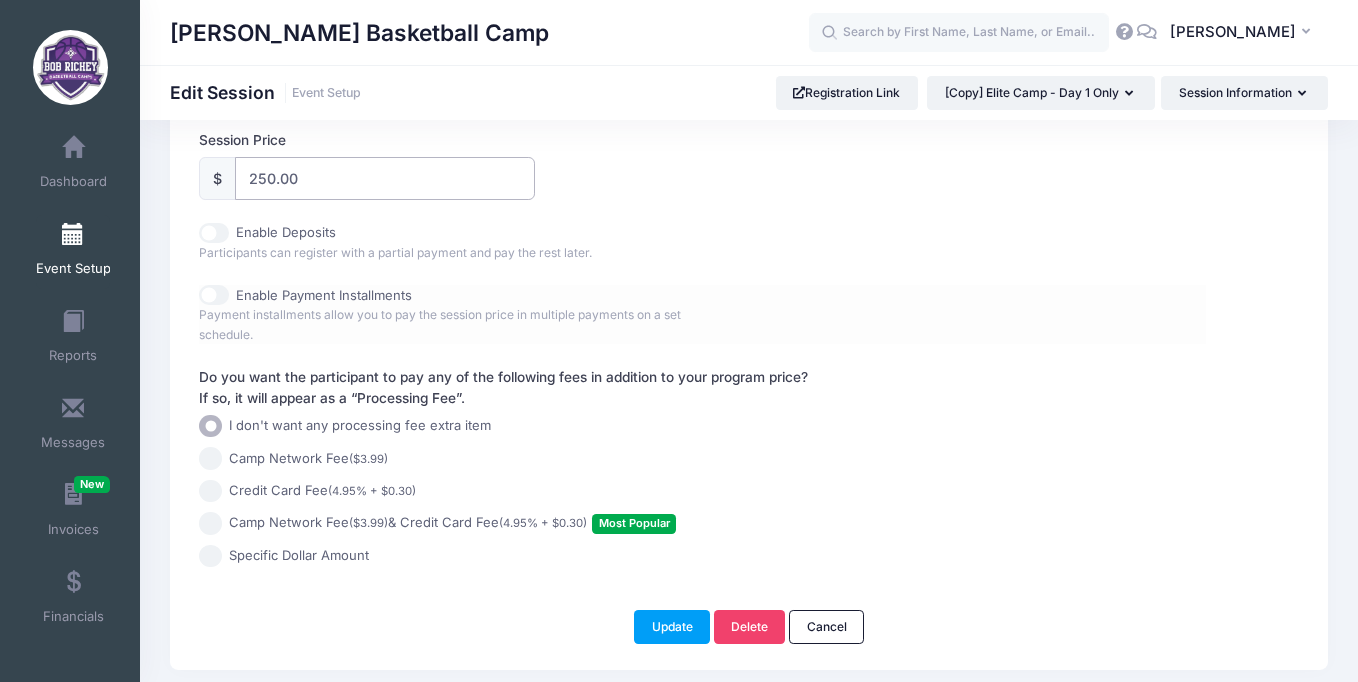 scroll, scrollTop: 1042, scrollLeft: 0, axis: vertical 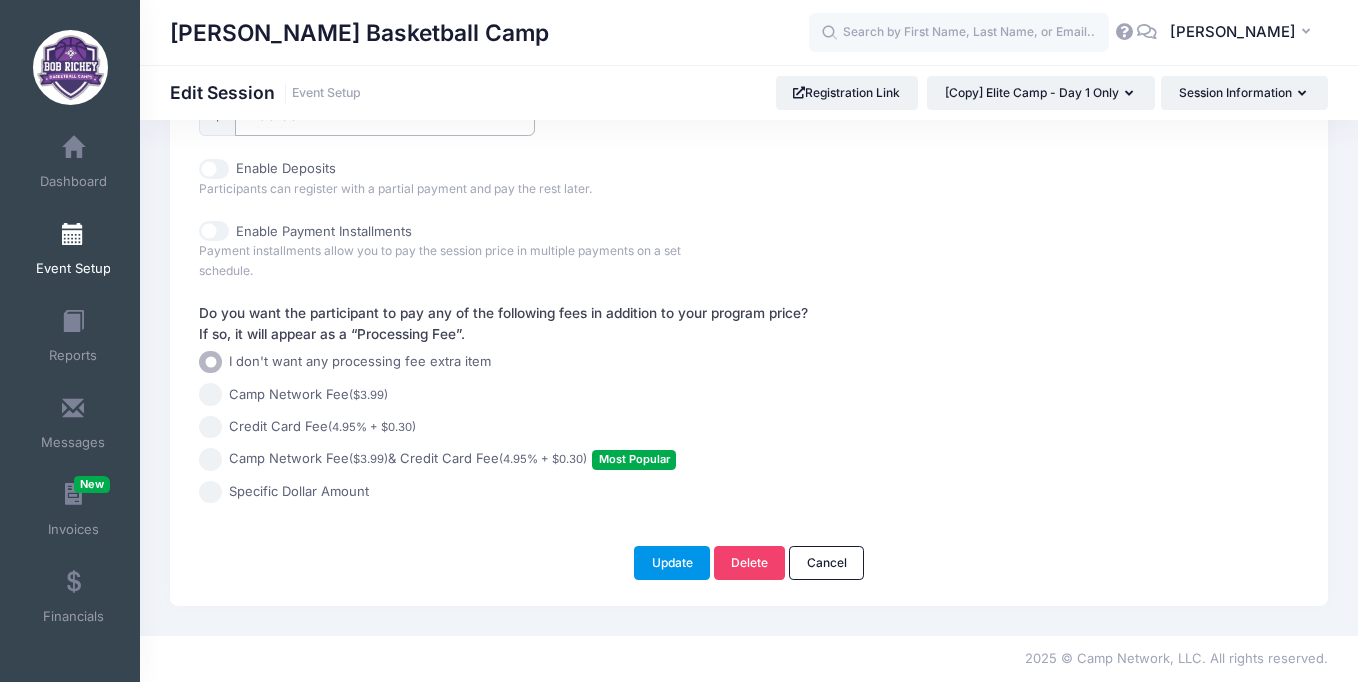 type on "250.00" 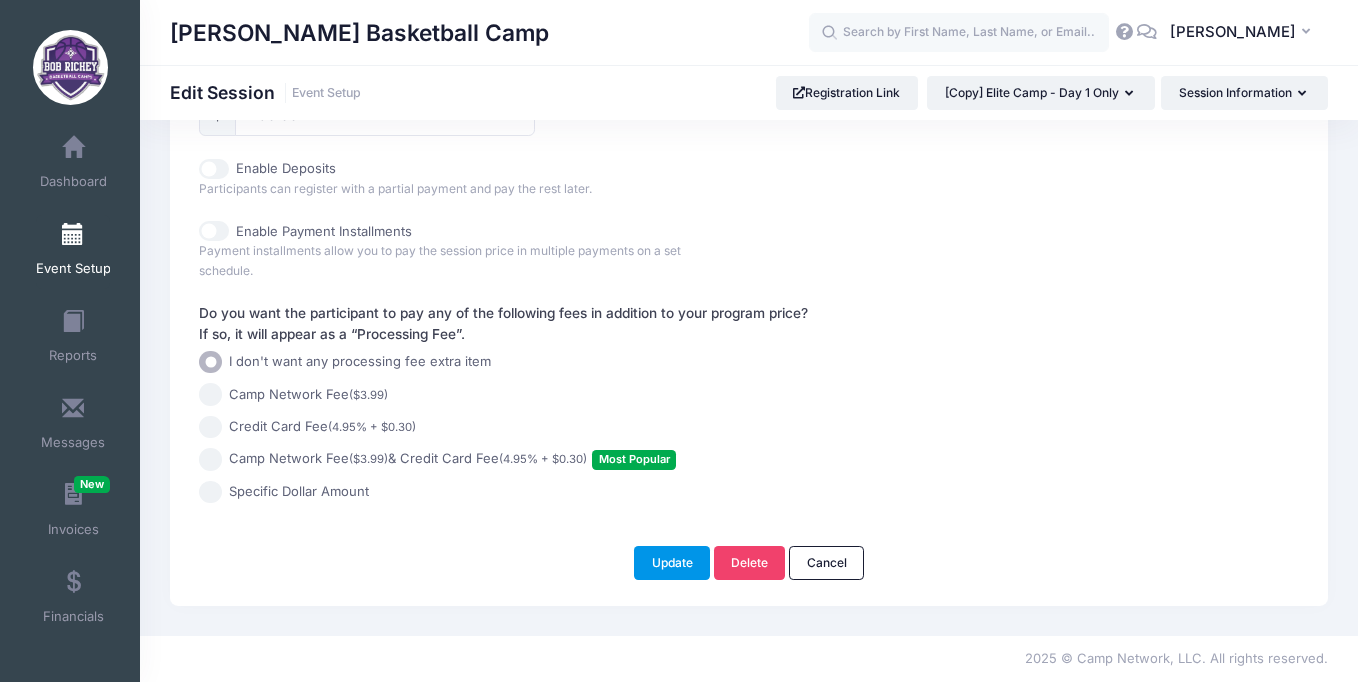 click on "Update" at bounding box center (672, 563) 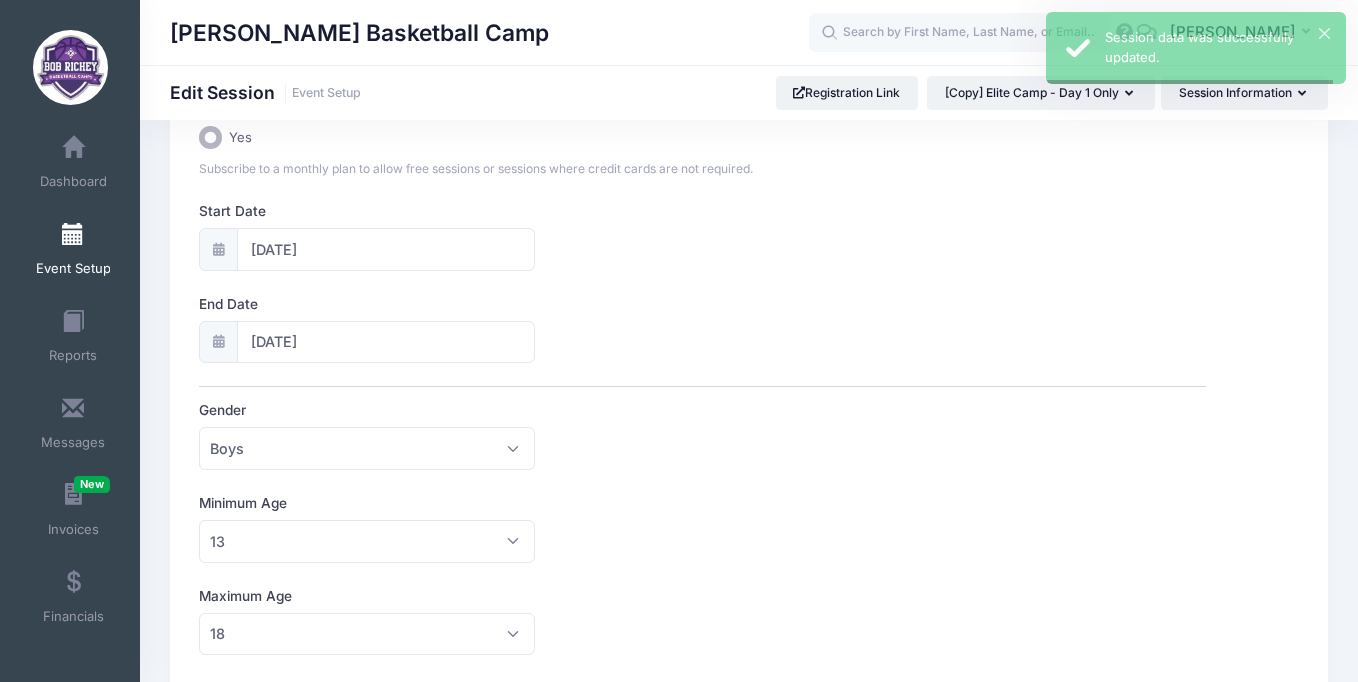 scroll, scrollTop: 0, scrollLeft: 0, axis: both 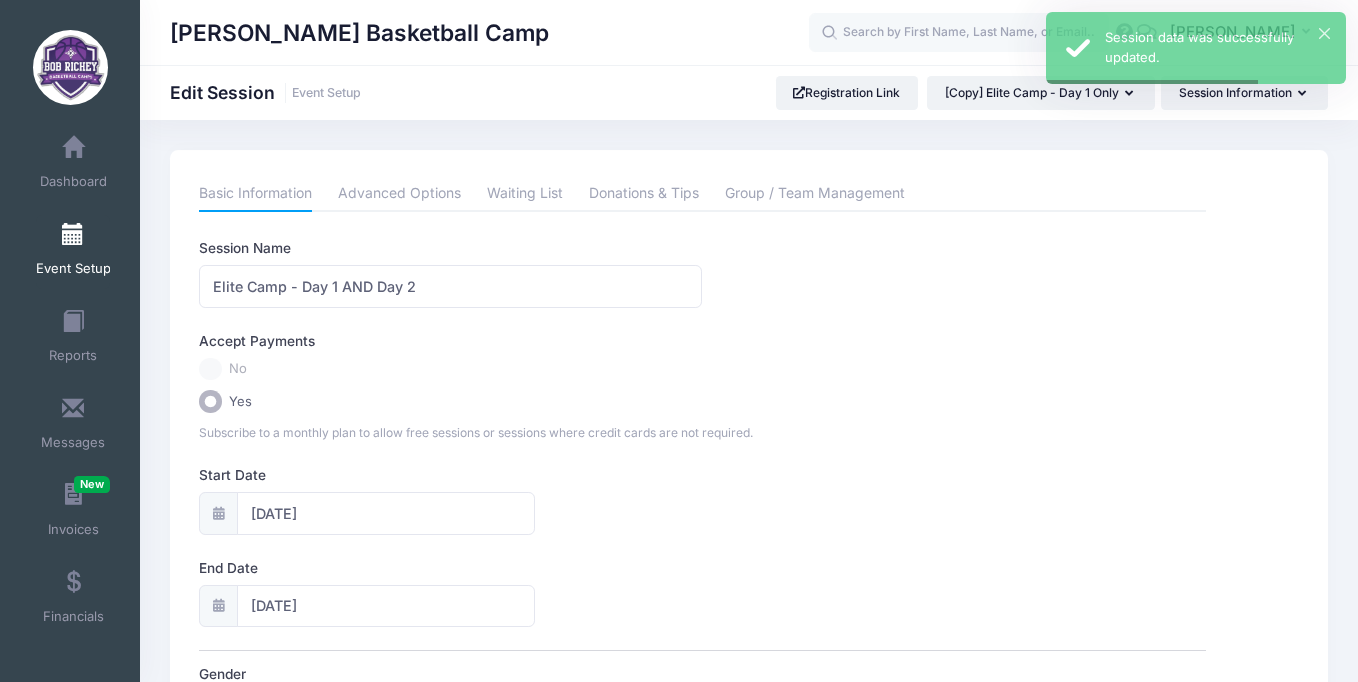 click at bounding box center [73, 235] 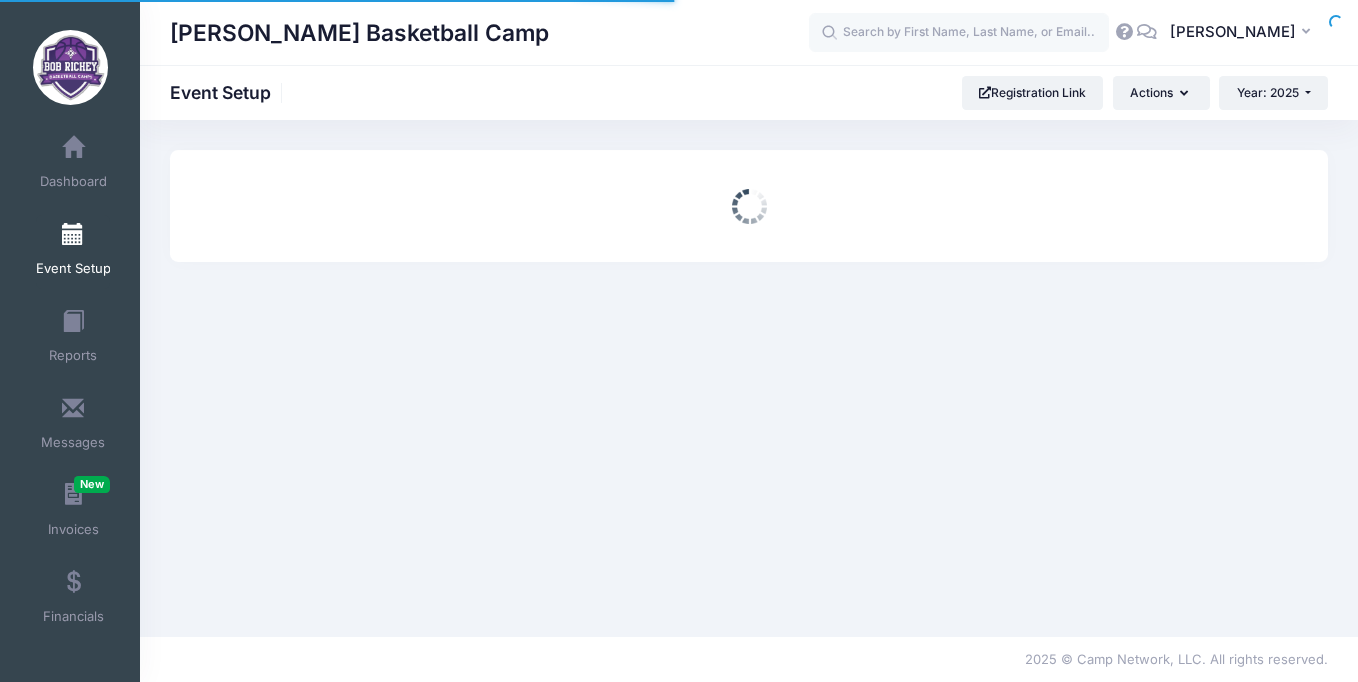 scroll, scrollTop: 0, scrollLeft: 0, axis: both 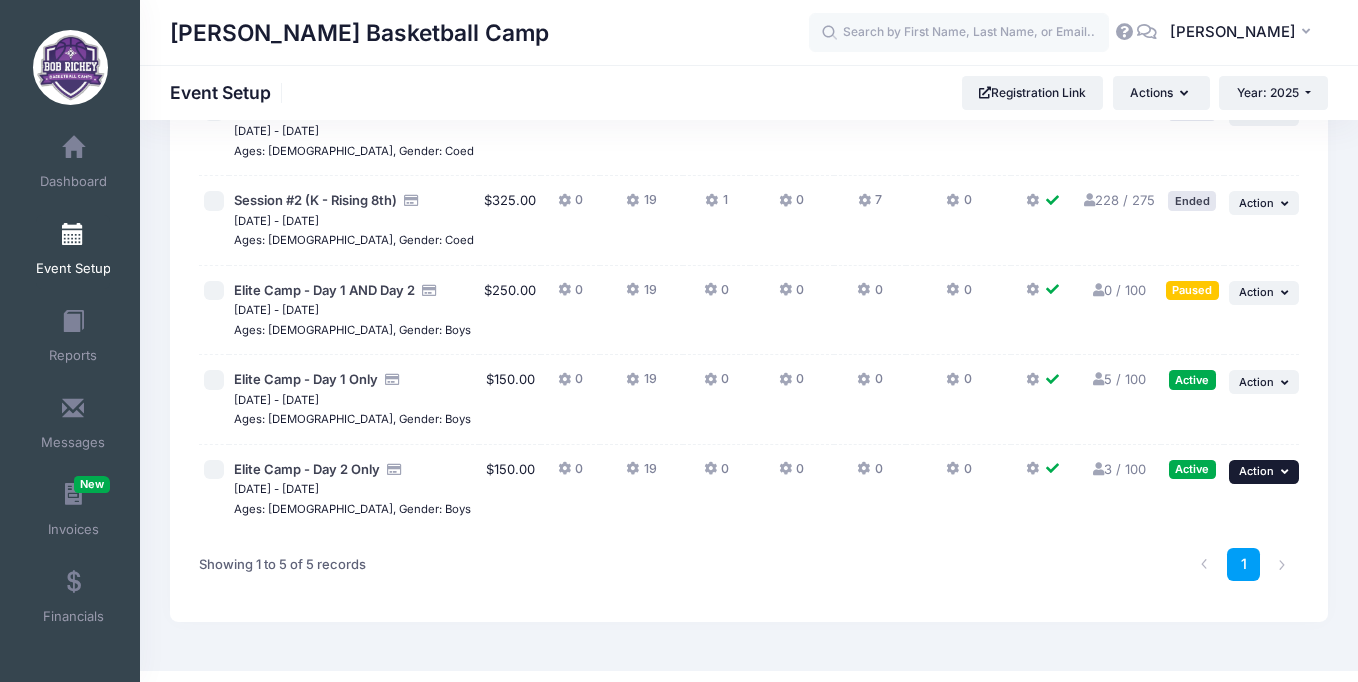 click on "Action" at bounding box center [1256, 471] 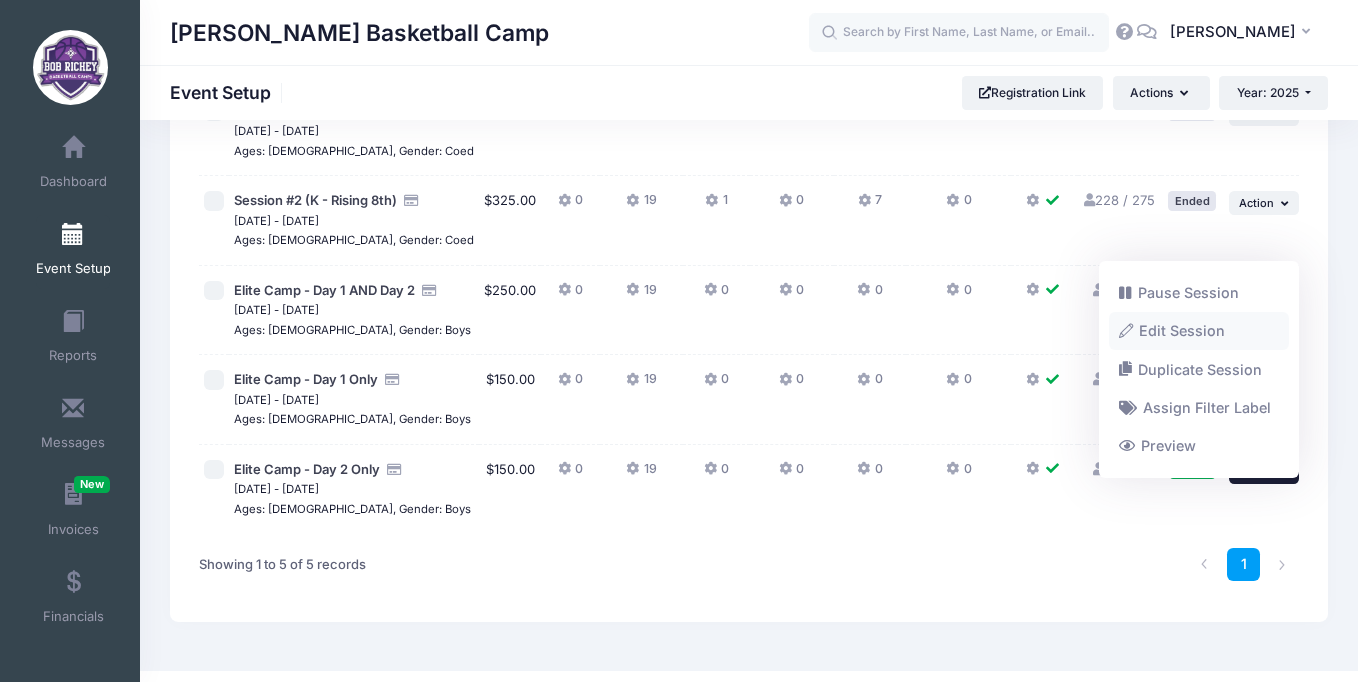 click on "Edit Session" at bounding box center [1199, 332] 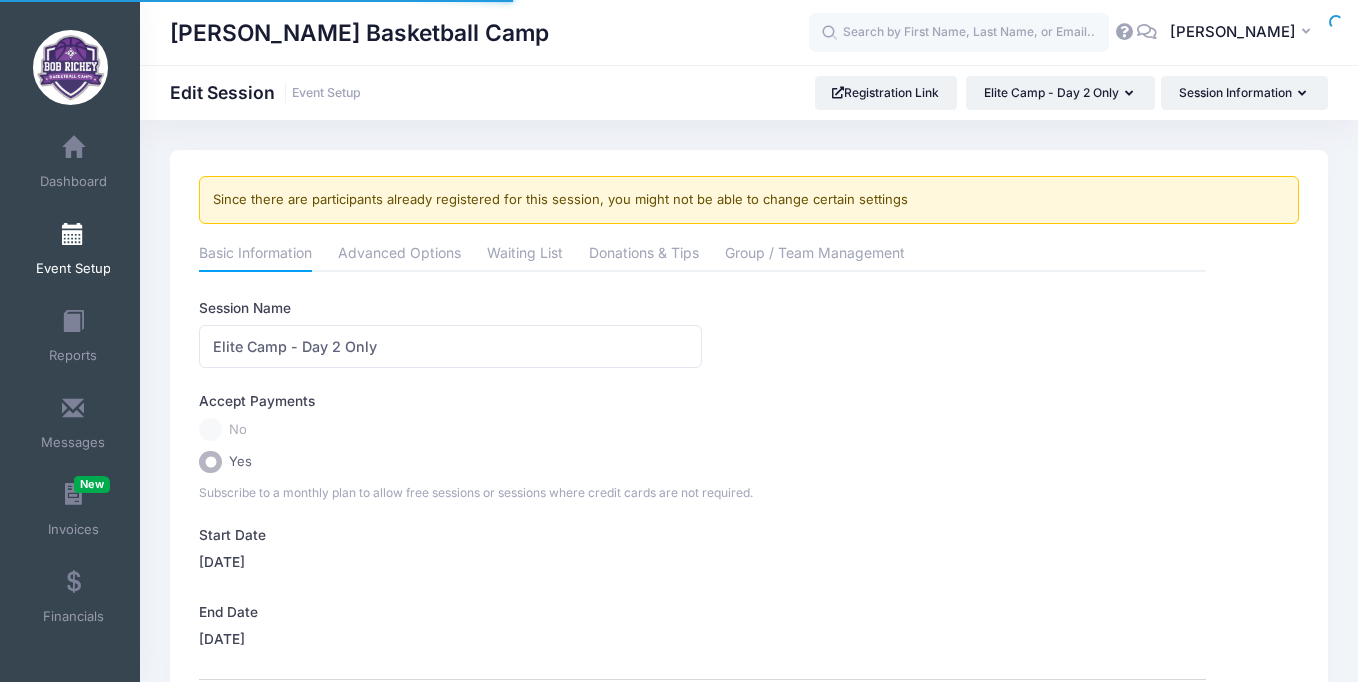 scroll, scrollTop: 0, scrollLeft: 0, axis: both 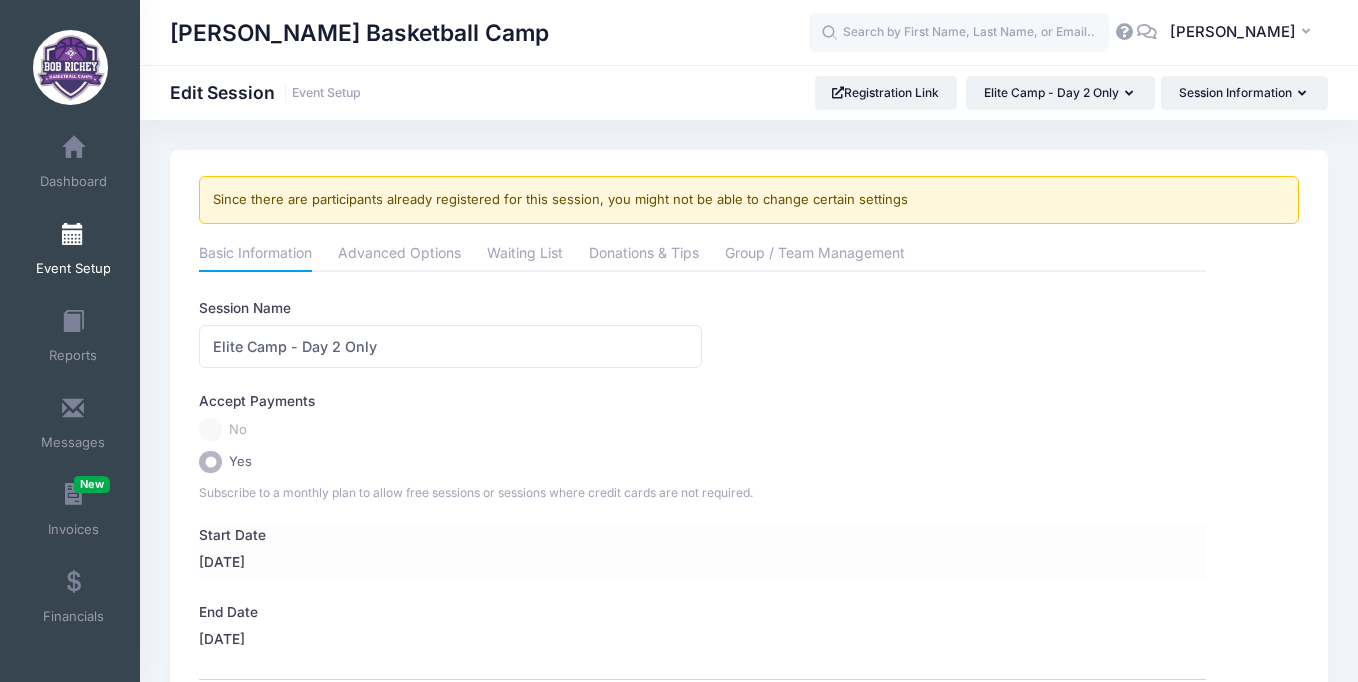click on "Start Date" at bounding box center [450, 535] 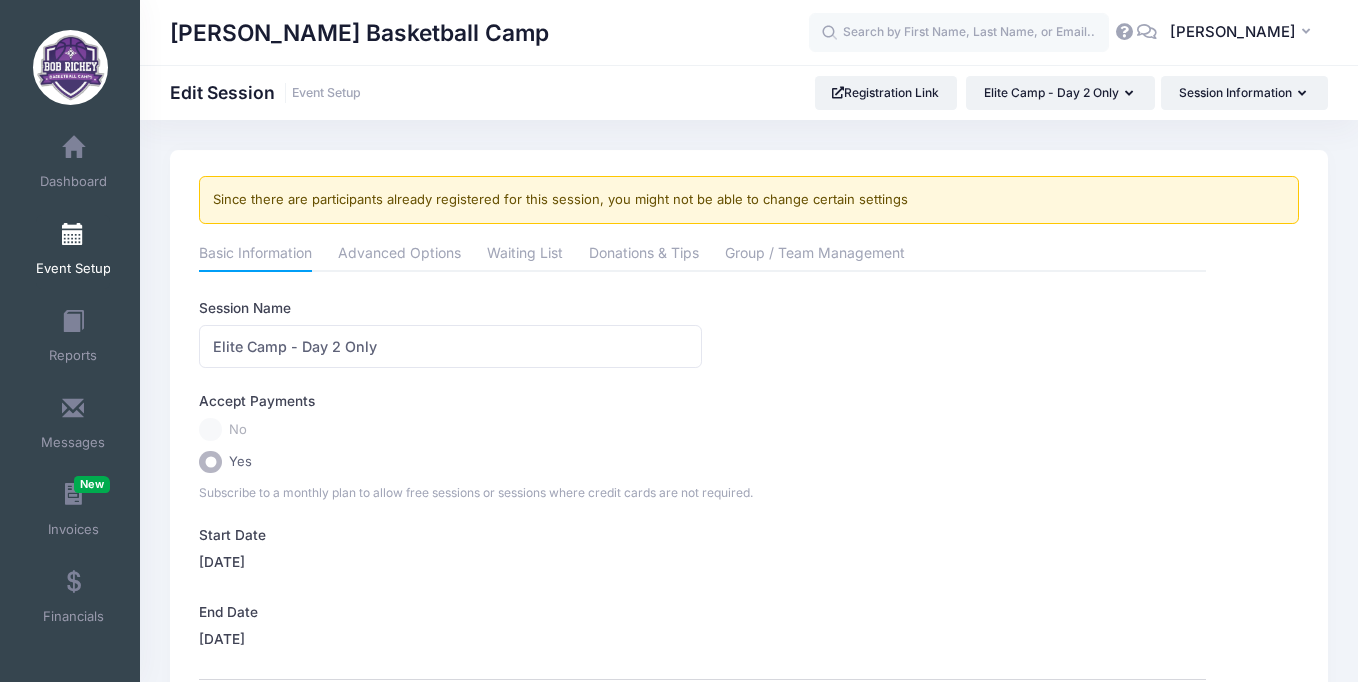click at bounding box center (73, 235) 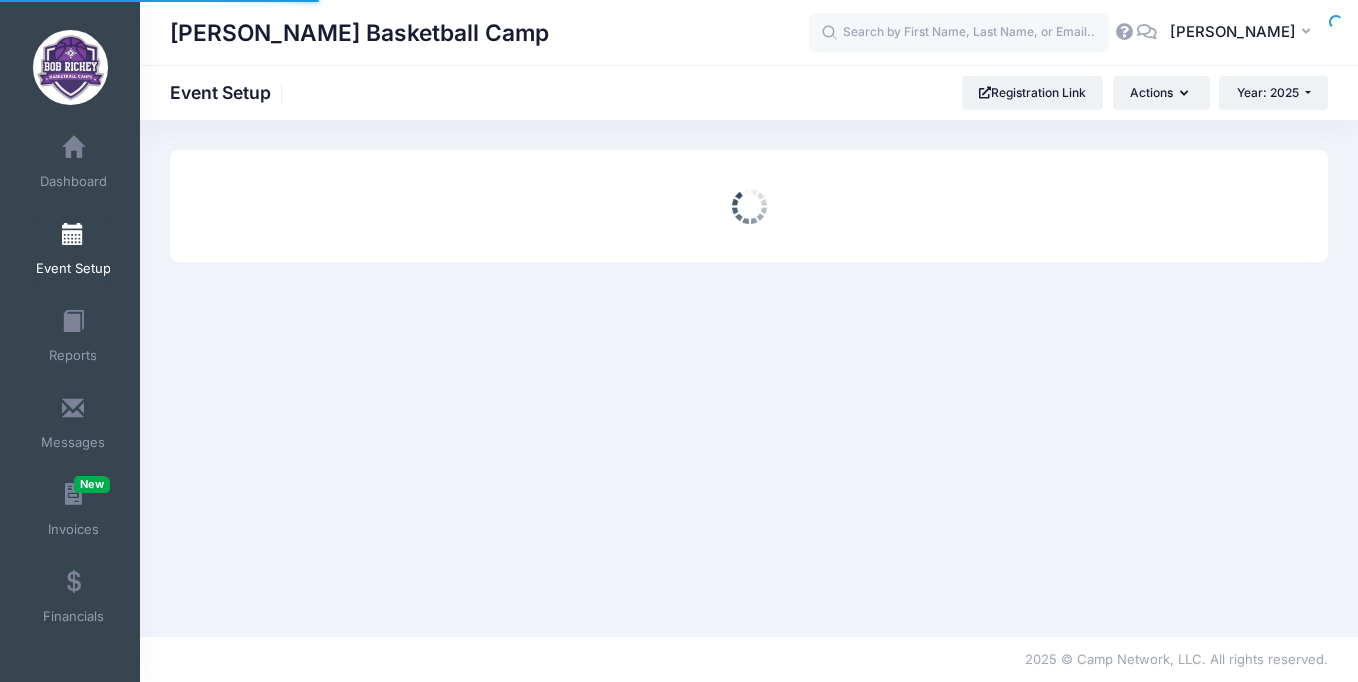 scroll, scrollTop: 0, scrollLeft: 0, axis: both 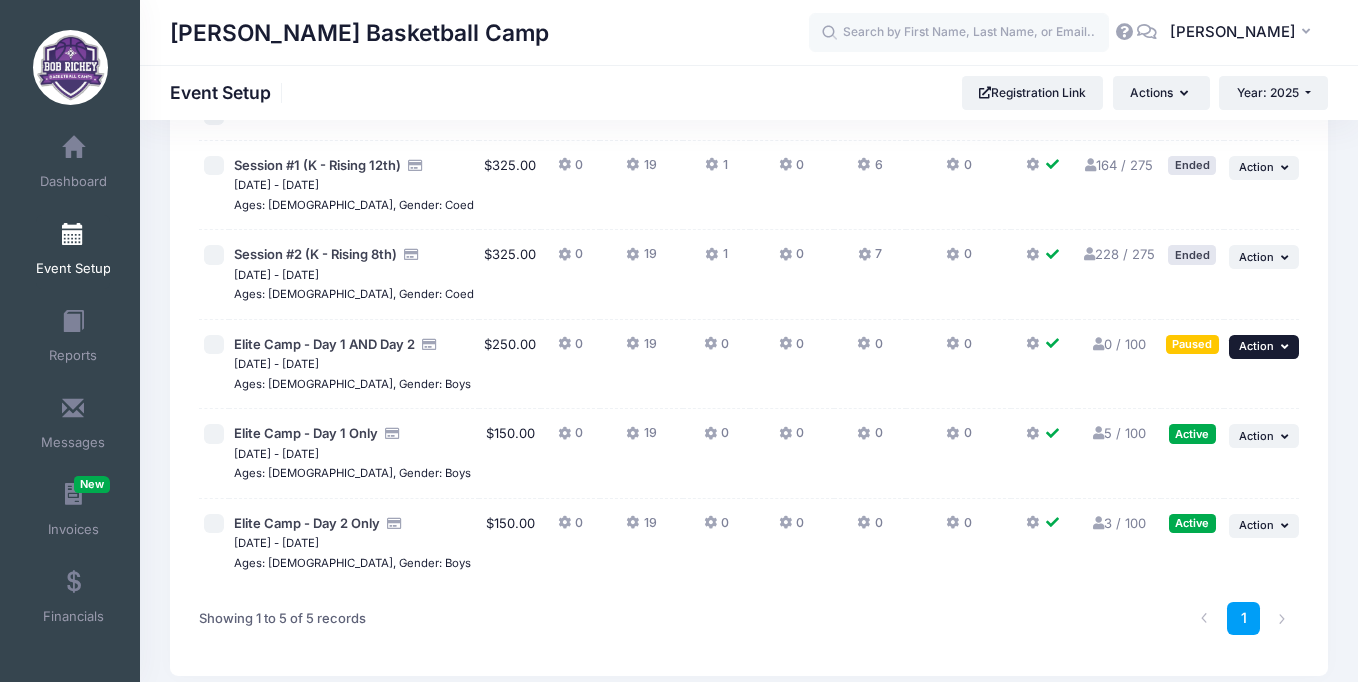 click on "... Action" at bounding box center (1264, 347) 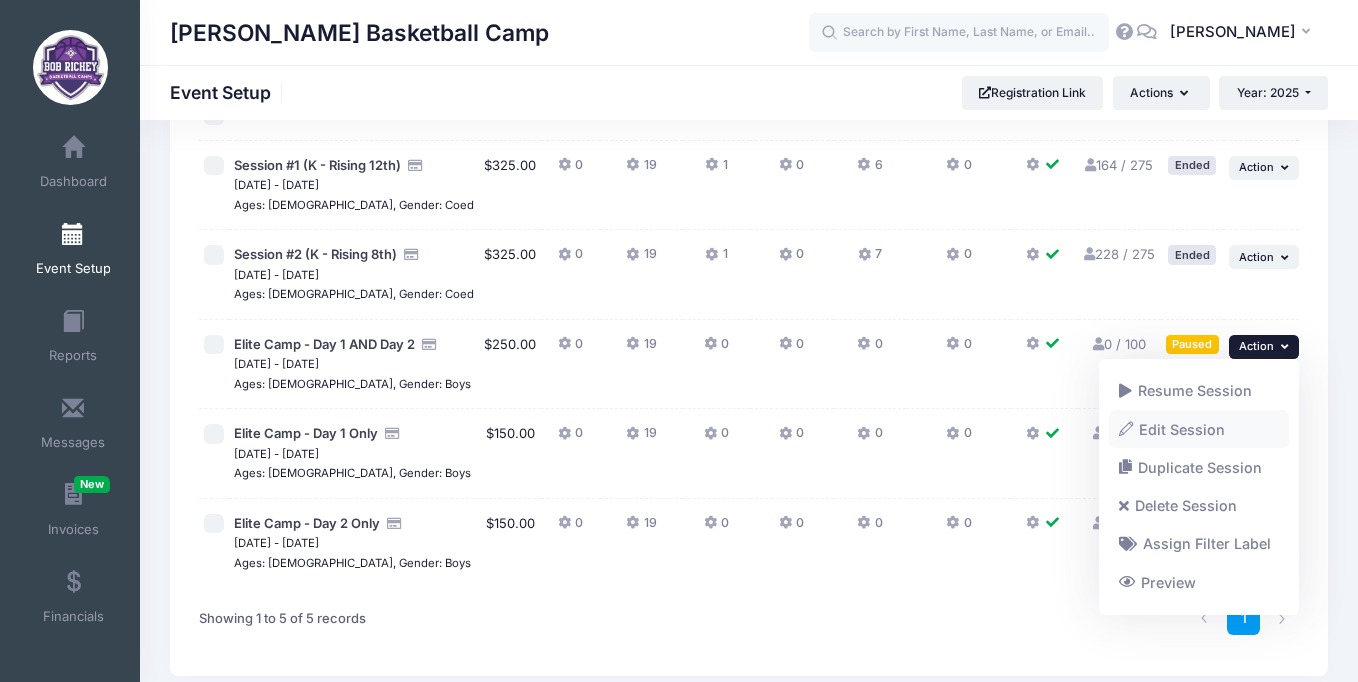 click on "Edit Session" at bounding box center (1199, 429) 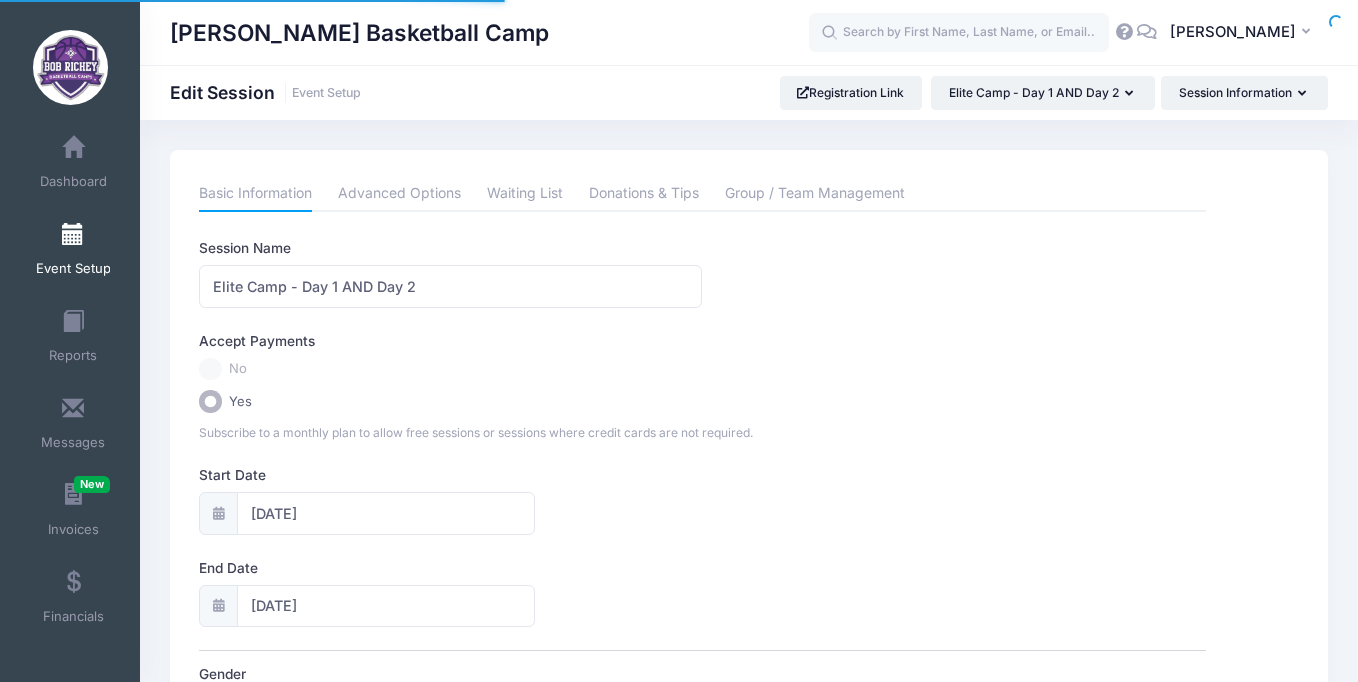scroll, scrollTop: 0, scrollLeft: 0, axis: both 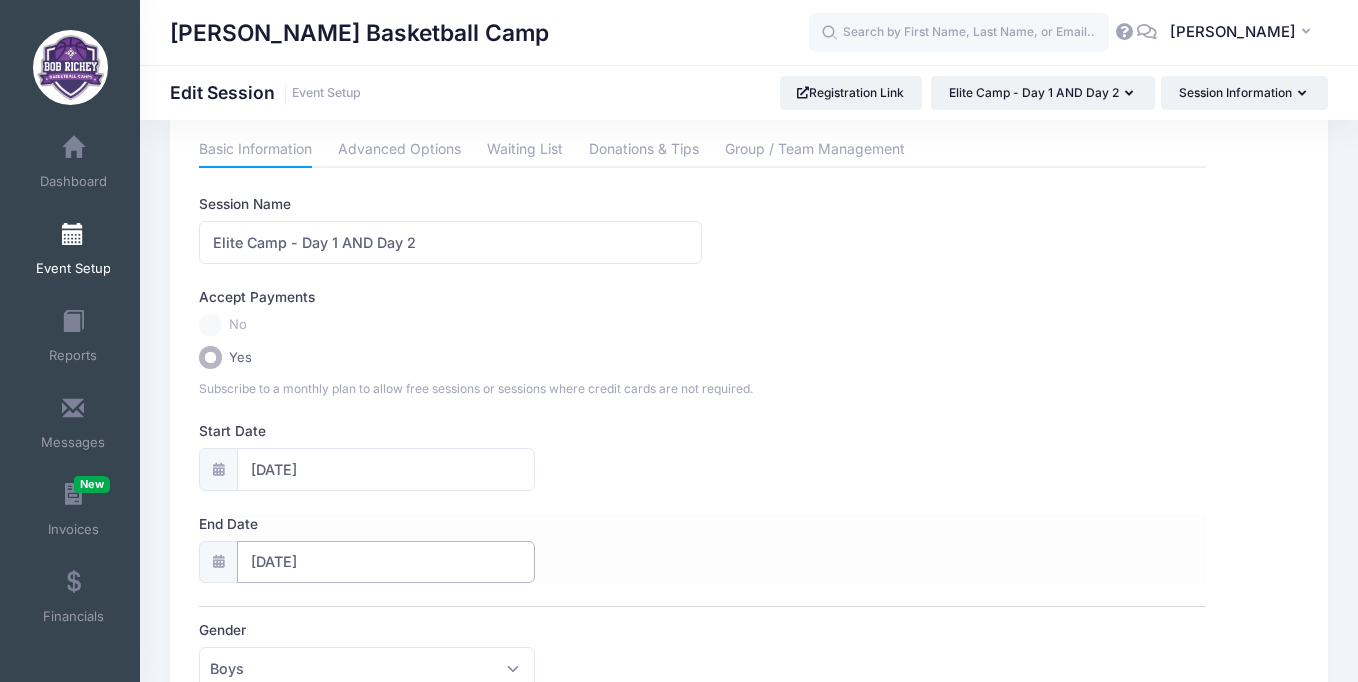 click on "08/01/2025" at bounding box center [385, 562] 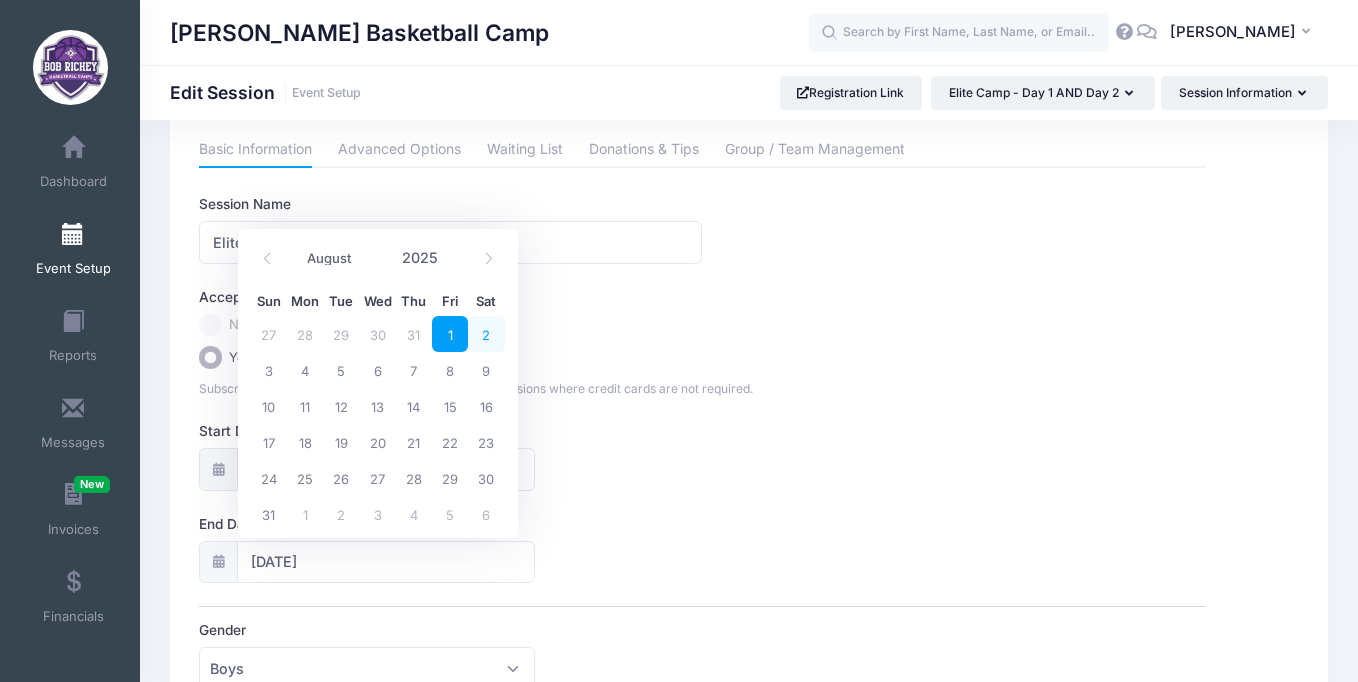 click on "2" at bounding box center [486, 334] 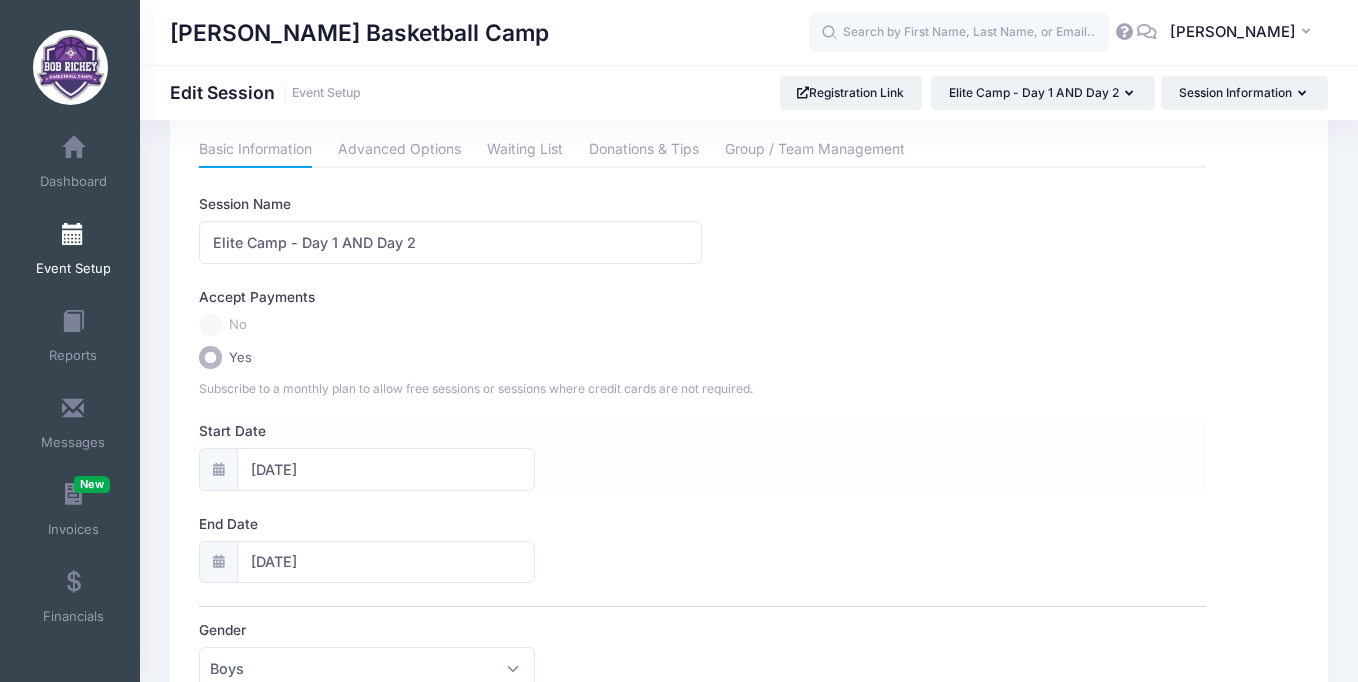 click on "Start Date
08/01/2025" at bounding box center [702, 456] 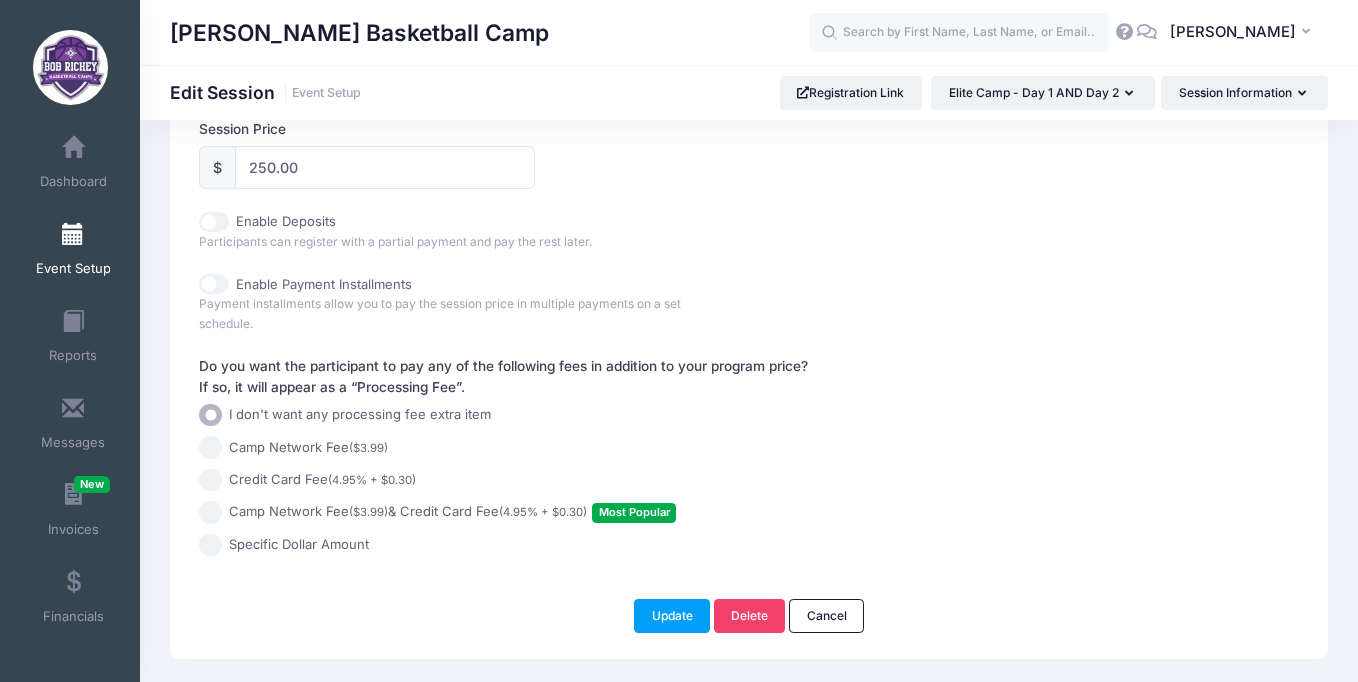 scroll, scrollTop: 1042, scrollLeft: 0, axis: vertical 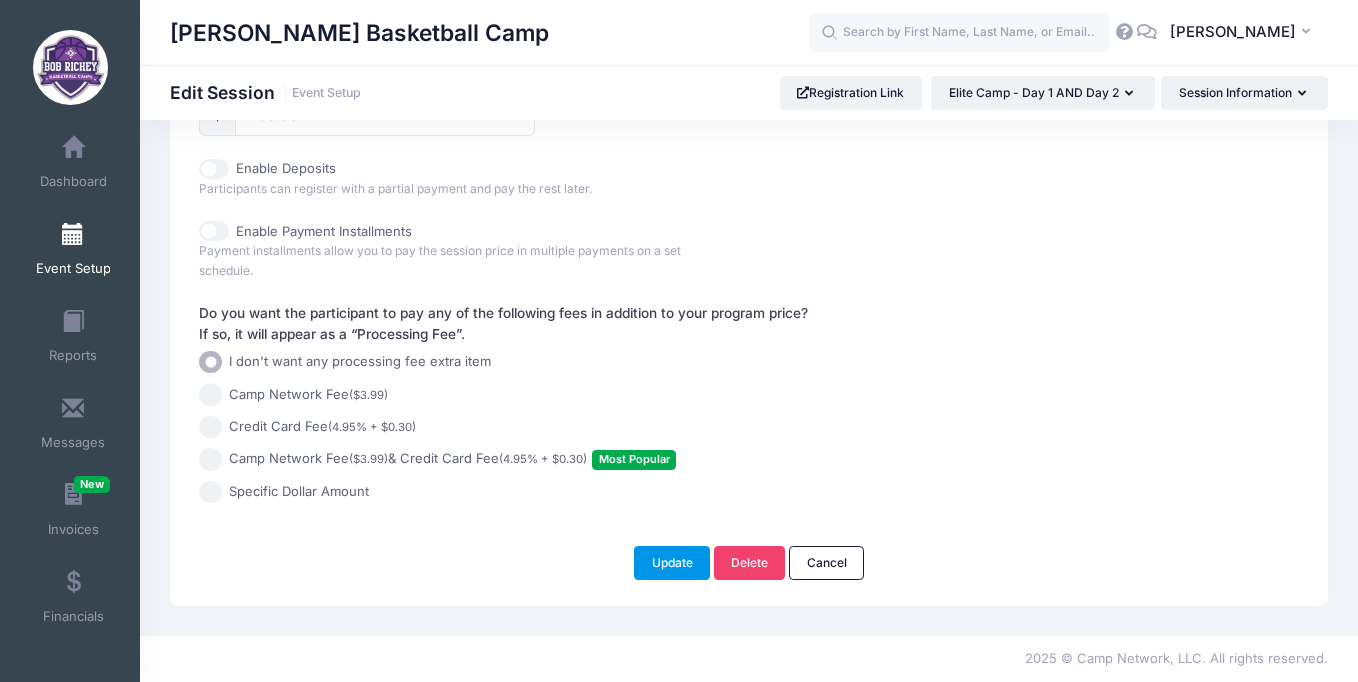 click on "Update" at bounding box center [672, 563] 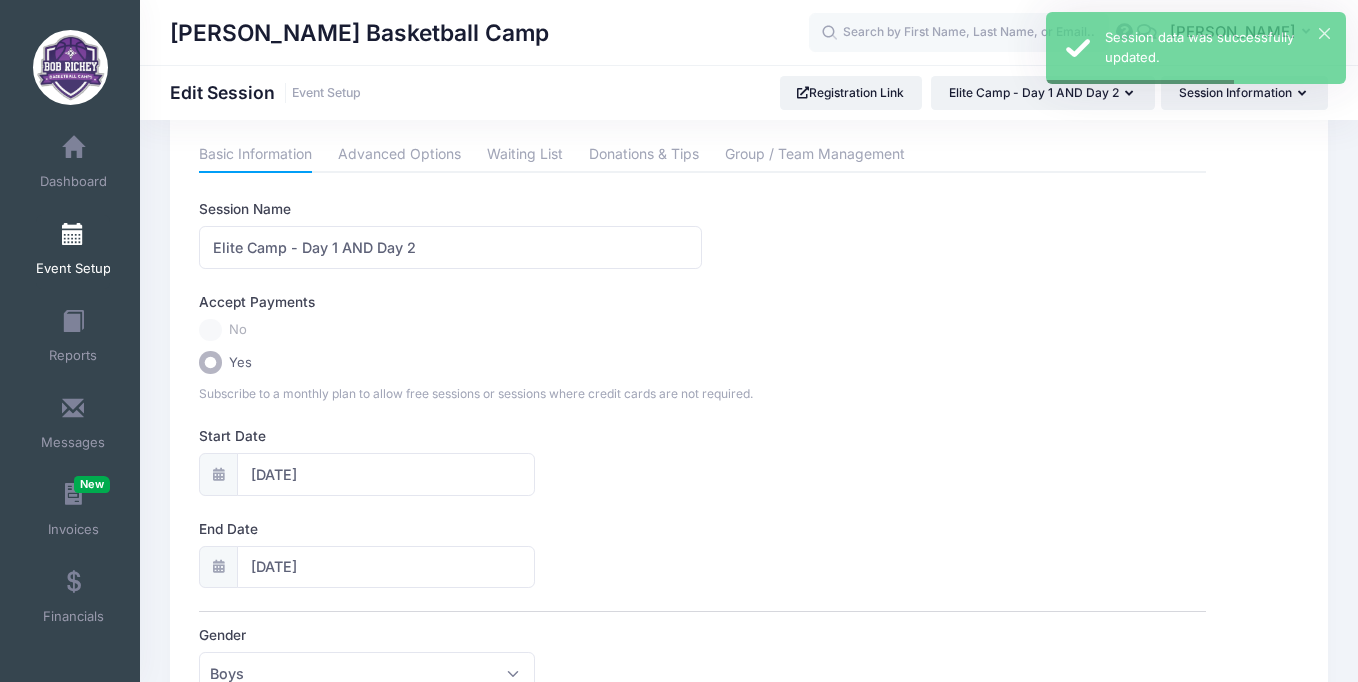 scroll, scrollTop: 0, scrollLeft: 0, axis: both 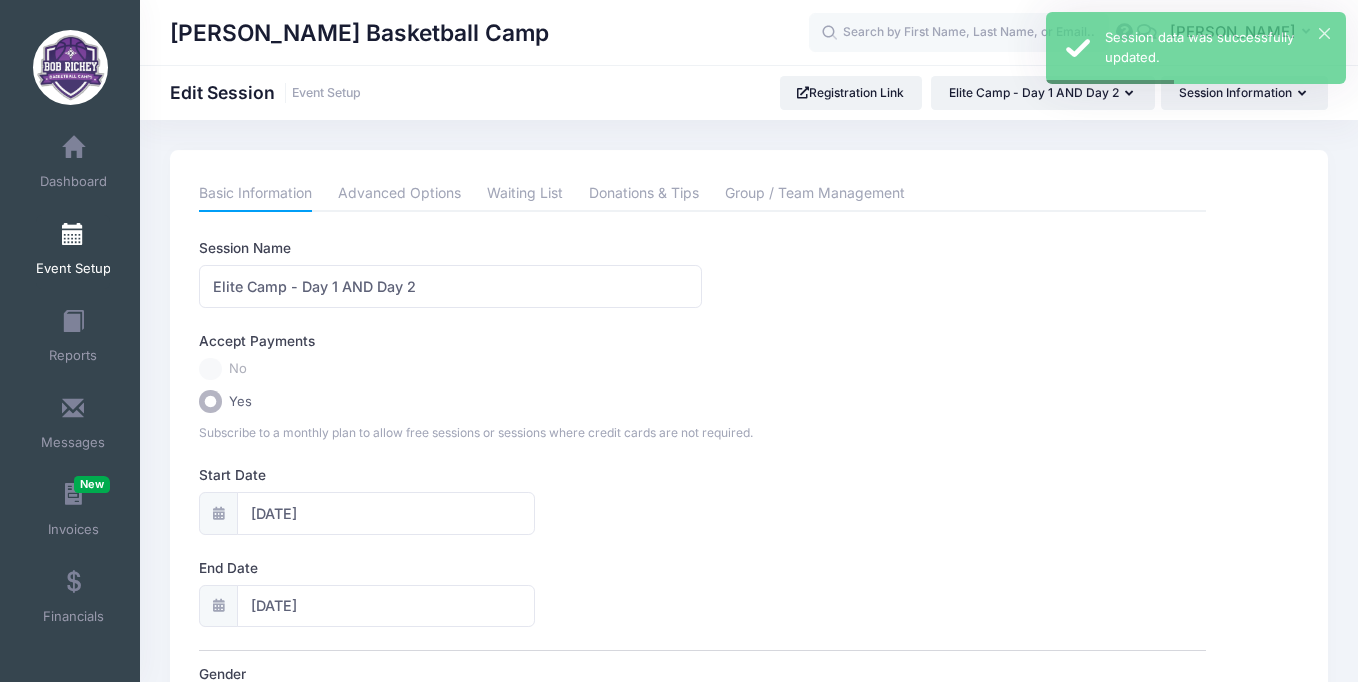 click at bounding box center [73, 235] 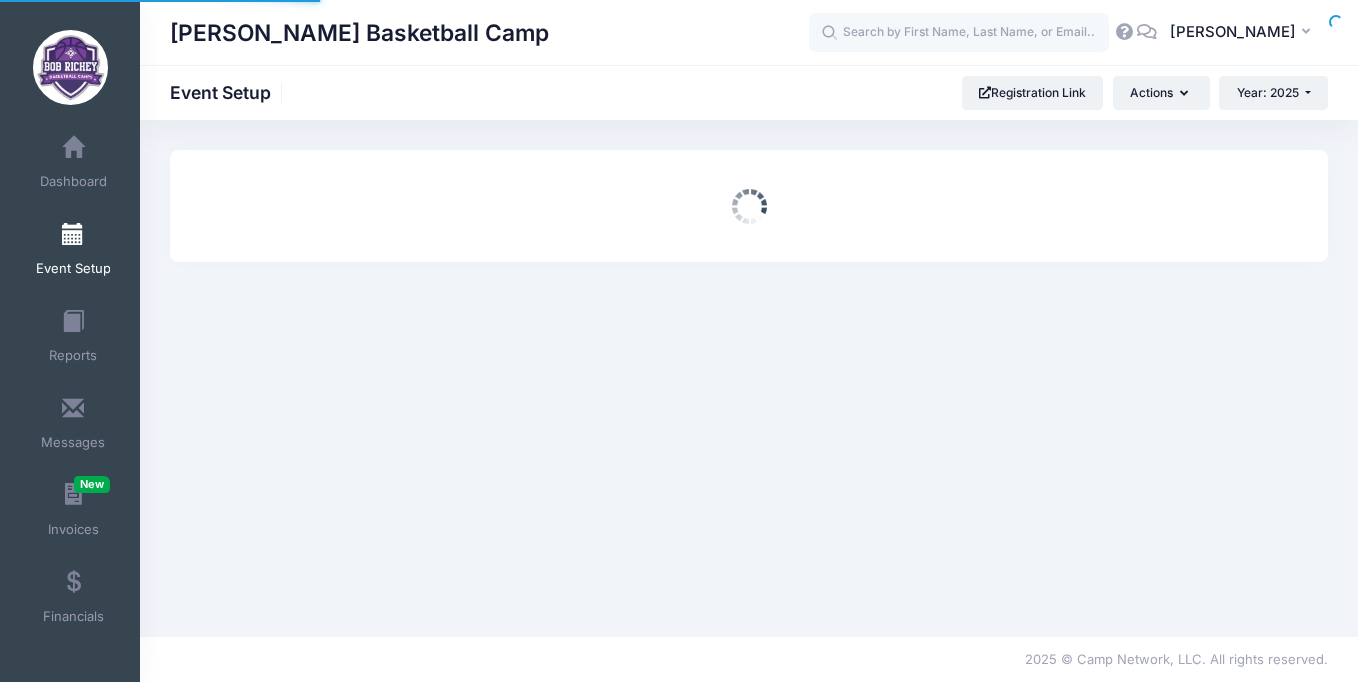 scroll, scrollTop: 0, scrollLeft: 0, axis: both 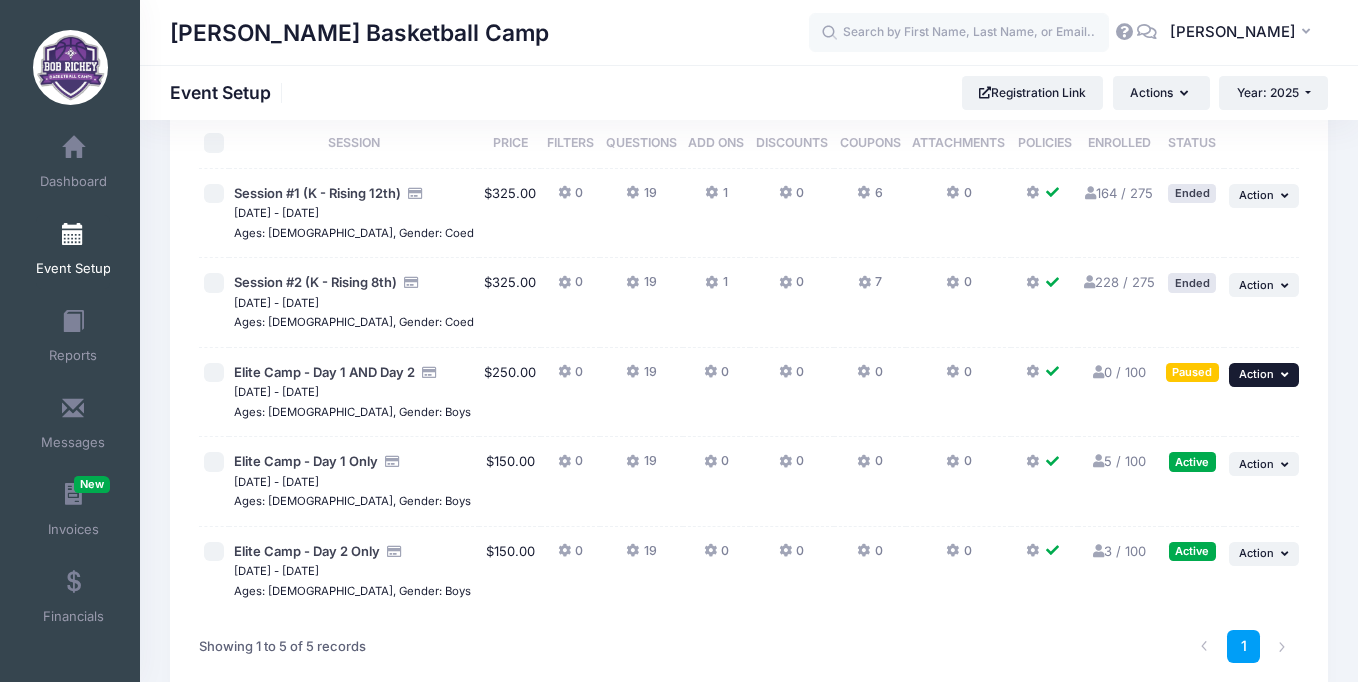 click on "Action" at bounding box center (1256, 374) 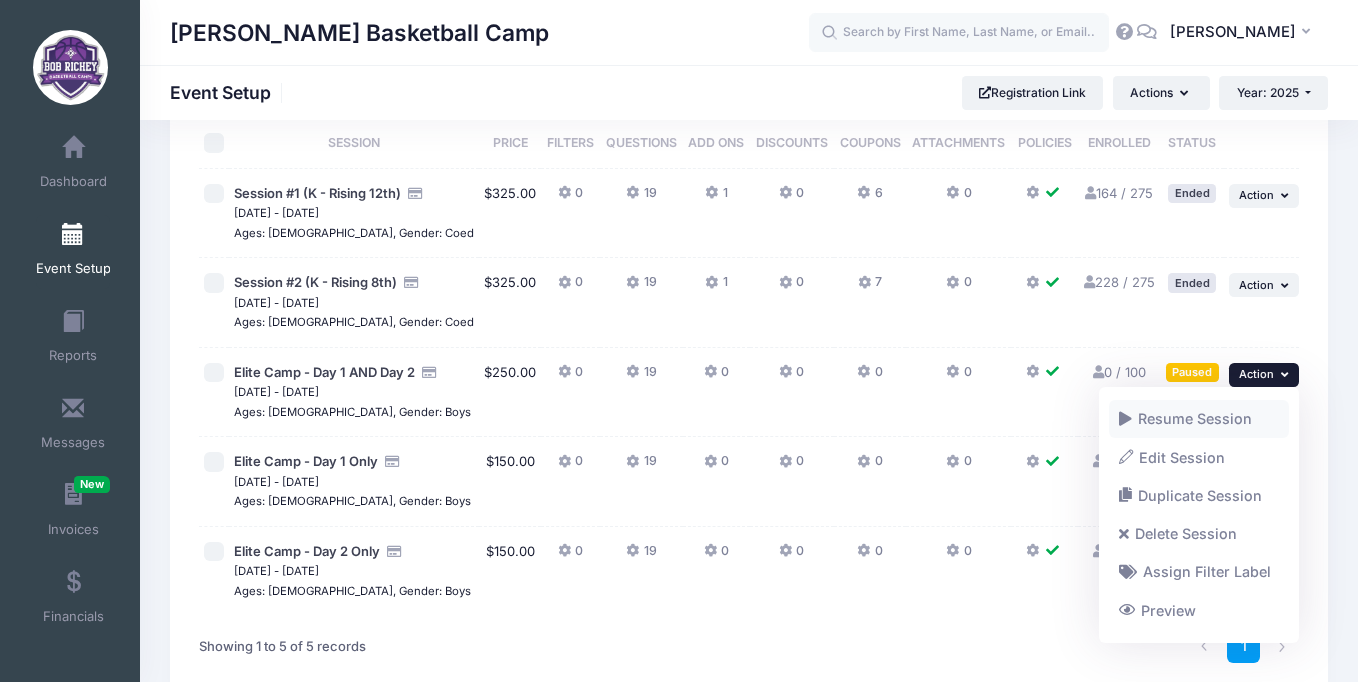 click on "Resume Session" at bounding box center (1199, 419) 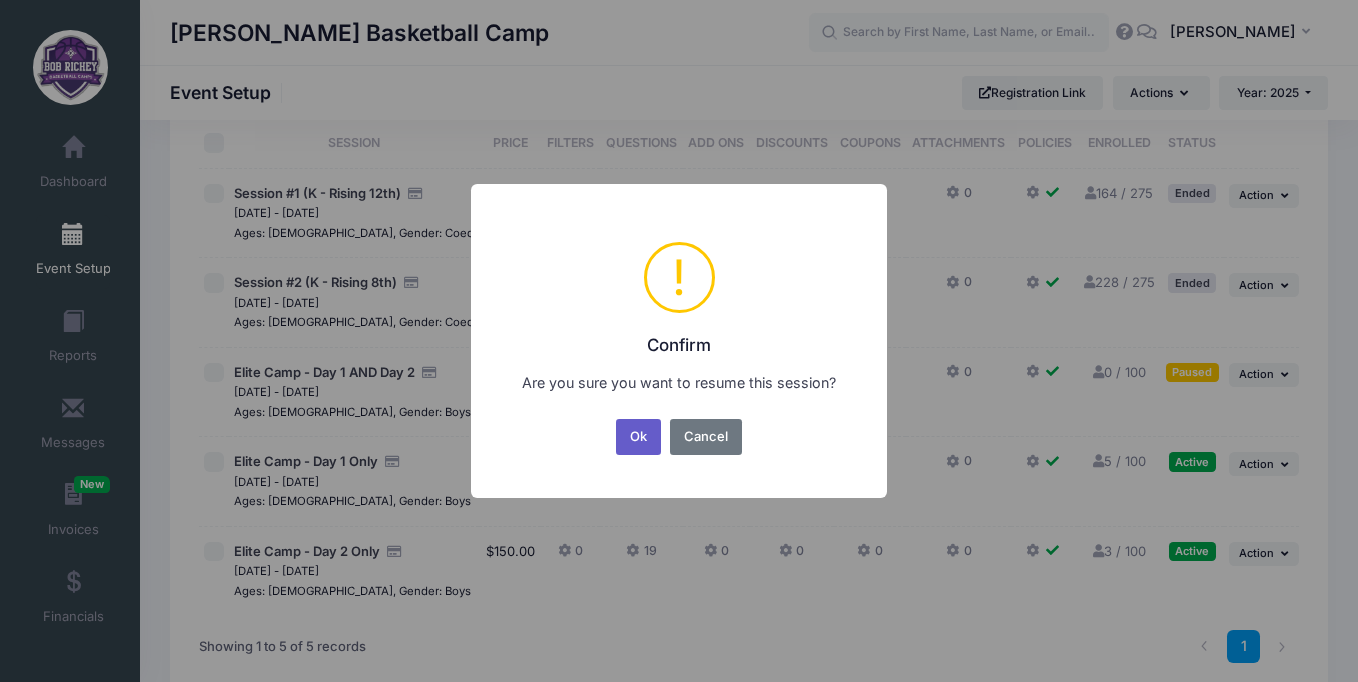 click on "Ok" at bounding box center (639, 437) 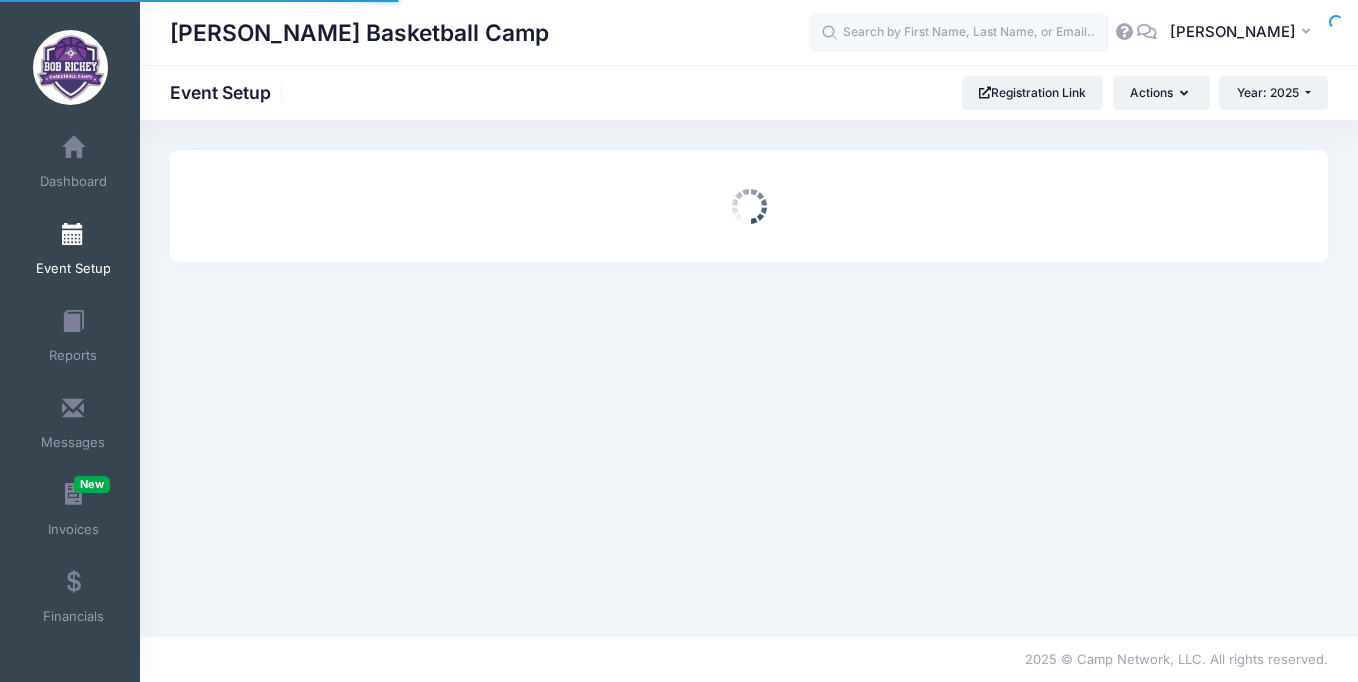 scroll, scrollTop: 0, scrollLeft: 0, axis: both 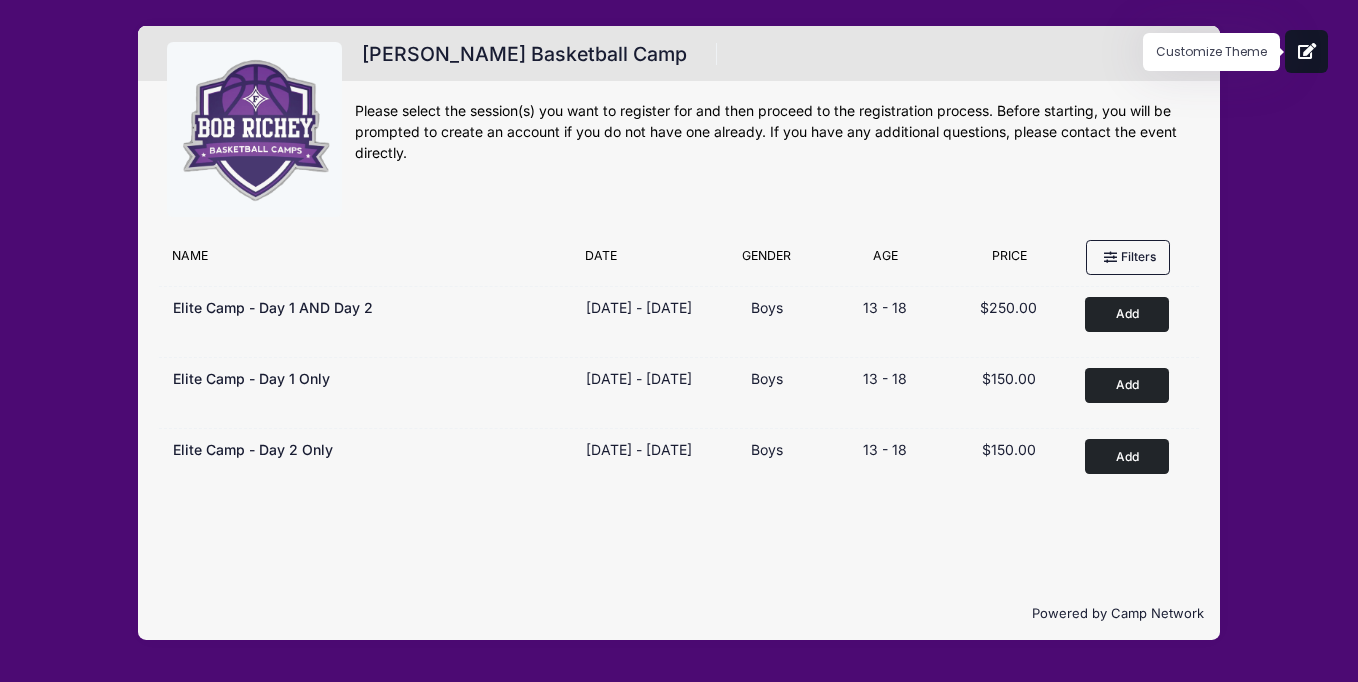 click at bounding box center [1307, 51] 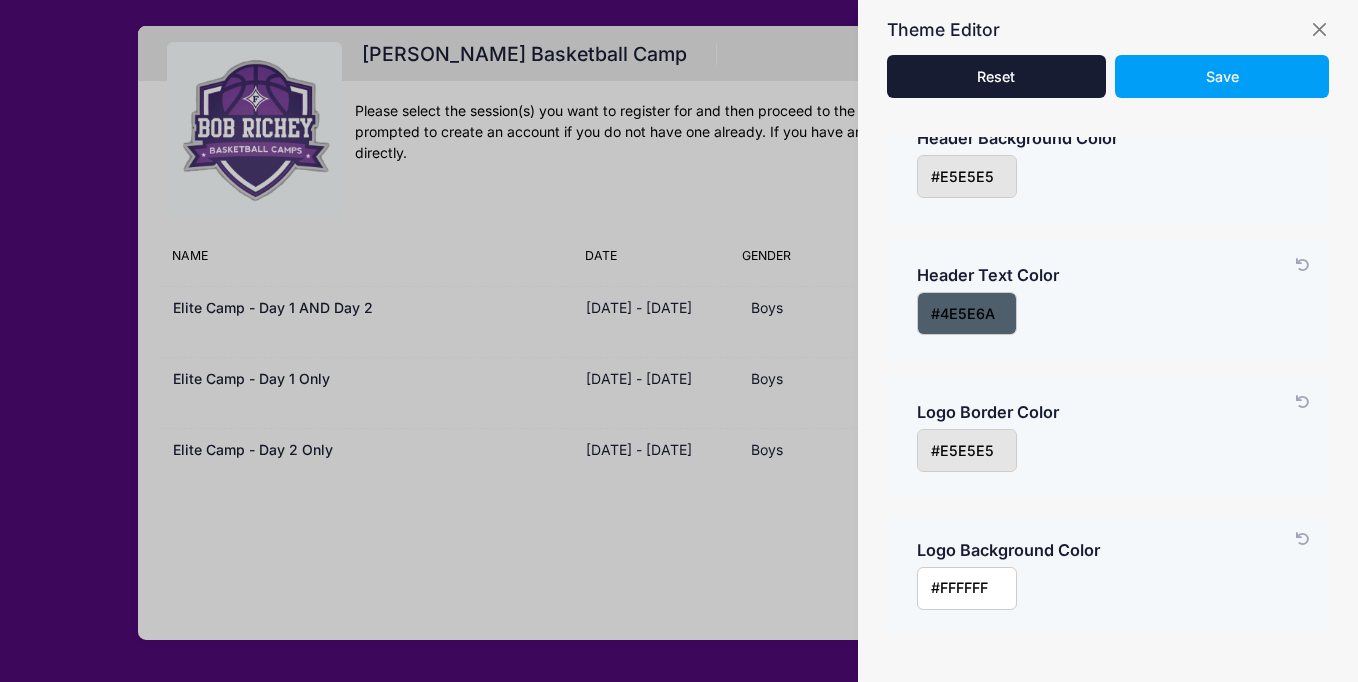 scroll, scrollTop: 0, scrollLeft: 0, axis: both 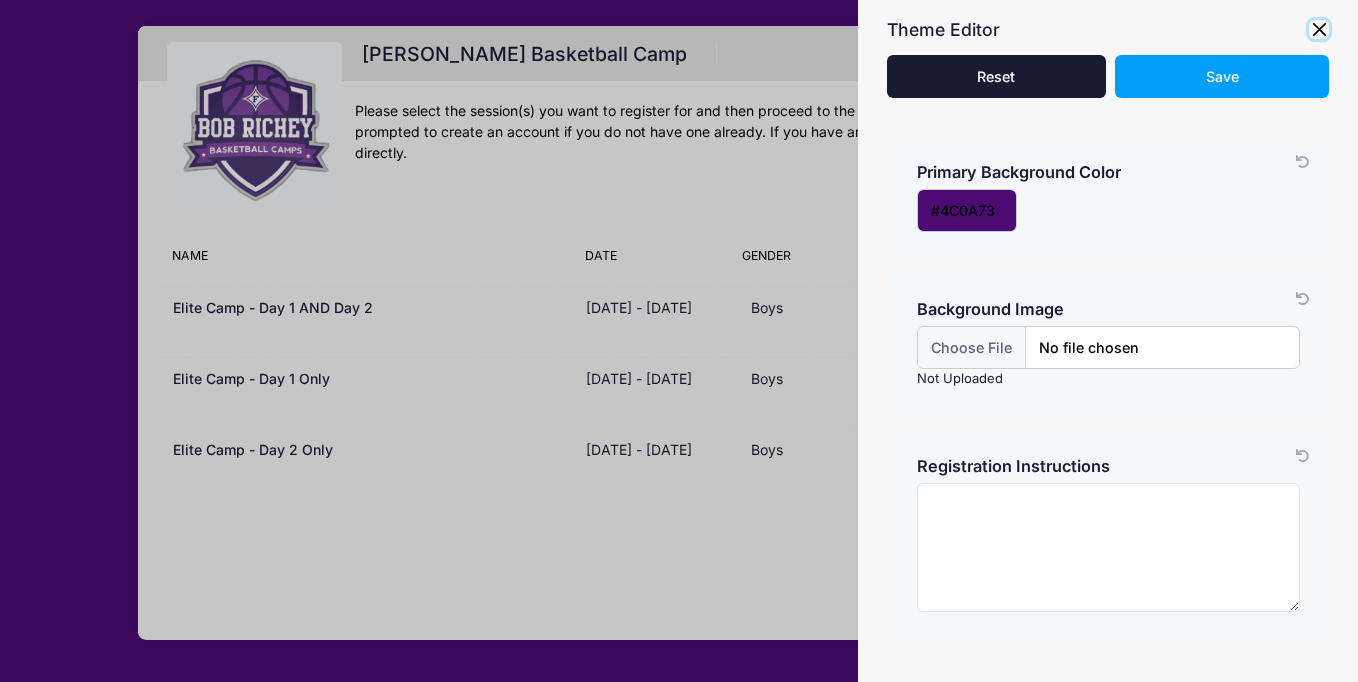 click at bounding box center (1319, 30) 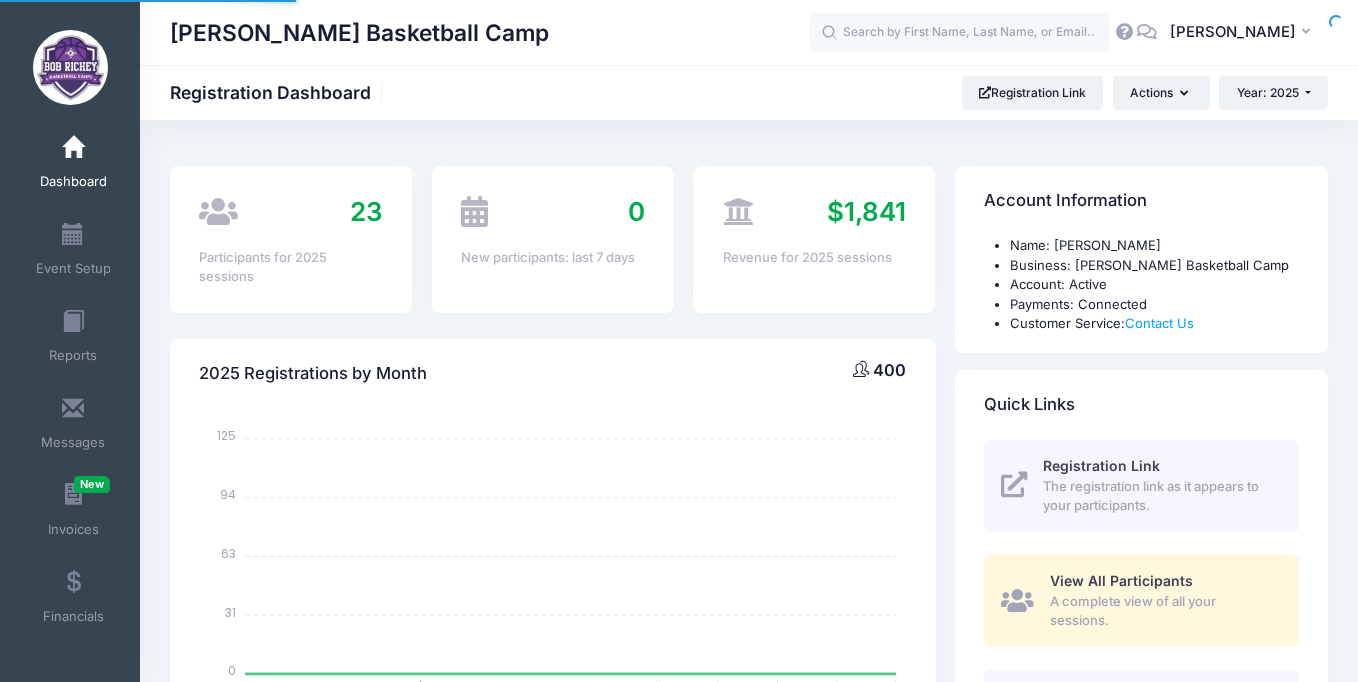 select 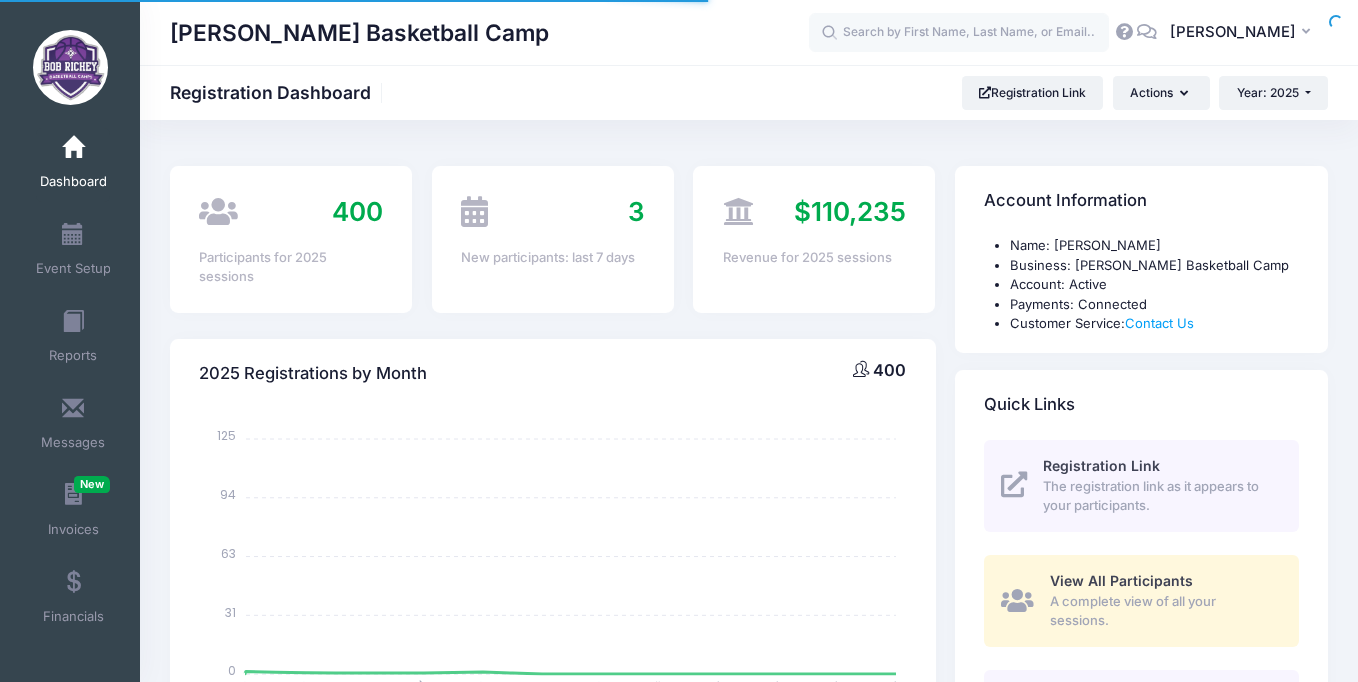 scroll, scrollTop: 0, scrollLeft: 0, axis: both 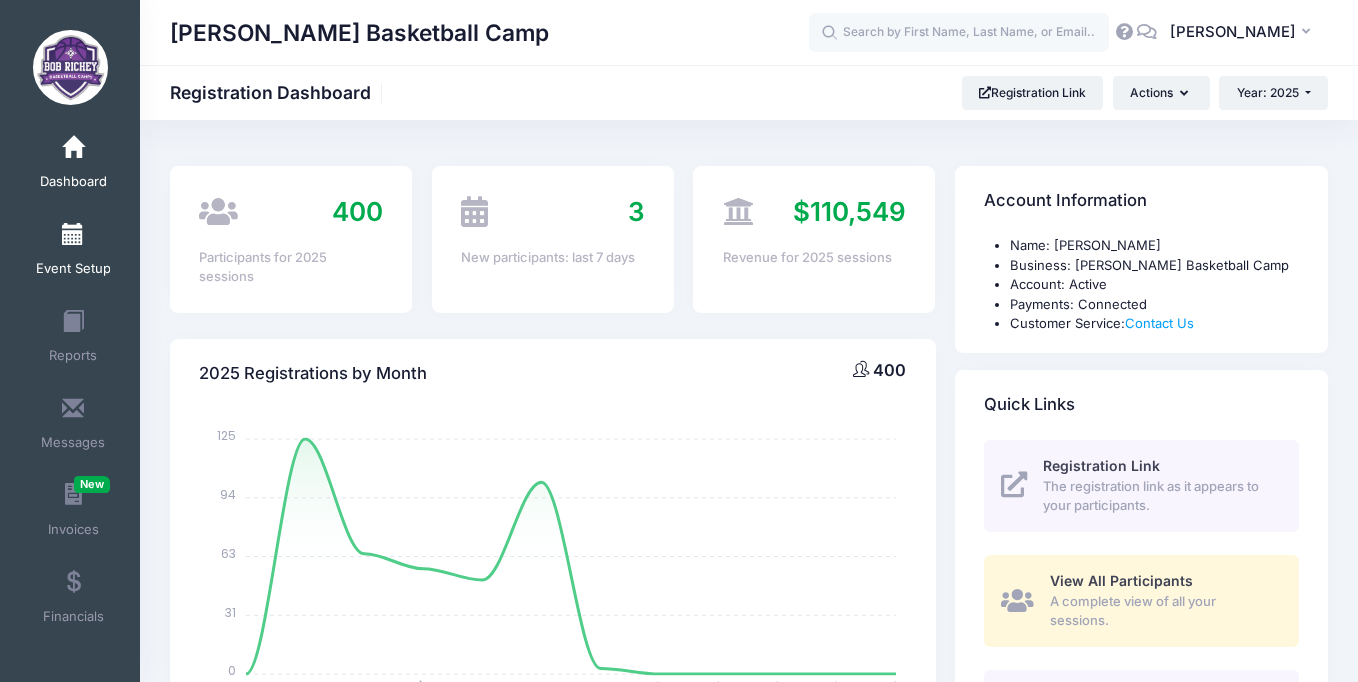 click at bounding box center (73, 235) 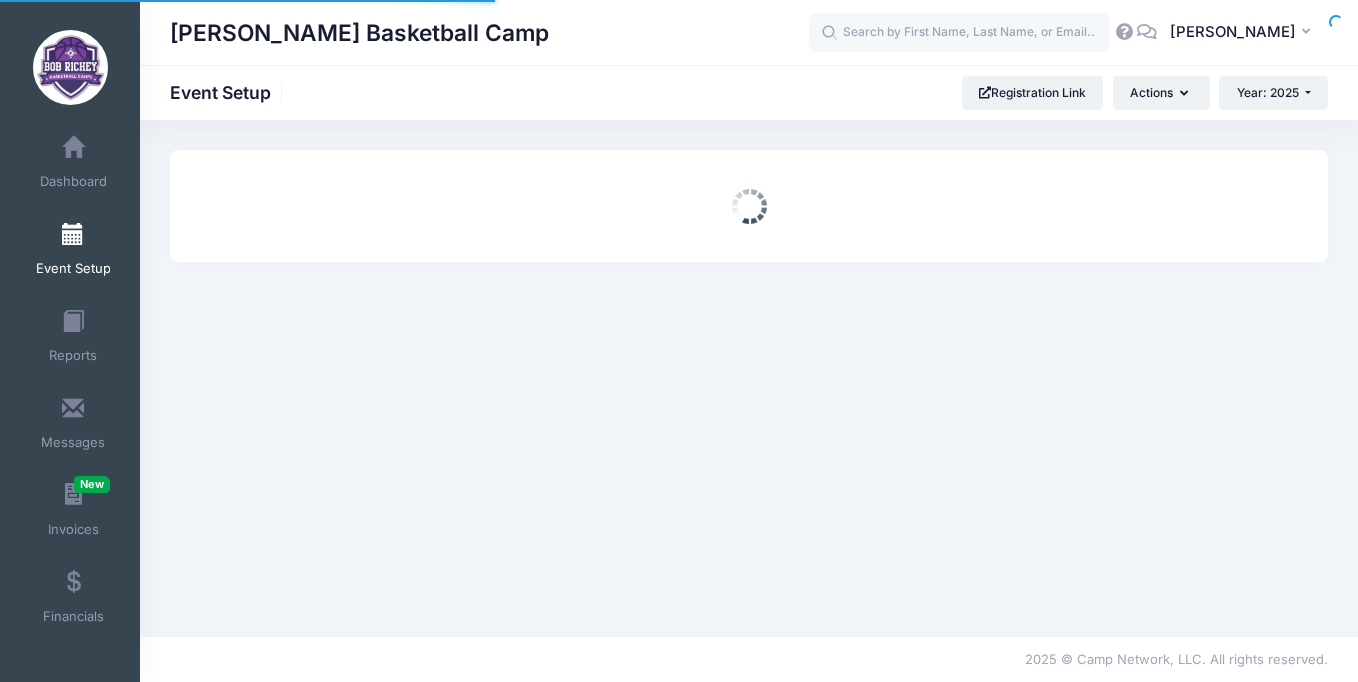 scroll, scrollTop: 0, scrollLeft: 0, axis: both 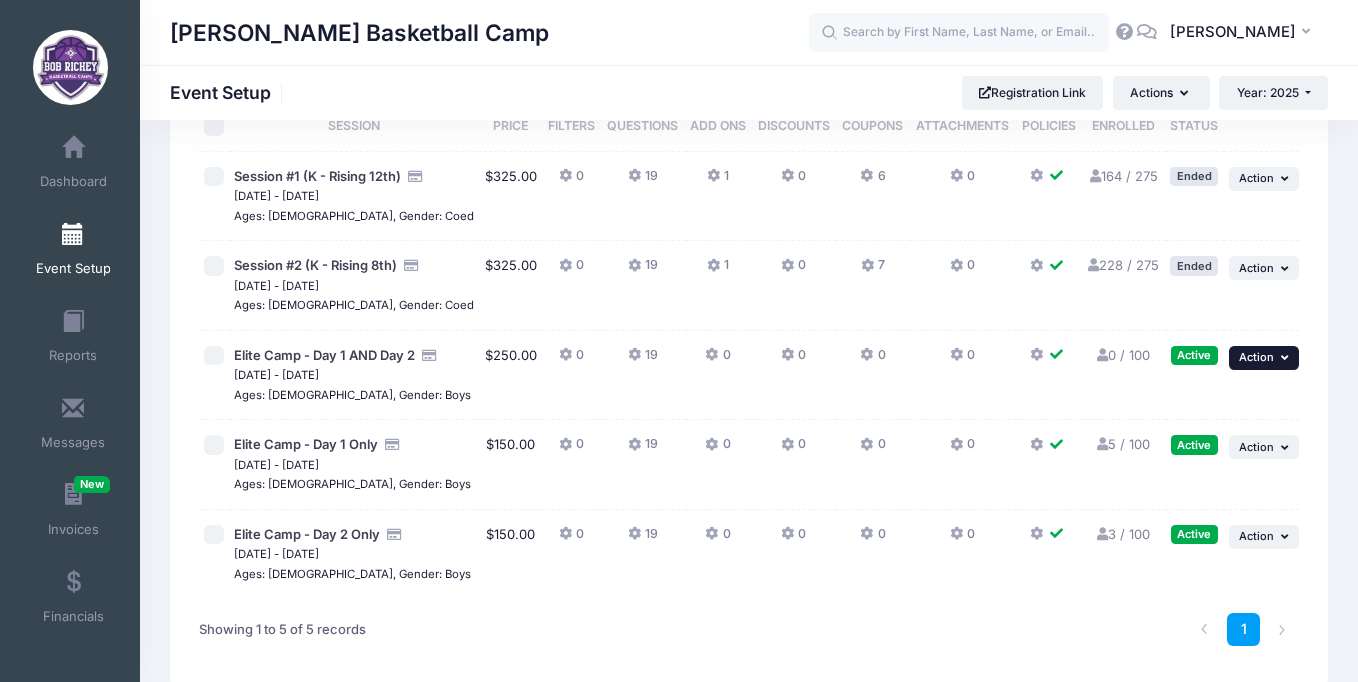 click on "Action" at bounding box center (1256, 357) 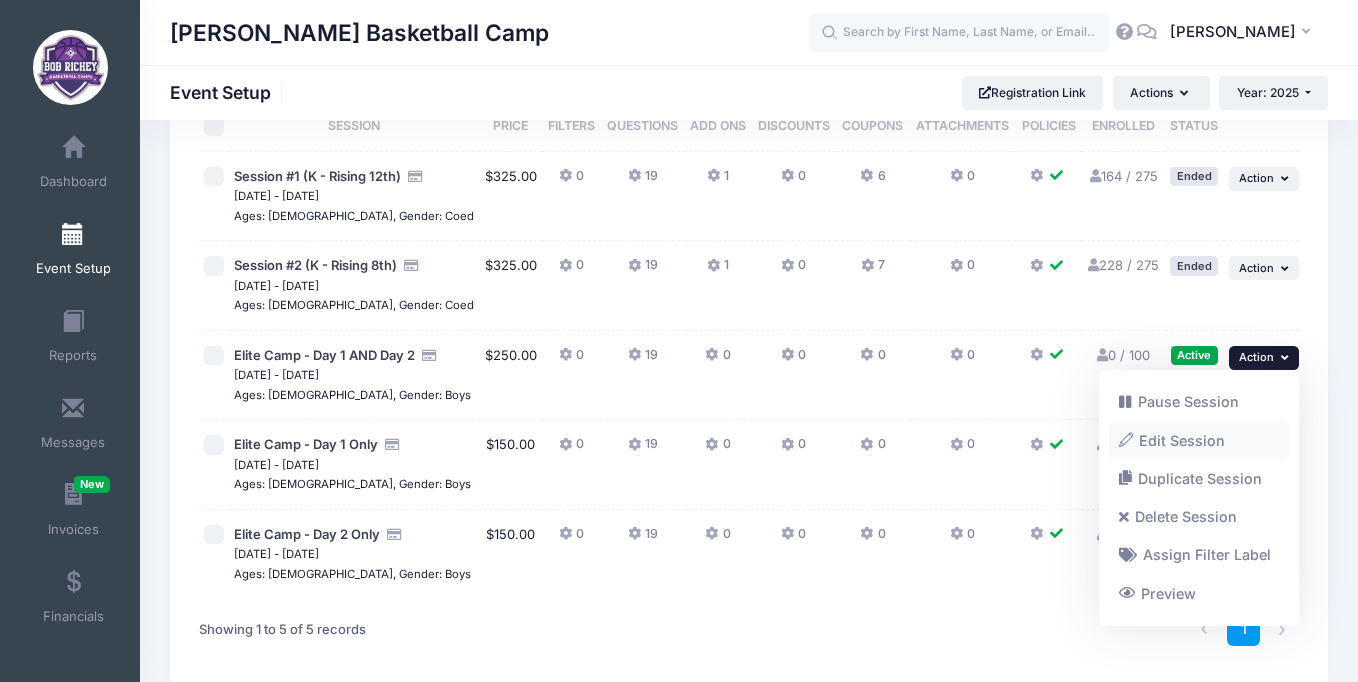 click on "Edit Session" at bounding box center (1199, 440) 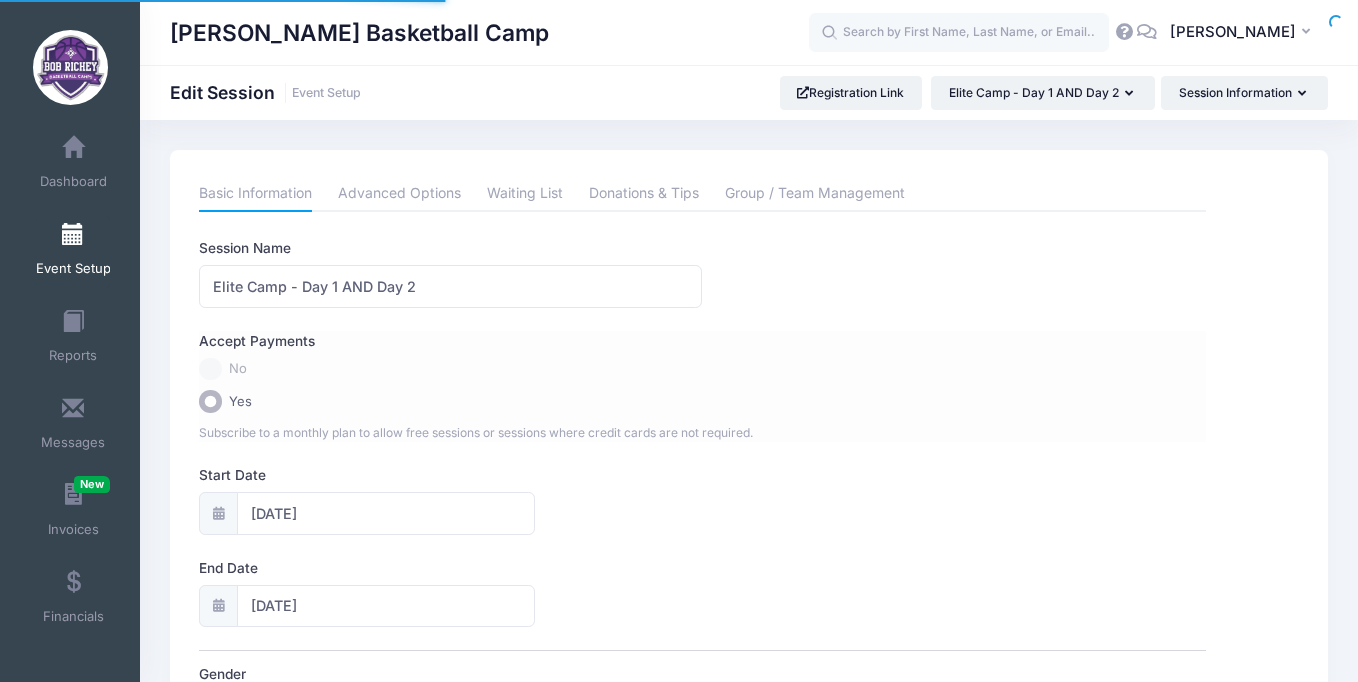 scroll, scrollTop: 0, scrollLeft: 0, axis: both 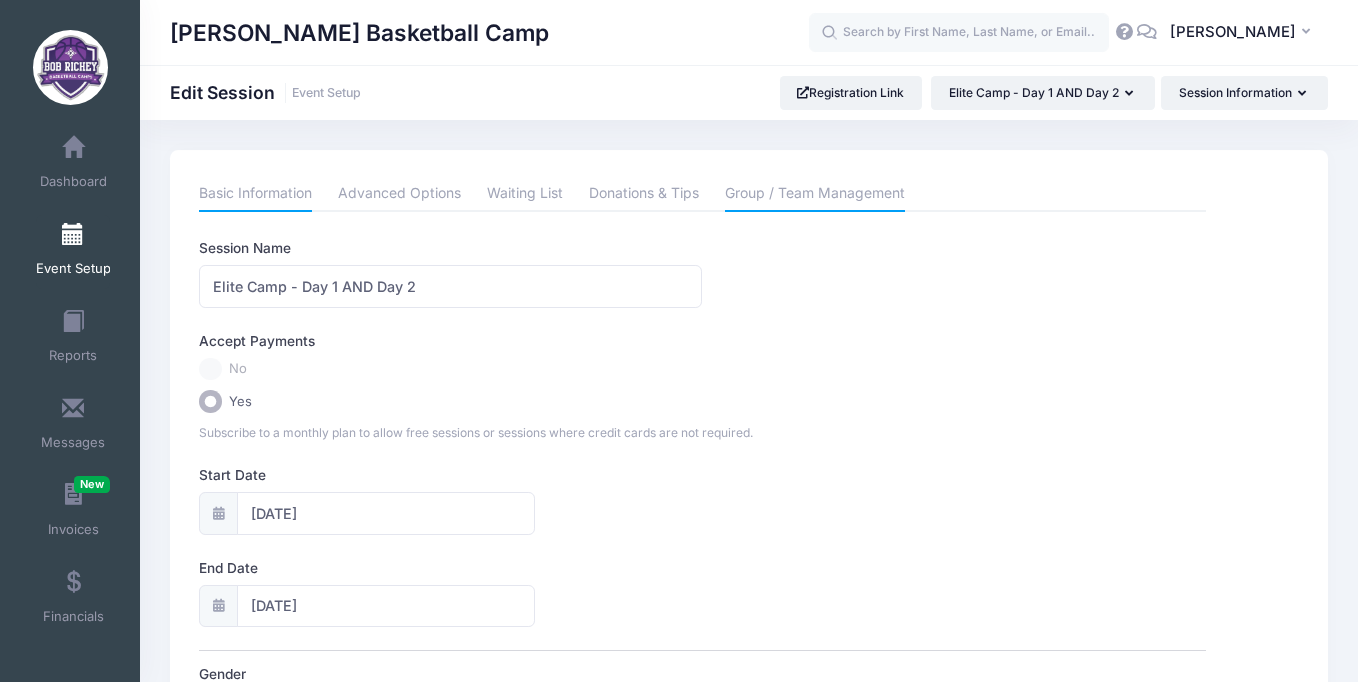 click on "Group / Team Management" at bounding box center [815, 194] 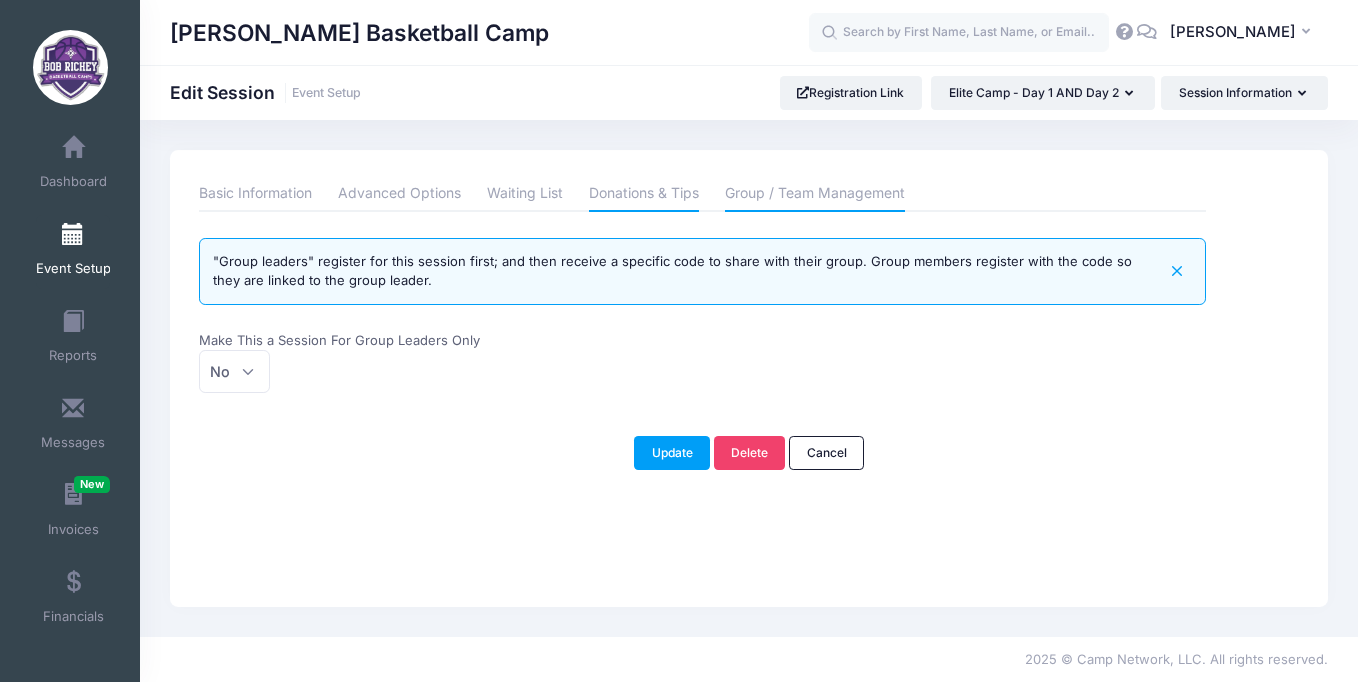 click on "Donations & Tips" at bounding box center (644, 194) 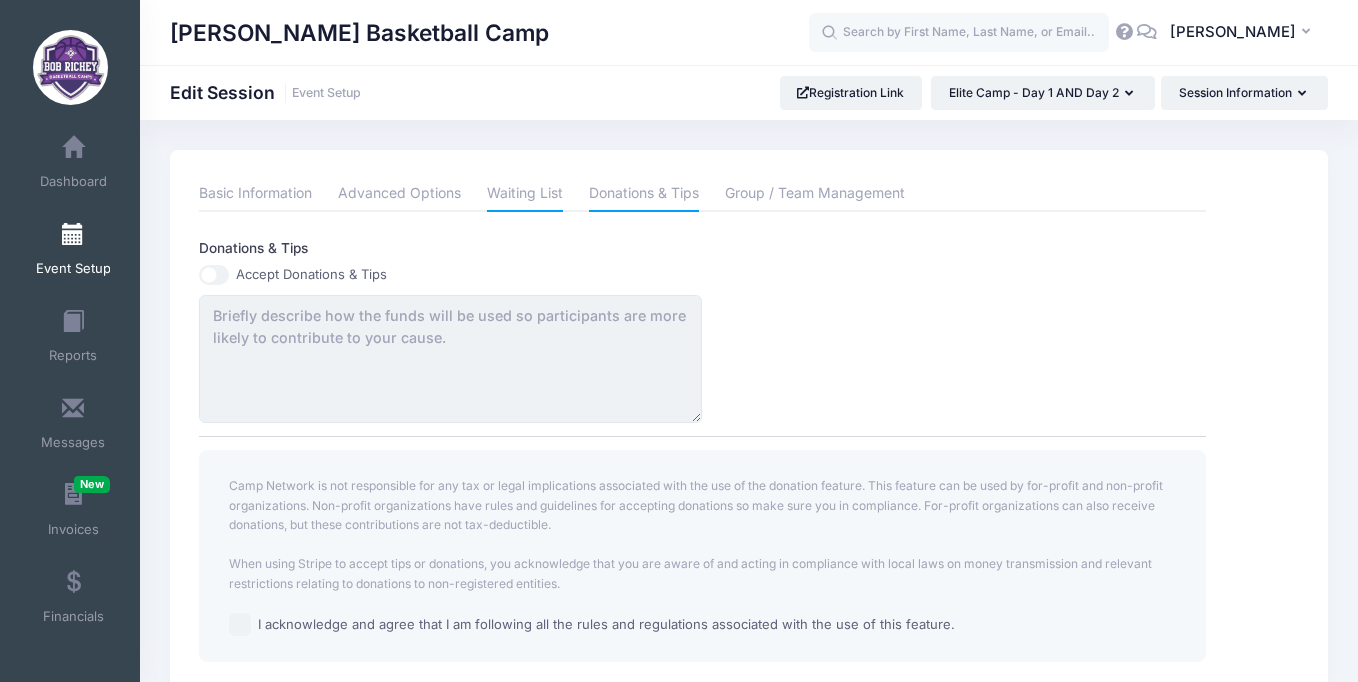 click on "Waiting List" at bounding box center (525, 194) 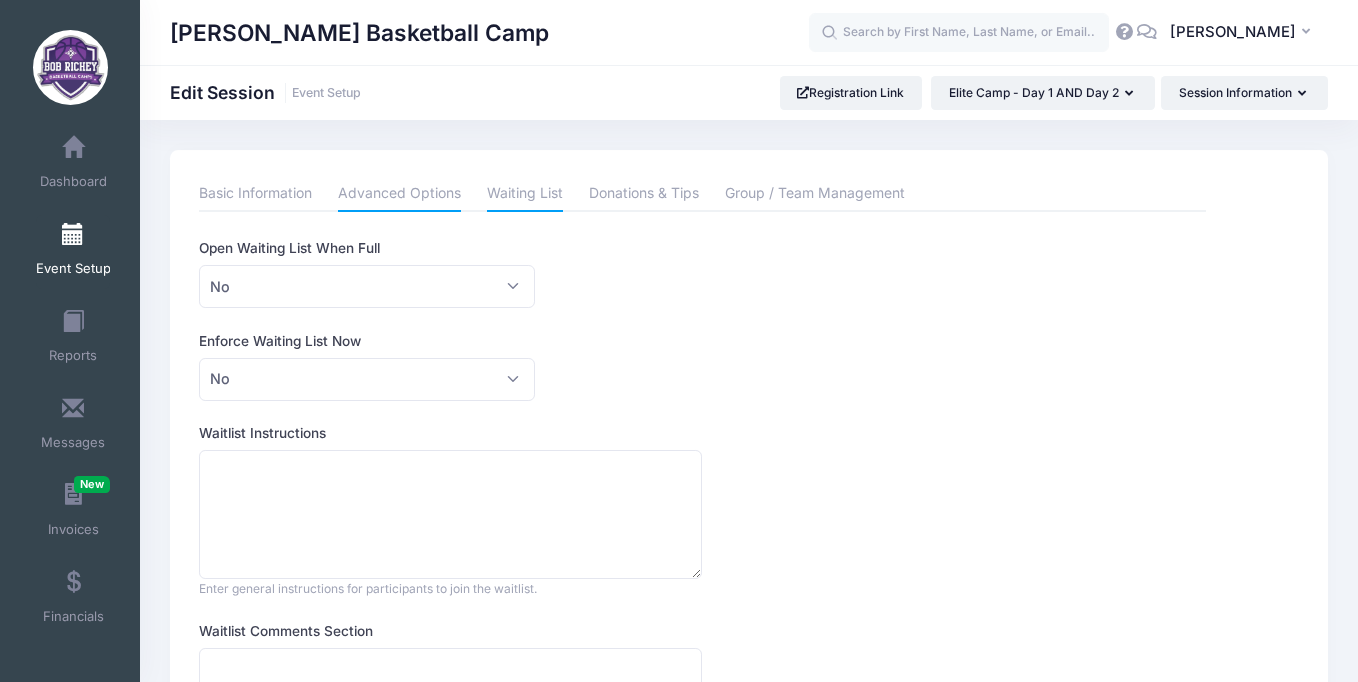 click on "Advanced Options" at bounding box center [399, 194] 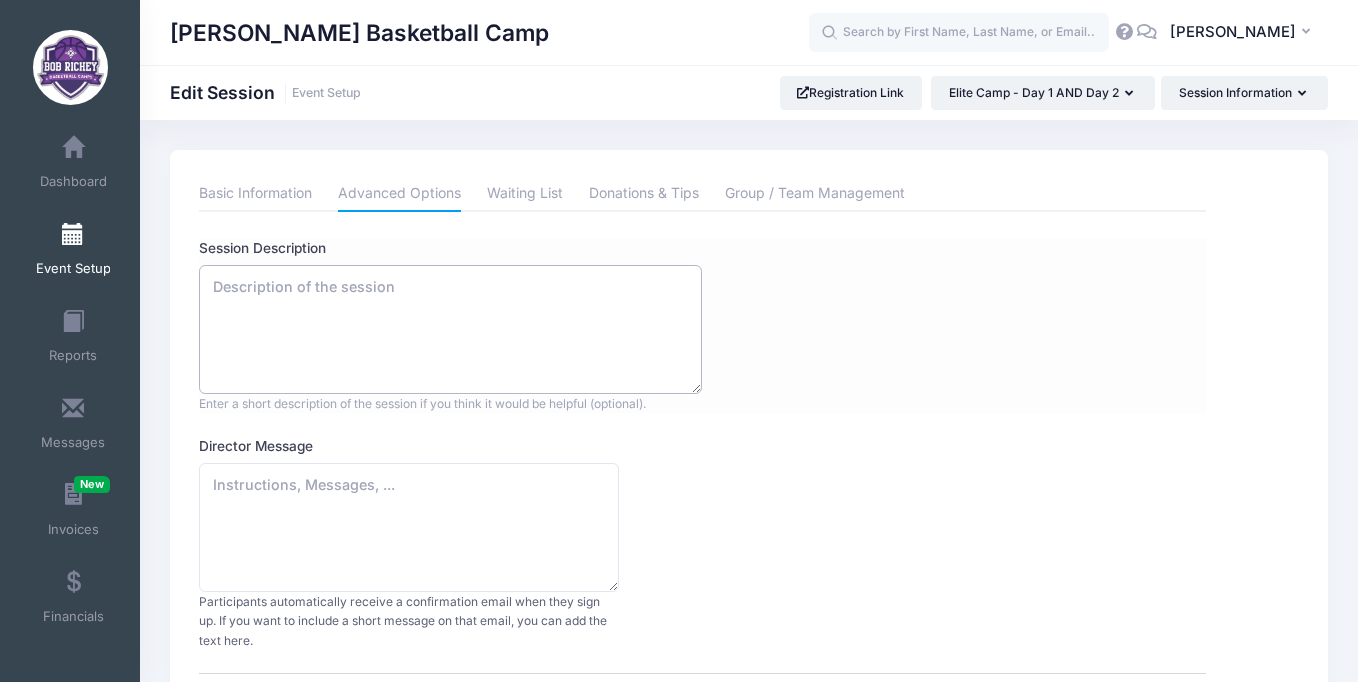 click on "Session Description" at bounding box center [450, 329] 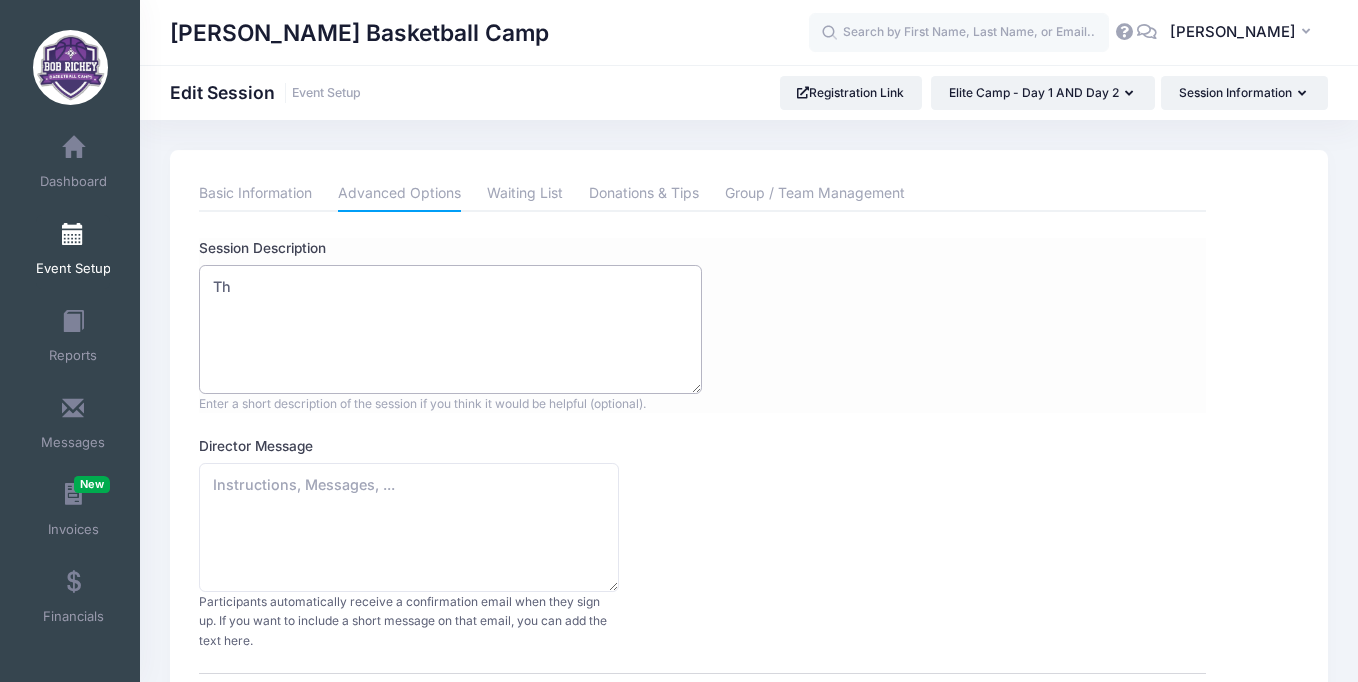 type on "T" 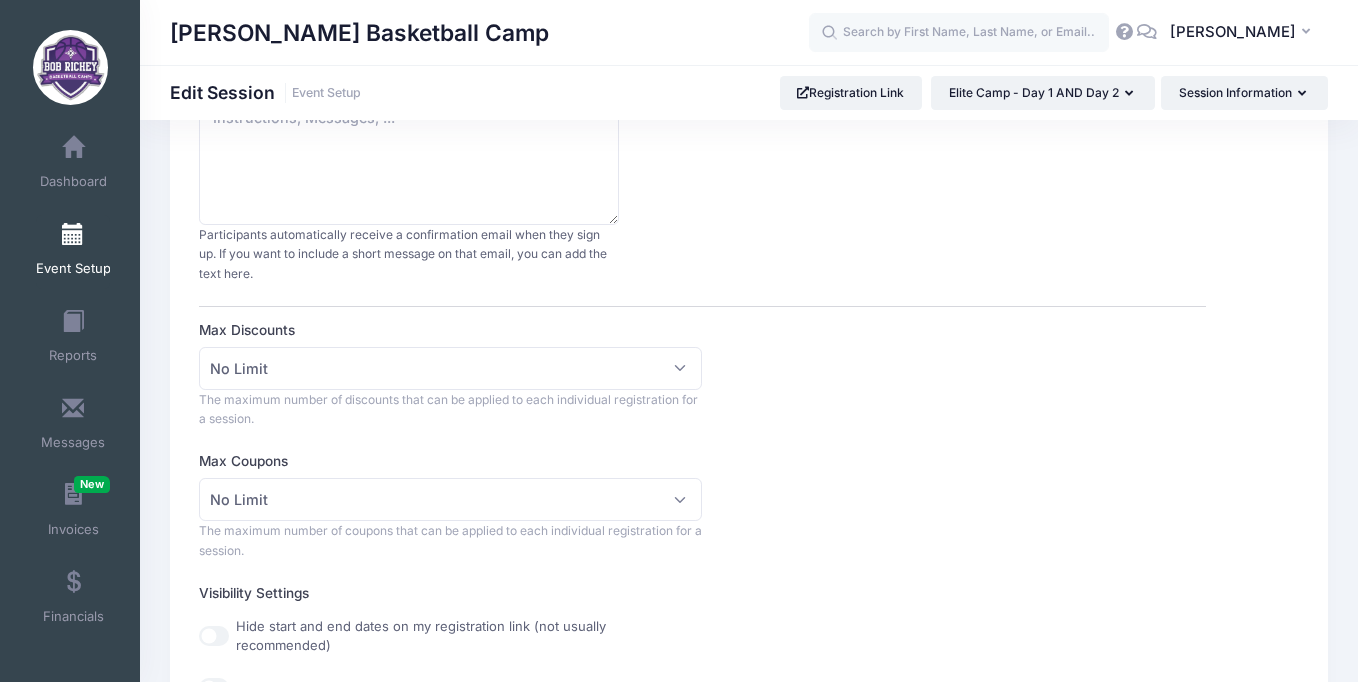 scroll, scrollTop: 0, scrollLeft: 0, axis: both 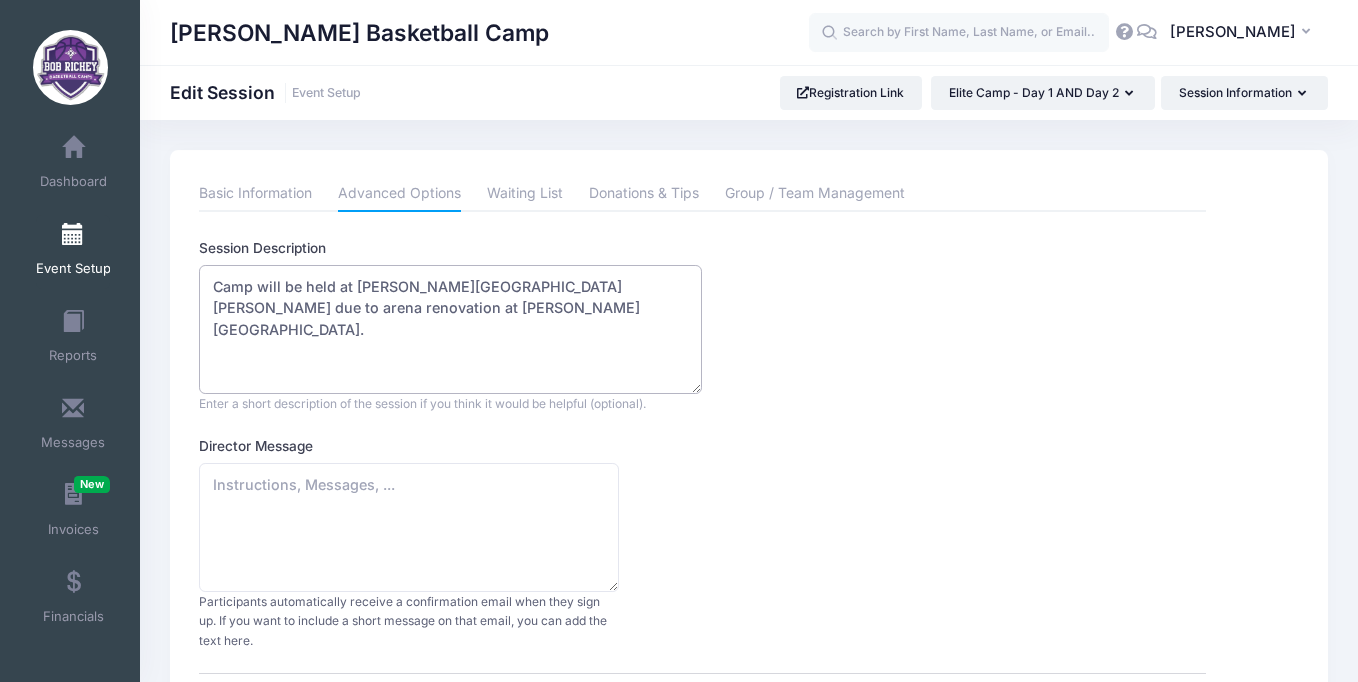 drag, startPoint x: 365, startPoint y: 318, endPoint x: 151, endPoint y: 248, distance: 225.15773 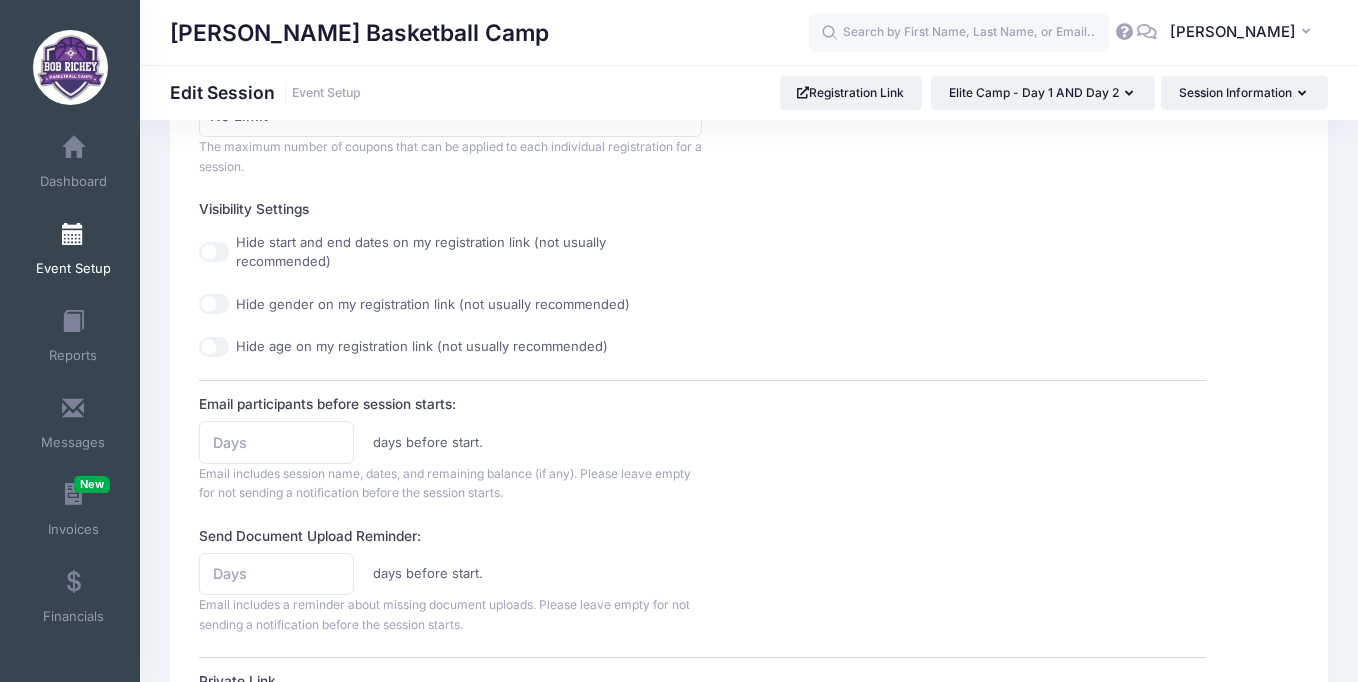 scroll, scrollTop: 1511, scrollLeft: 0, axis: vertical 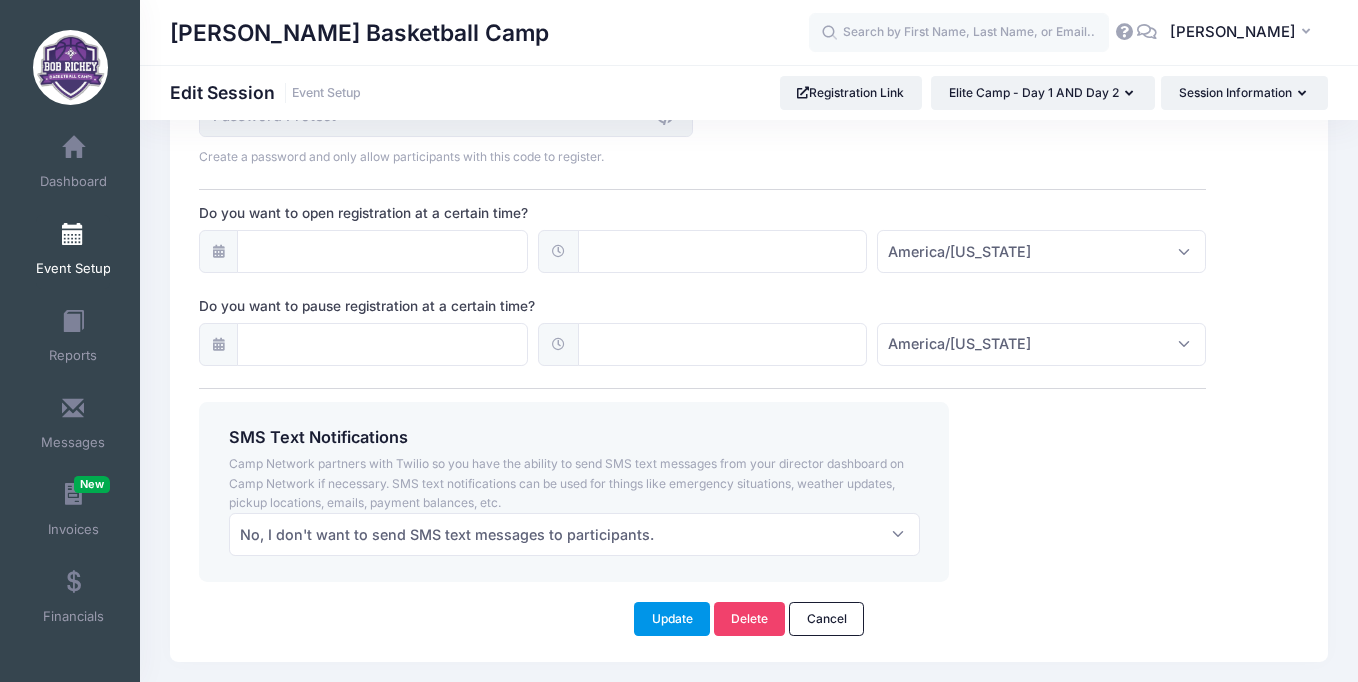 type on "Camp will be held at Bob Jones University due to arena renovation at Furman University." 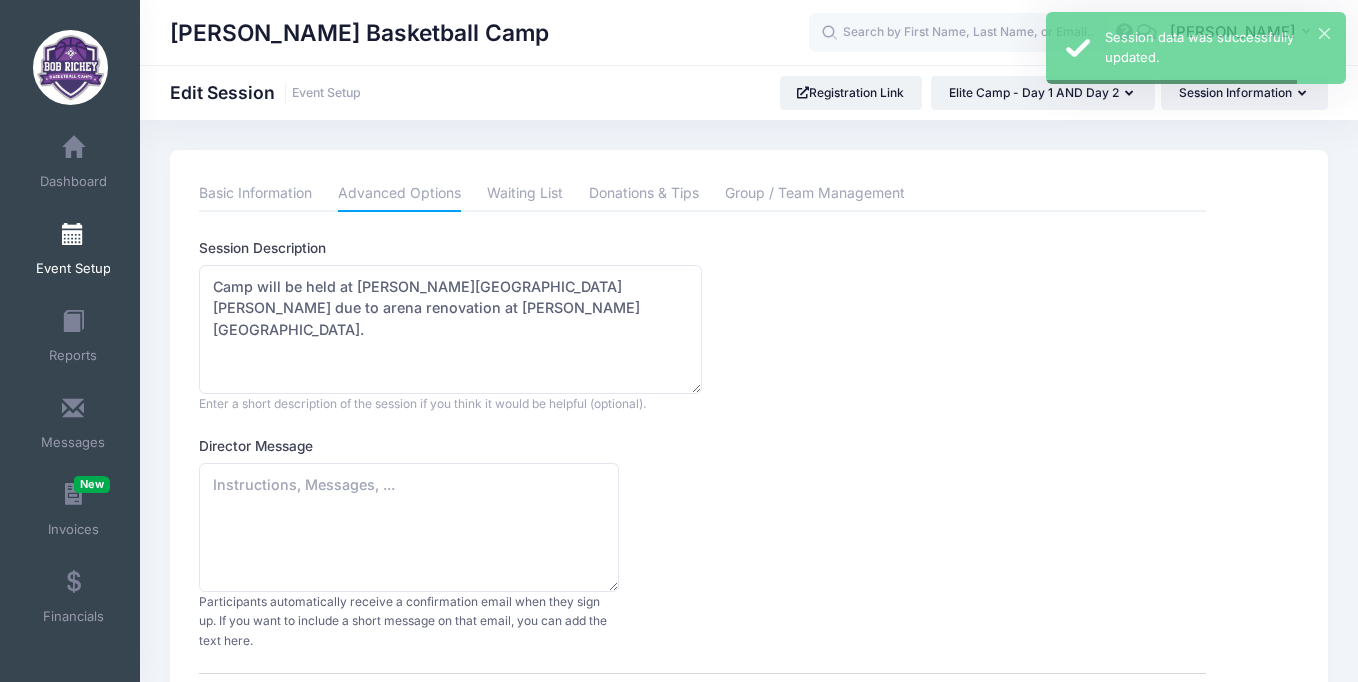 scroll, scrollTop: 12, scrollLeft: 0, axis: vertical 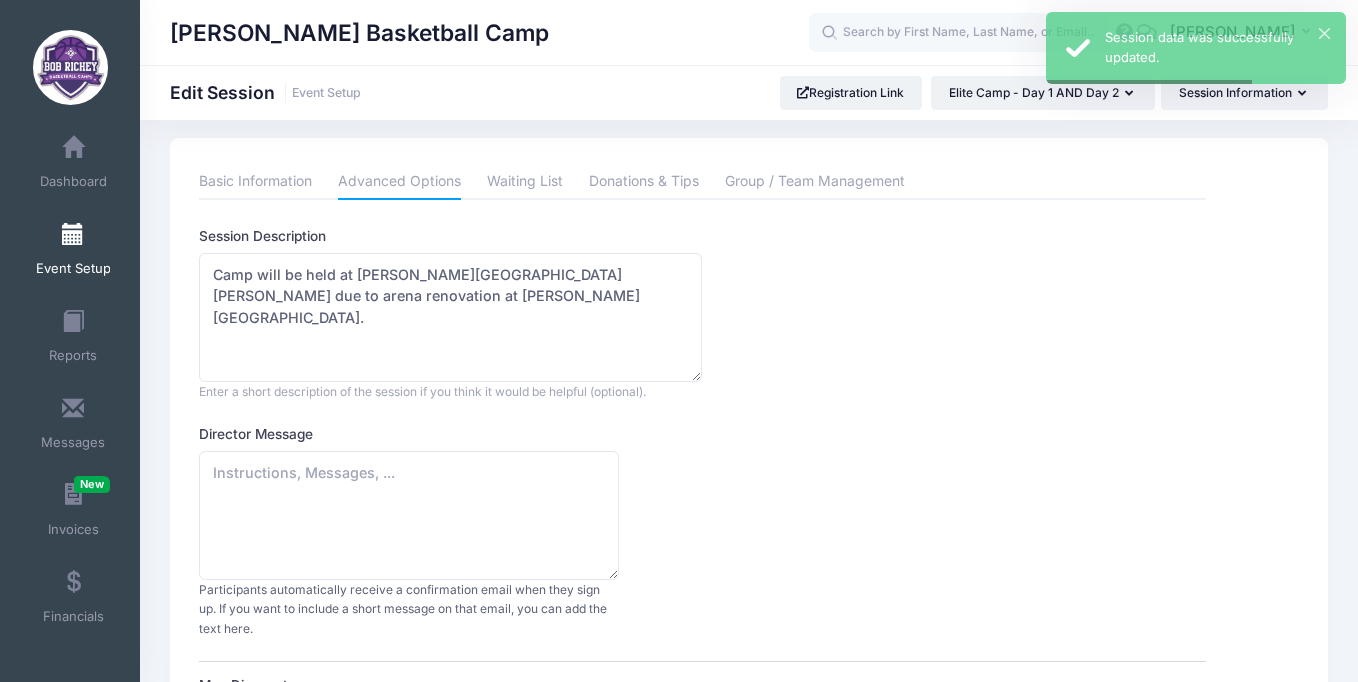 click at bounding box center [73, 235] 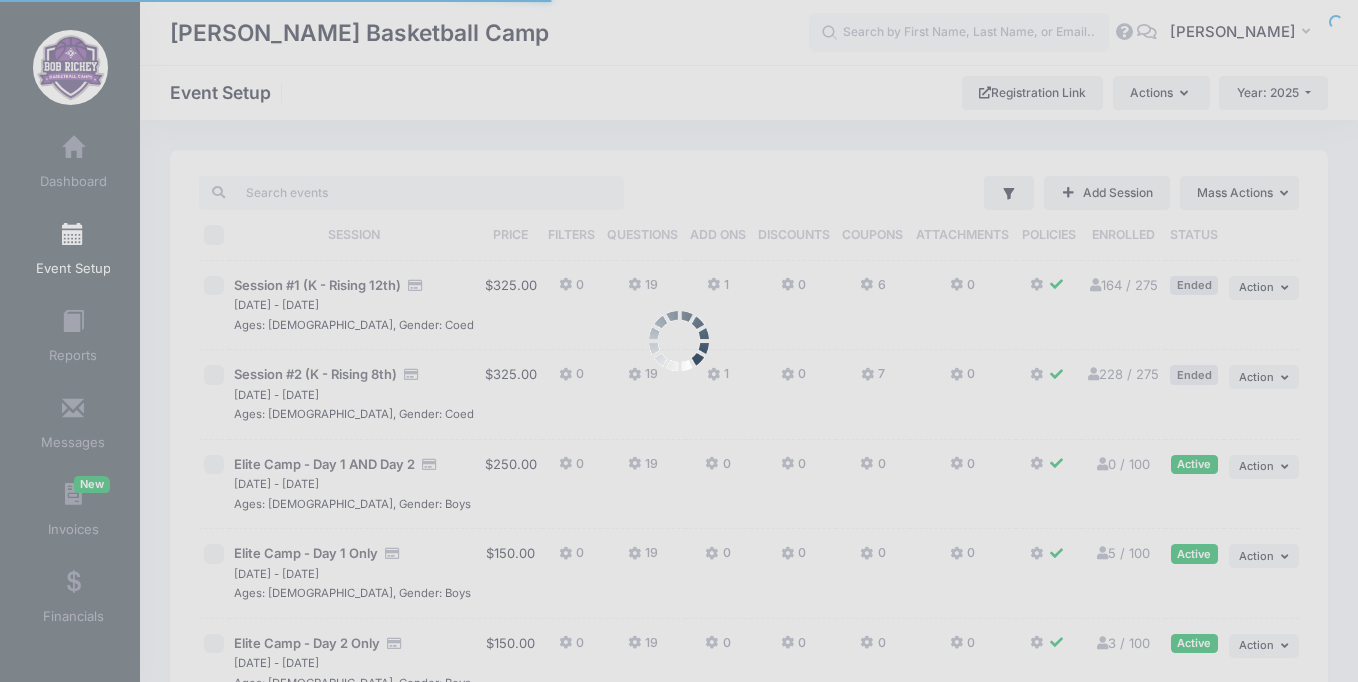 scroll, scrollTop: 0, scrollLeft: 0, axis: both 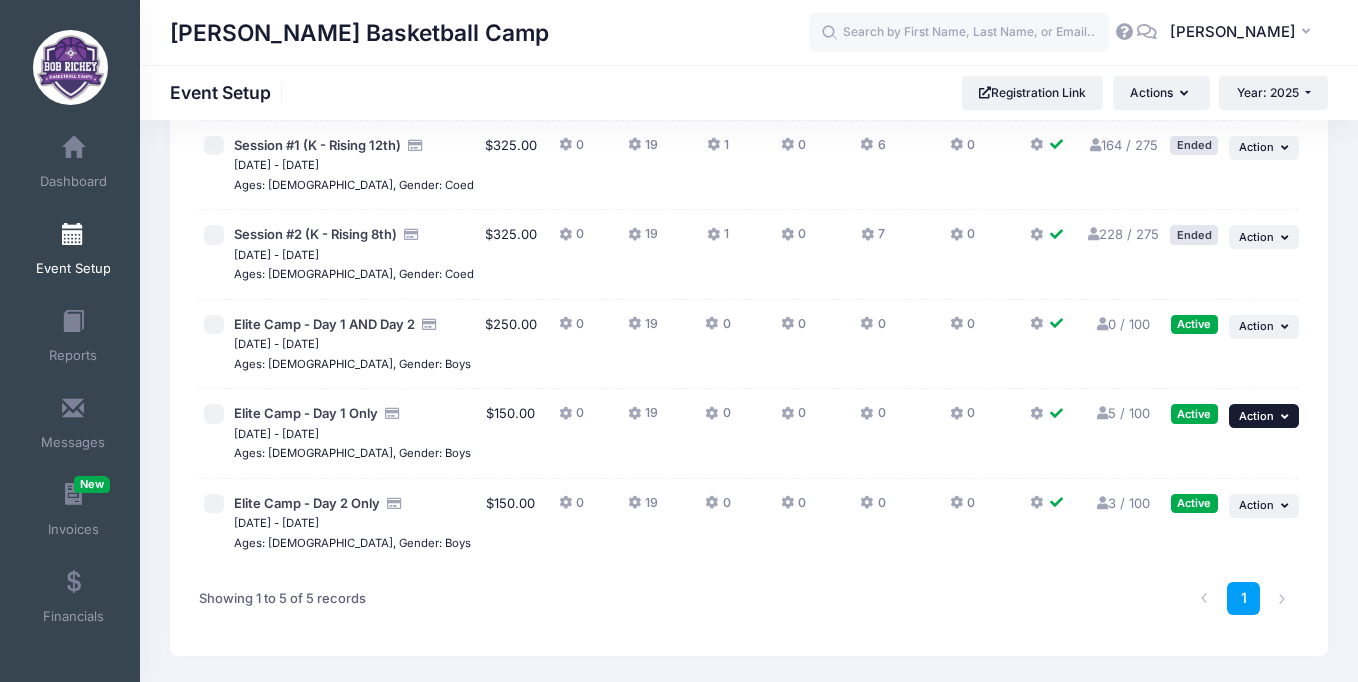 click on "Action" at bounding box center (1256, 416) 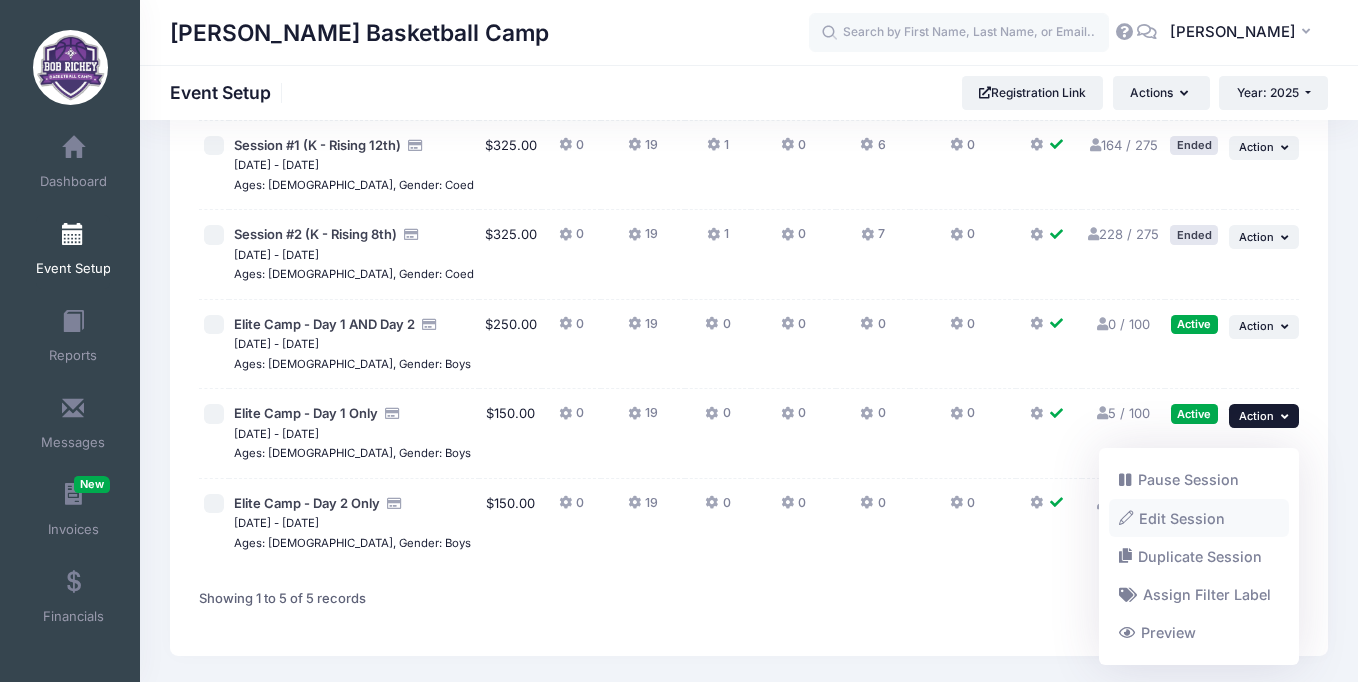 click on "Edit Session" at bounding box center (1199, 518) 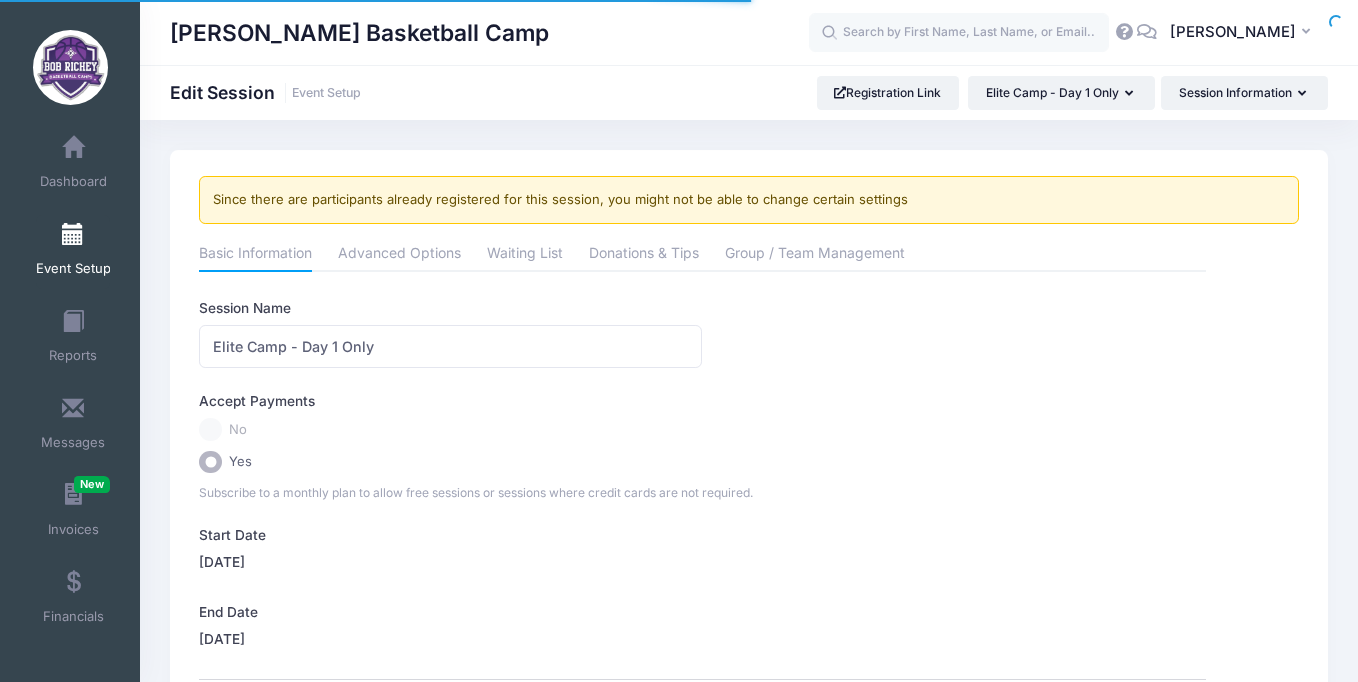 select on "0" 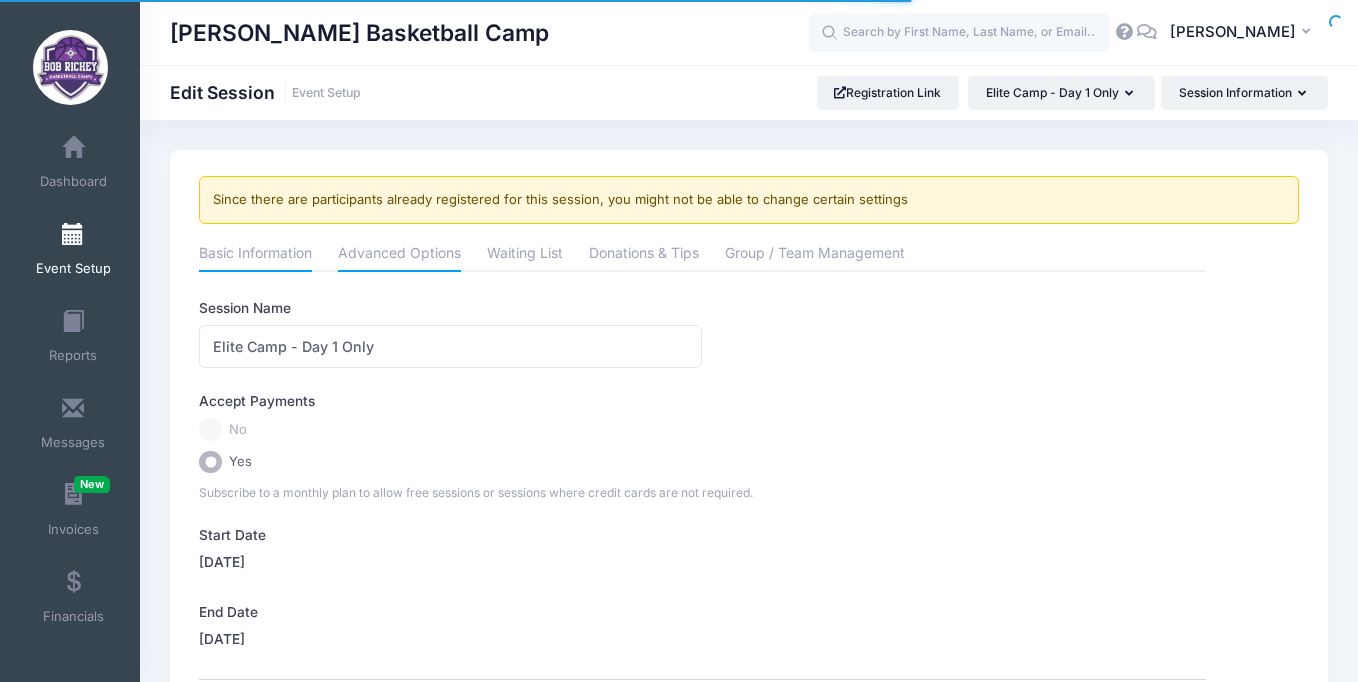 click on "Advanced Options" at bounding box center [399, 255] 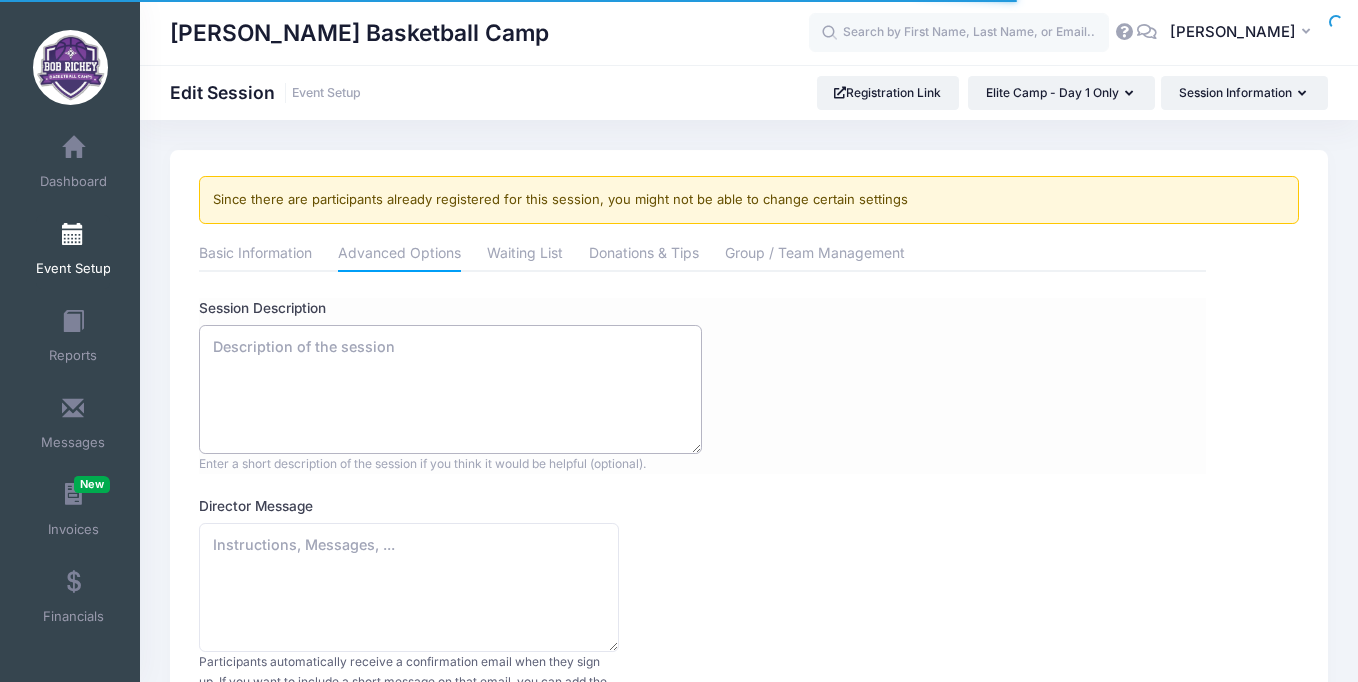 click on "Session Description" at bounding box center [450, 389] 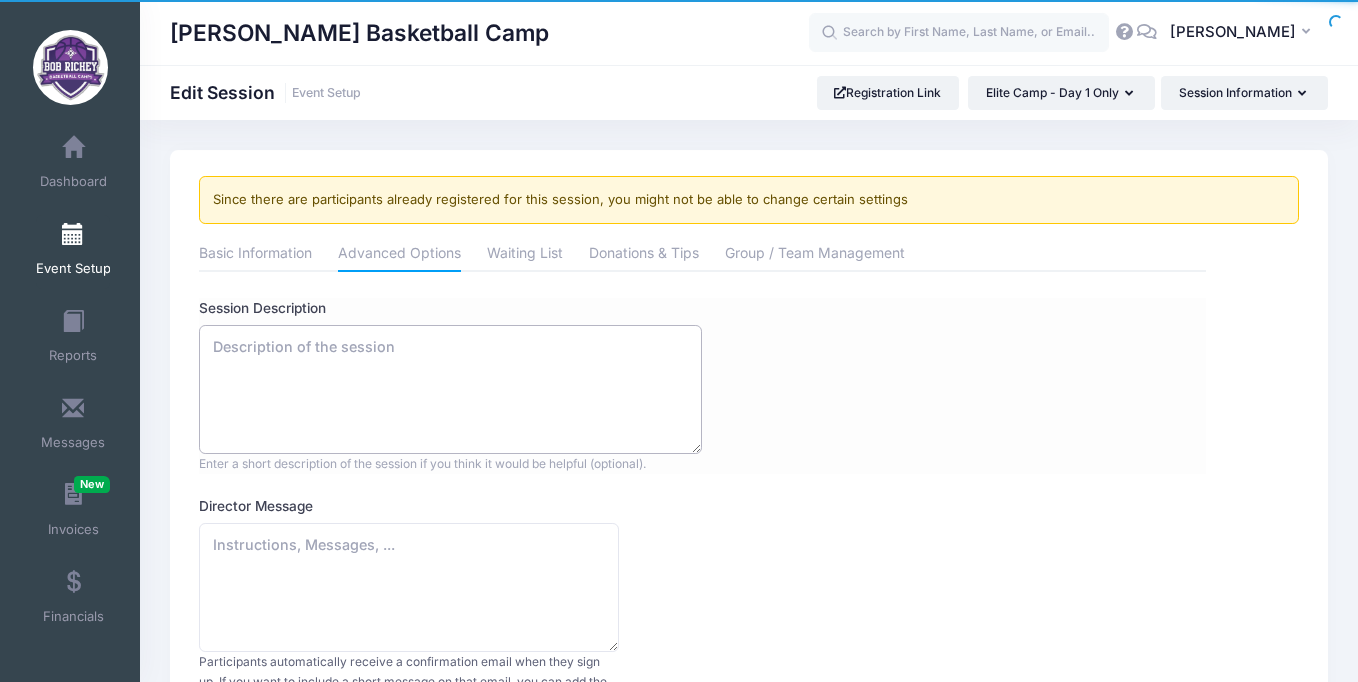 paste on "Camp will be held at [PERSON_NAME][GEOGRAPHIC_DATA][PERSON_NAME] due to arena renovation at [PERSON_NAME][GEOGRAPHIC_DATA]." 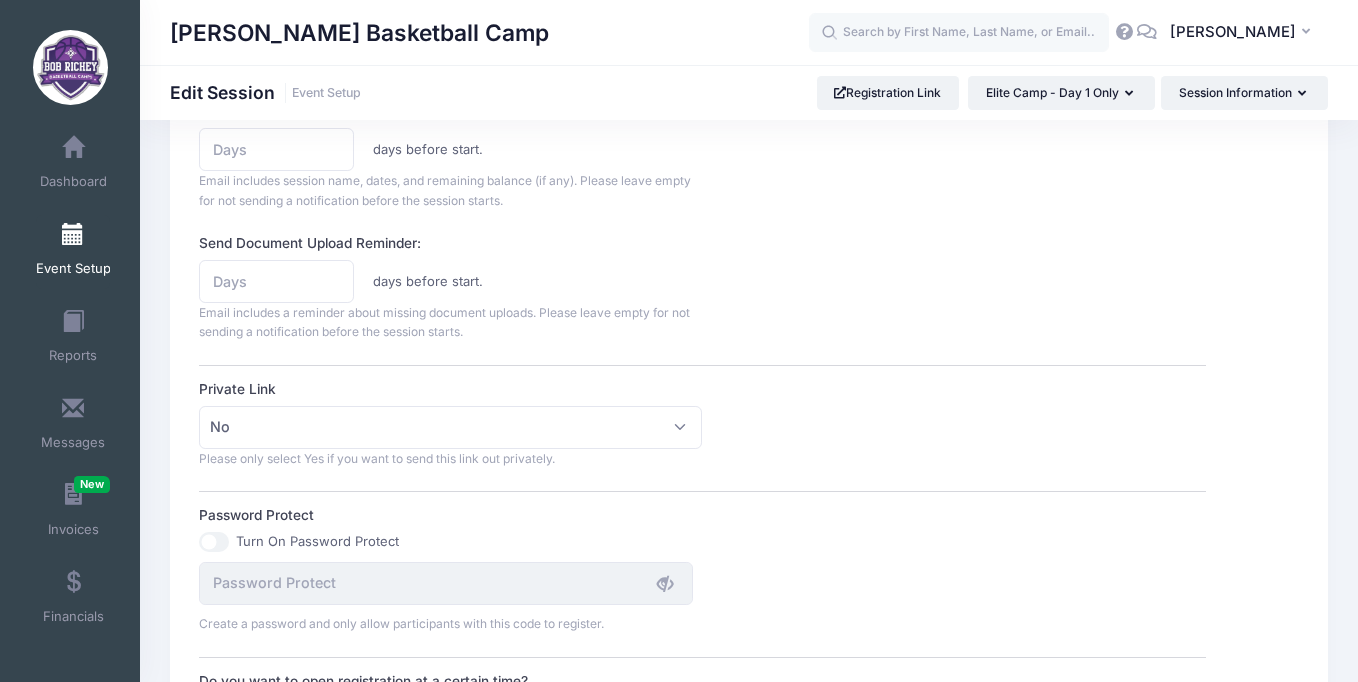 scroll, scrollTop: 1608, scrollLeft: 0, axis: vertical 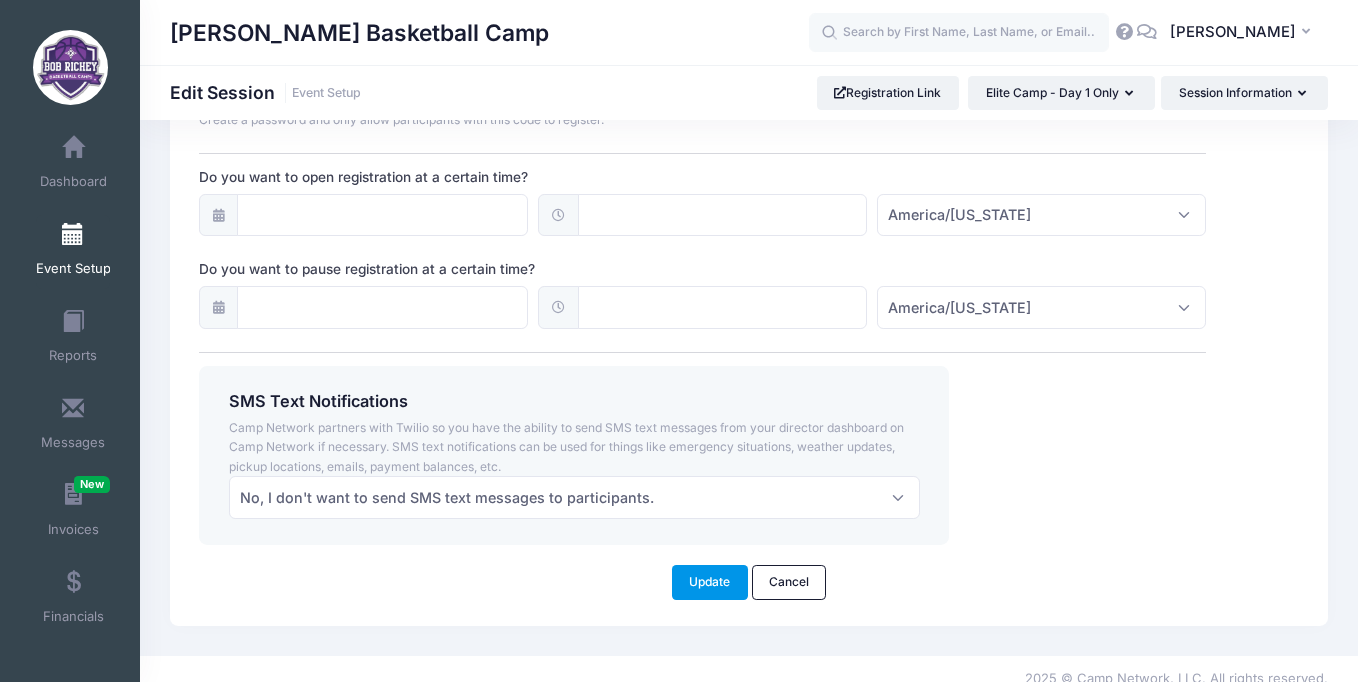 type on "Camp will be held at Bob Jones University due to arena renovation at Furman University." 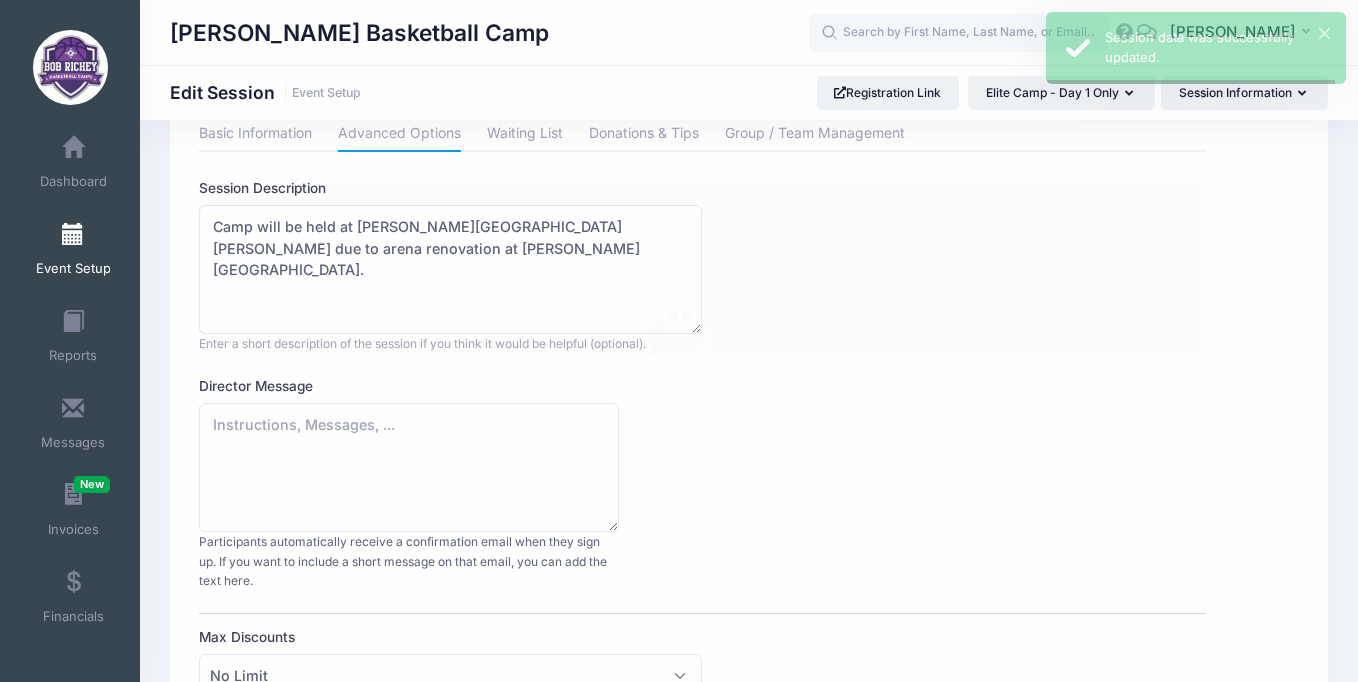 scroll, scrollTop: 0, scrollLeft: 0, axis: both 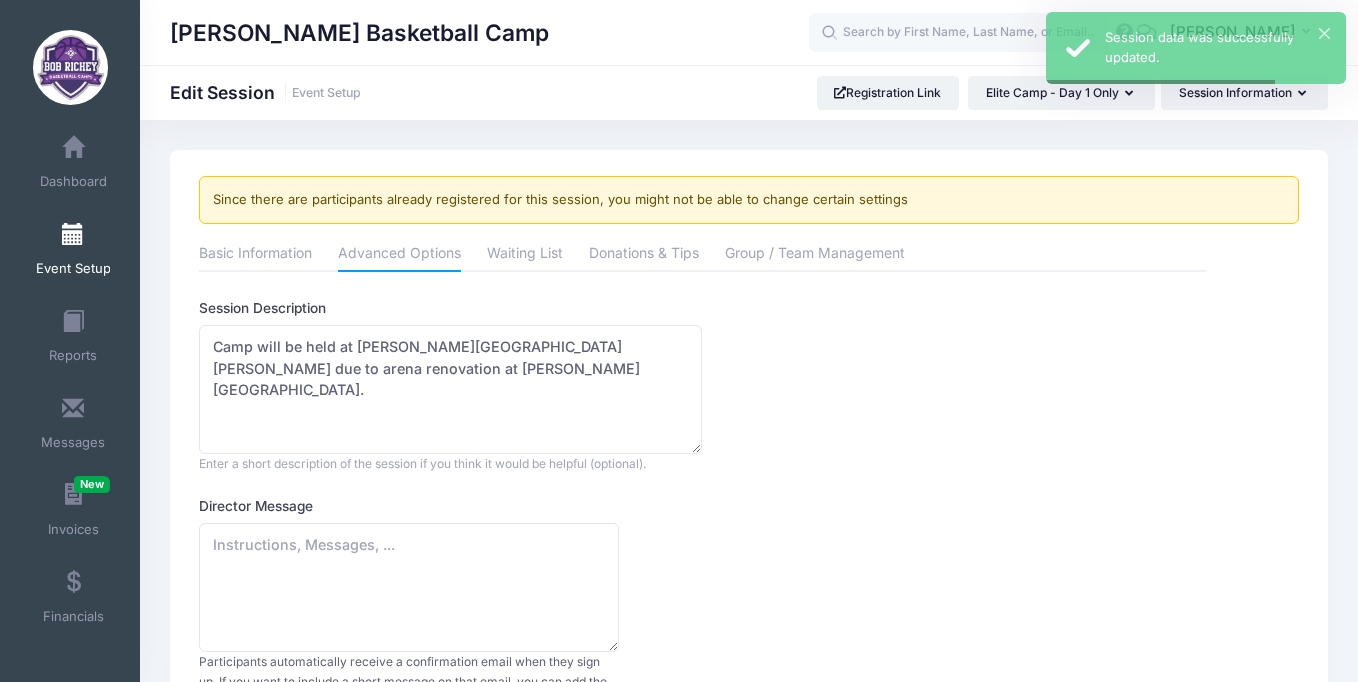 click at bounding box center [73, 235] 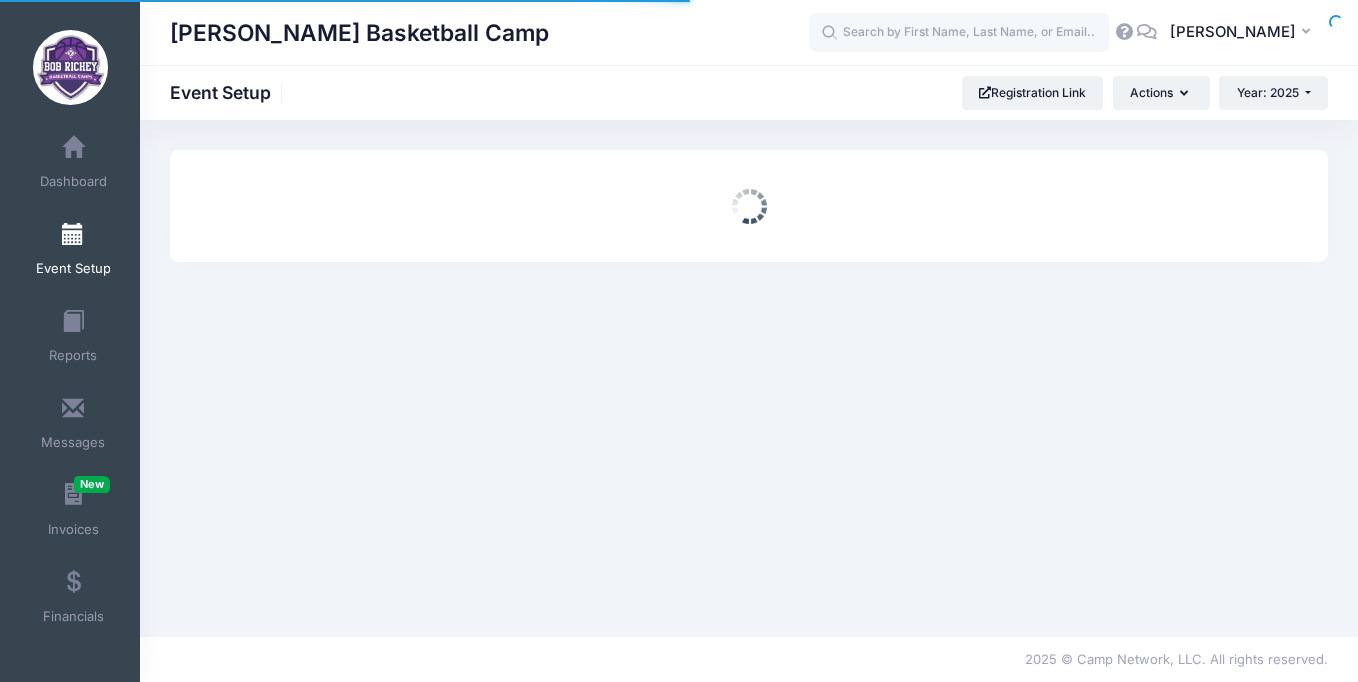 scroll, scrollTop: 0, scrollLeft: 0, axis: both 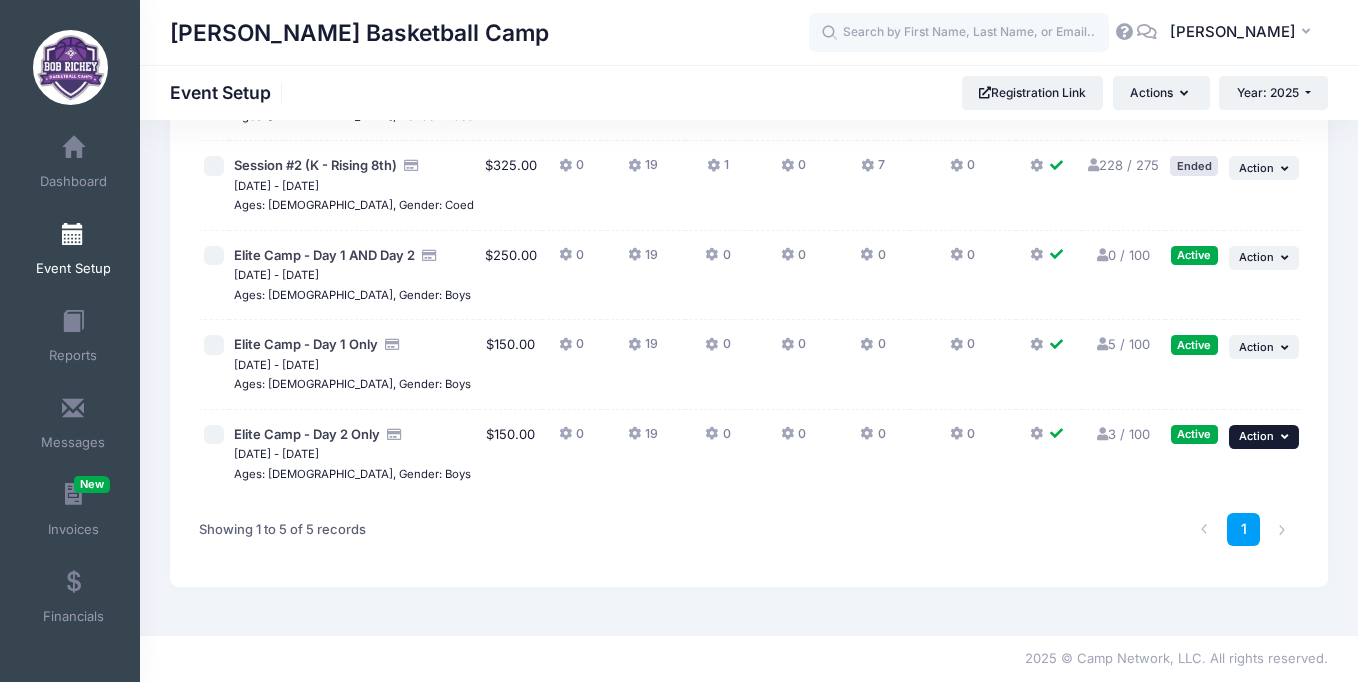 click on "... Action" at bounding box center [1264, 437] 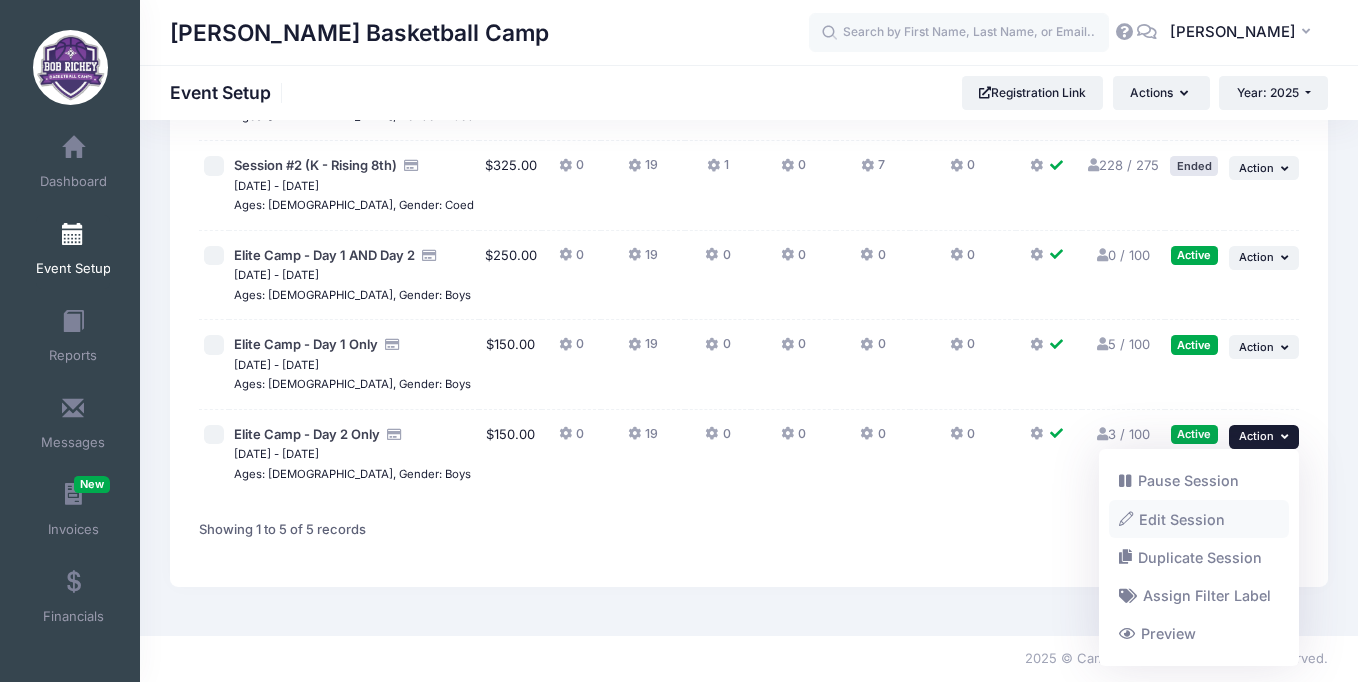 click on "Edit Session" at bounding box center [1199, 519] 